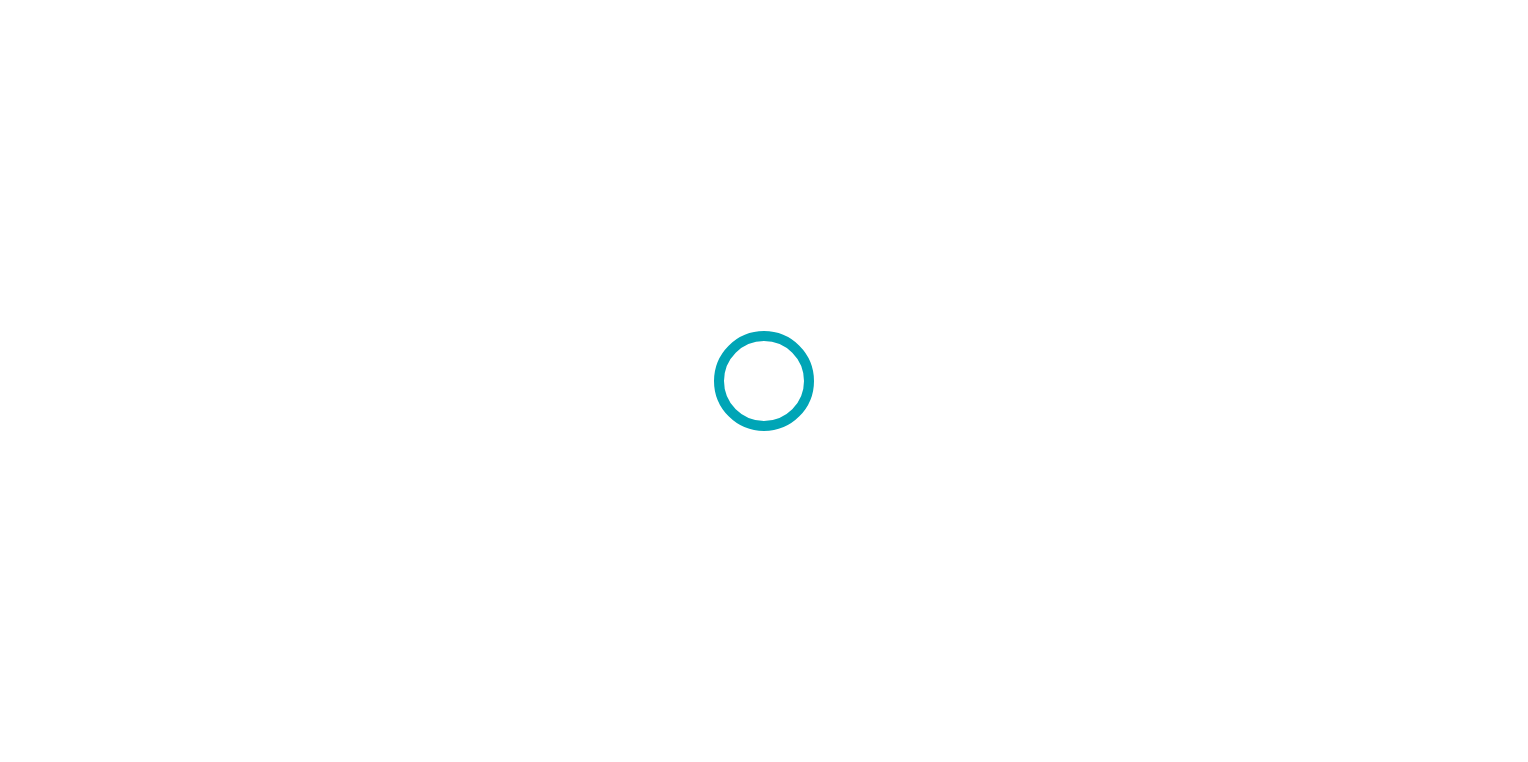 scroll, scrollTop: 0, scrollLeft: 0, axis: both 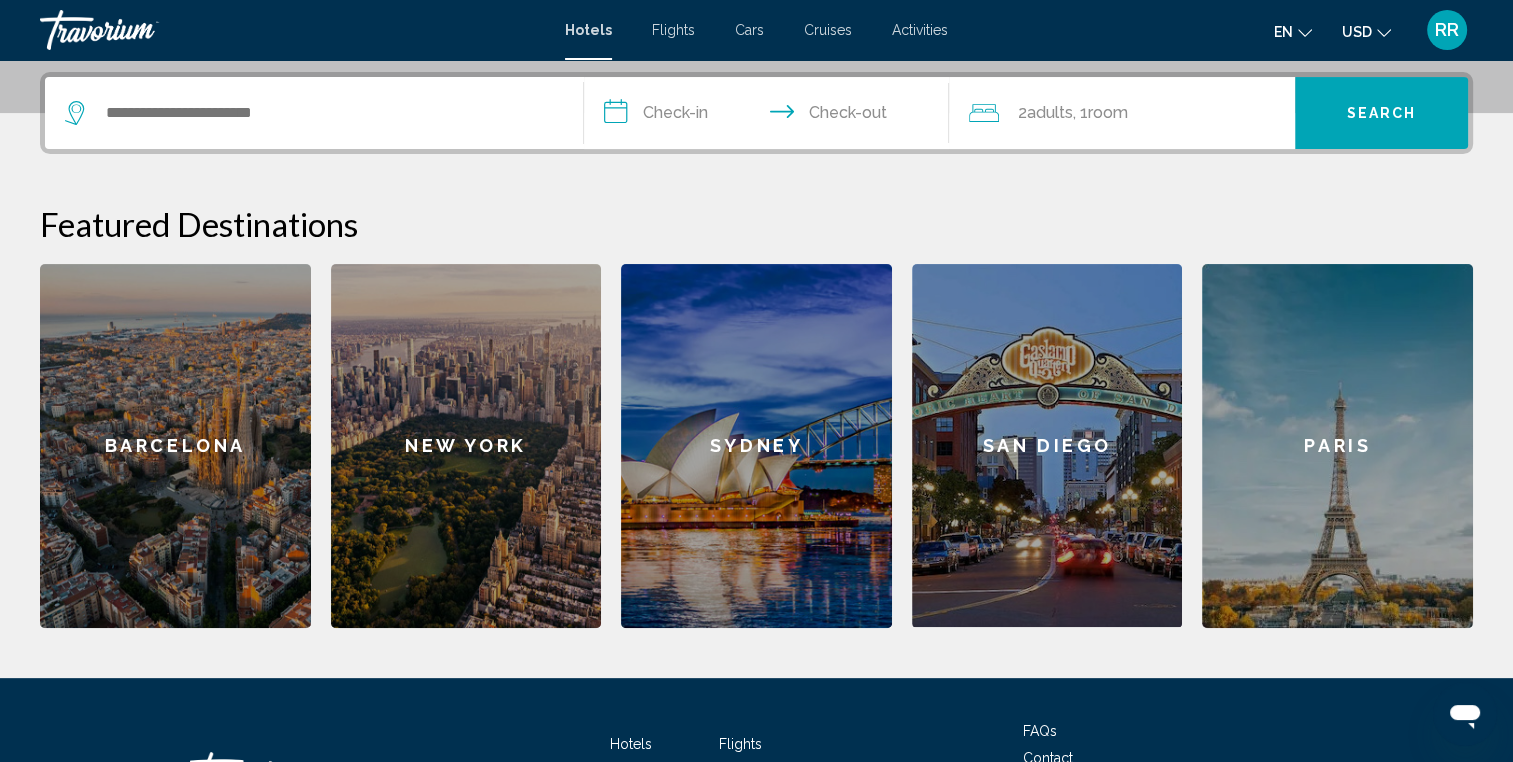 click on "New York" at bounding box center (466, 446) 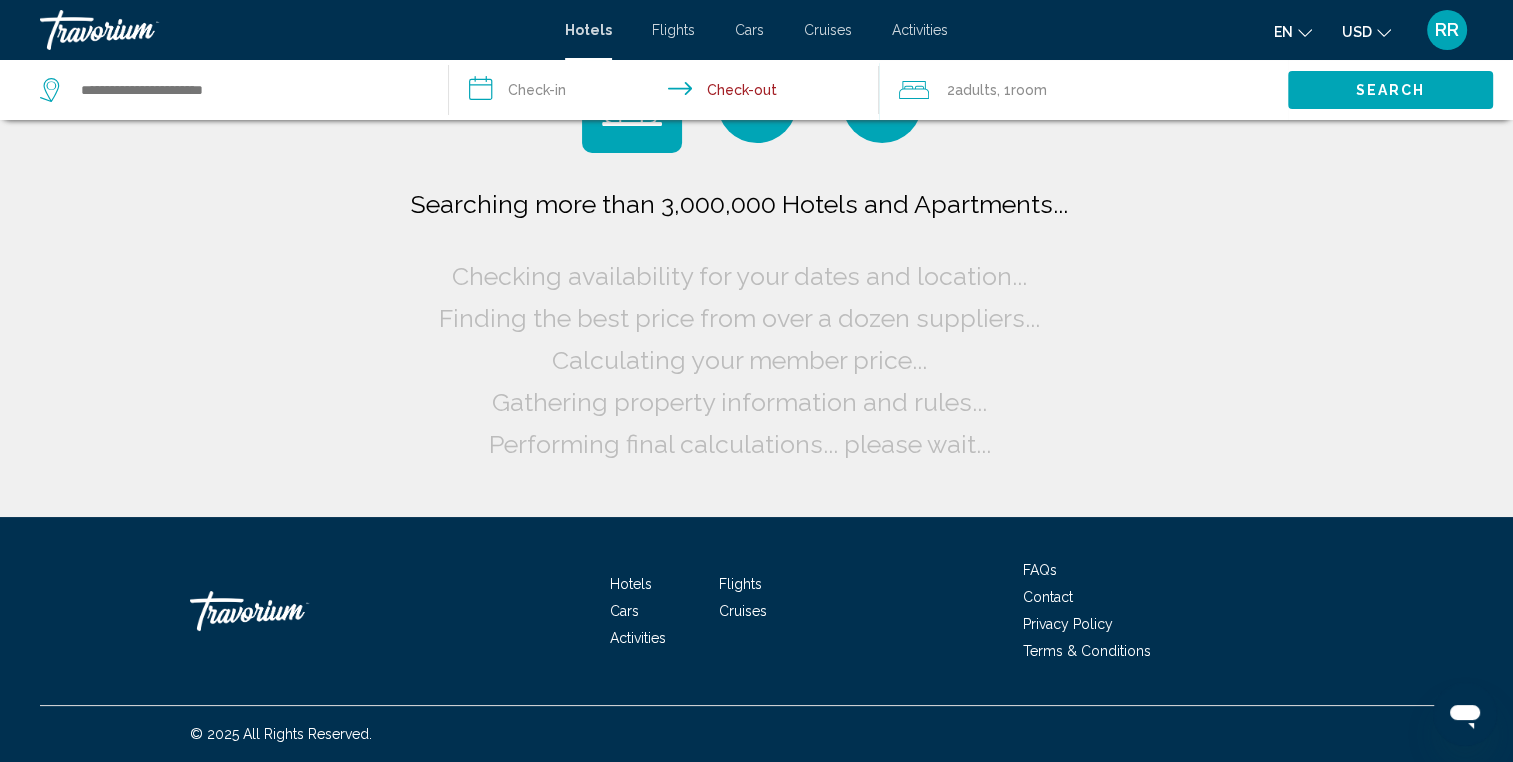 click on "Searching more than 3,000,000 Hotels and Apartments...
Checking availability for your dates and location..." 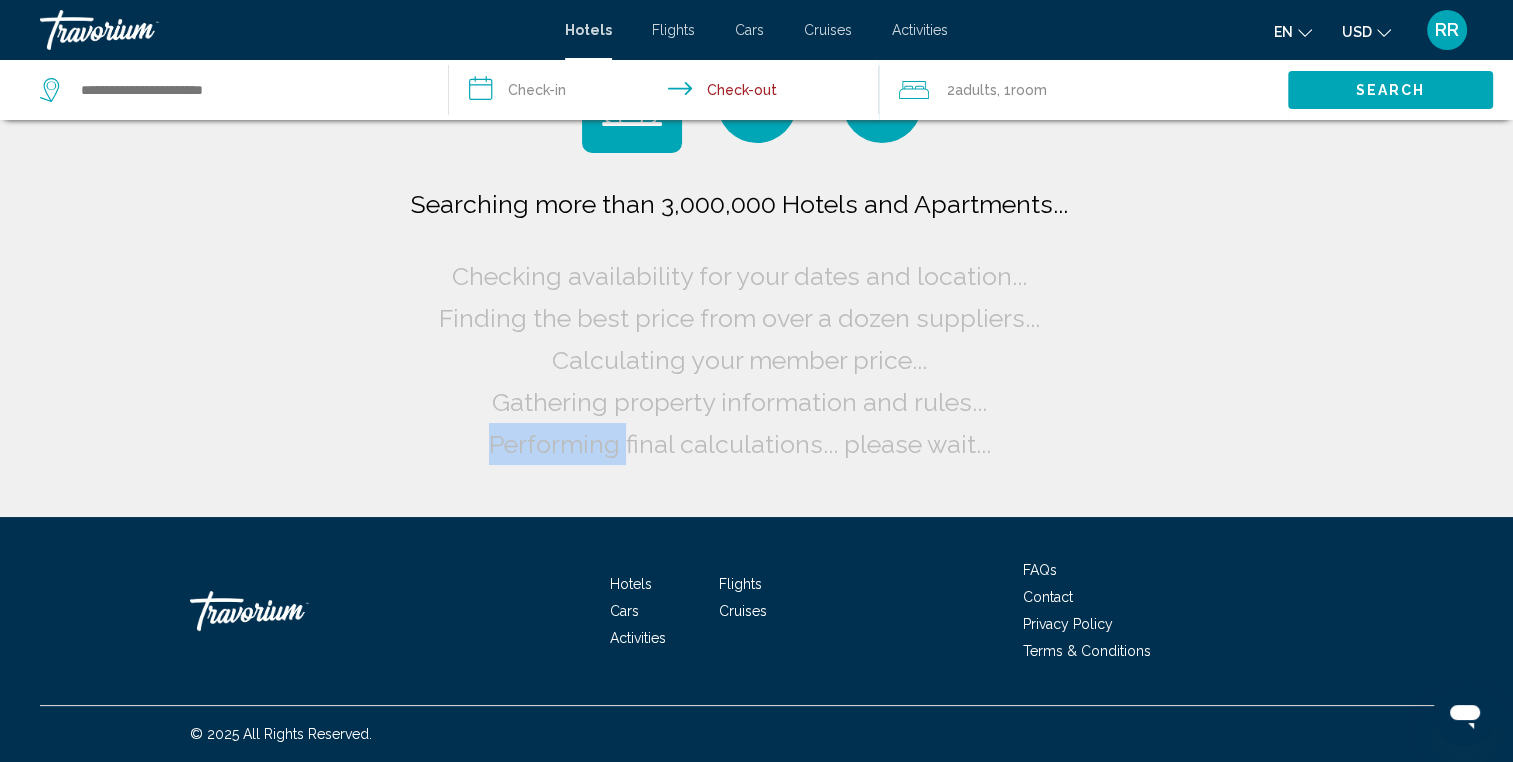 scroll, scrollTop: 0, scrollLeft: 0, axis: both 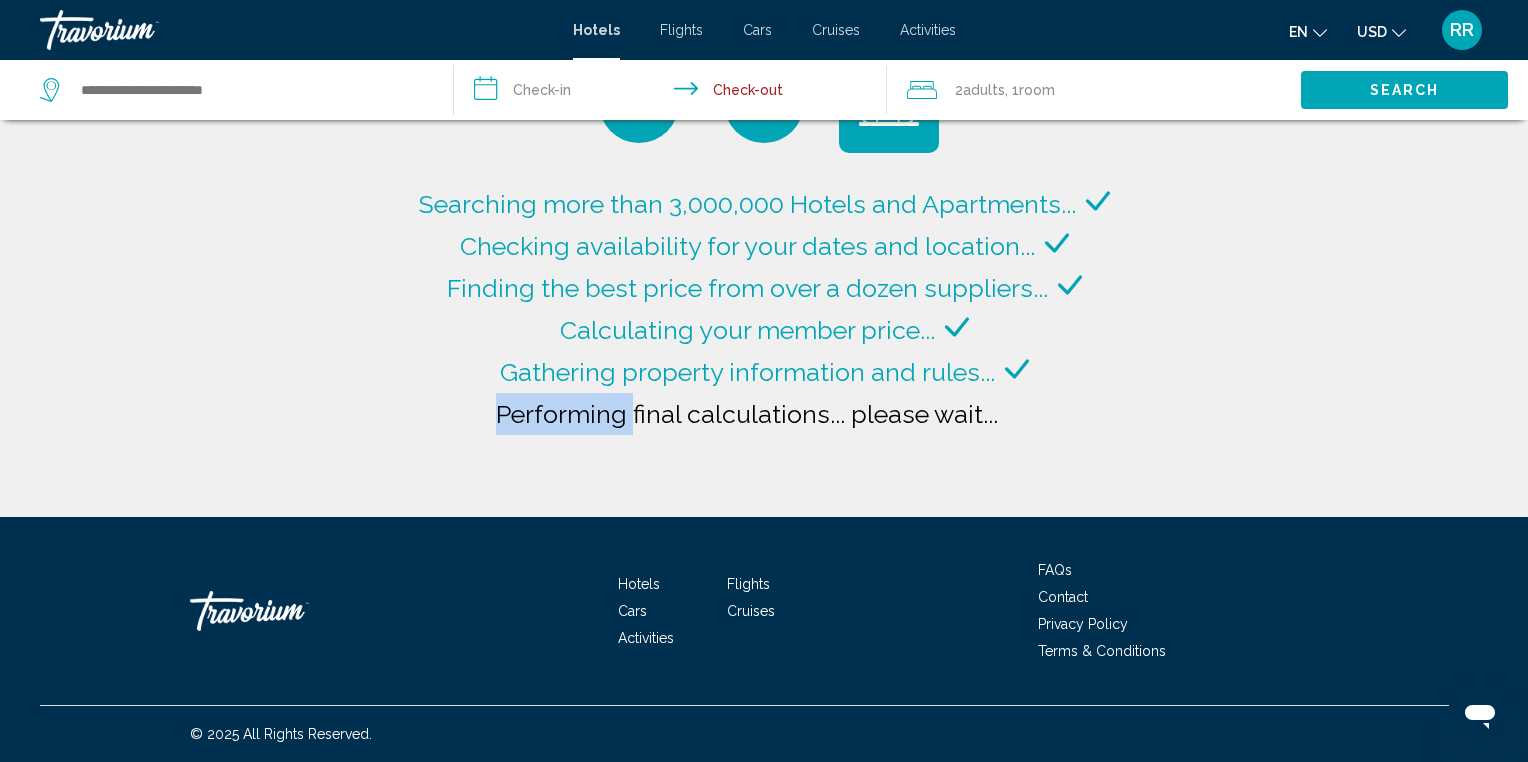 type on "**********" 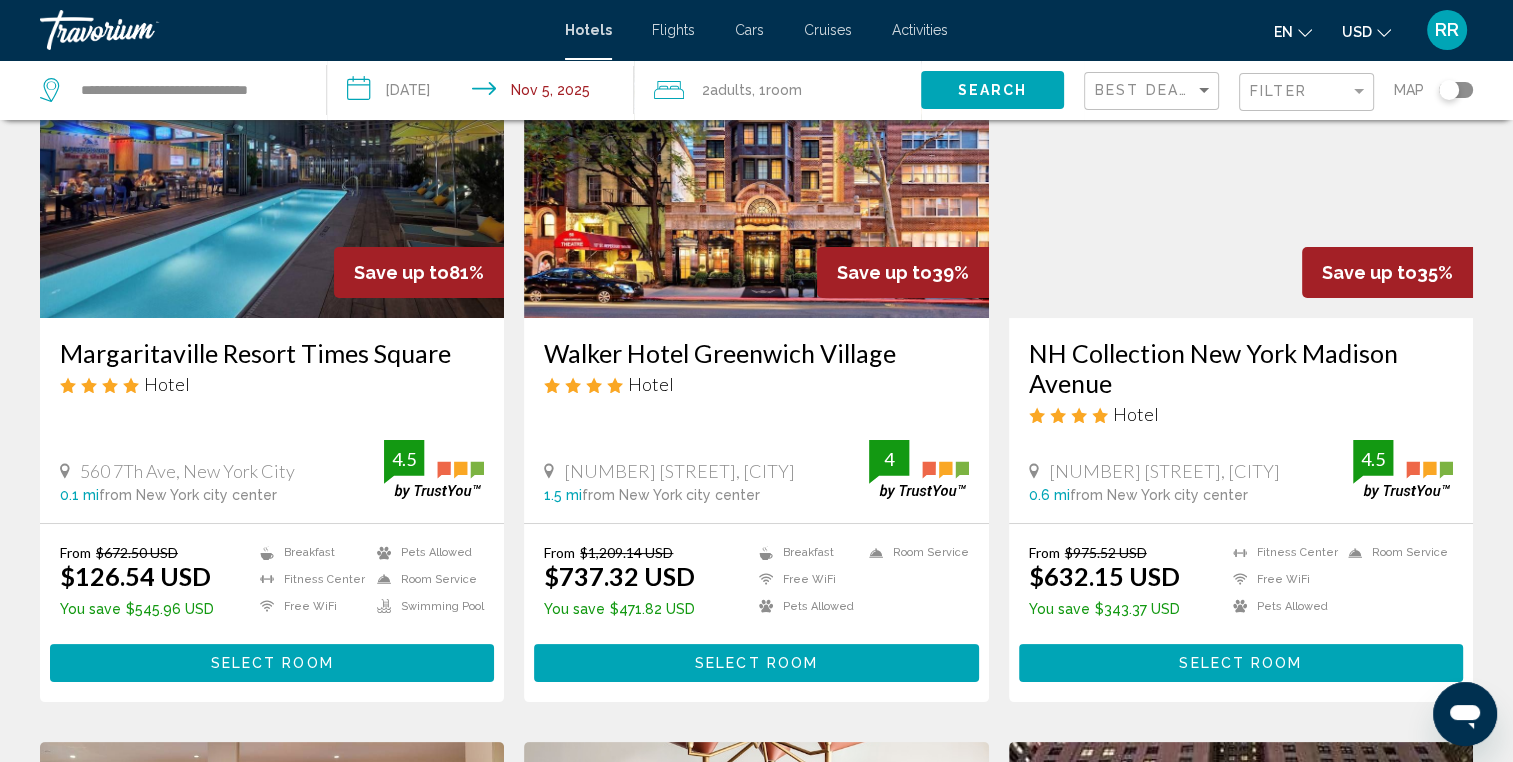 scroll, scrollTop: 196, scrollLeft: 0, axis: vertical 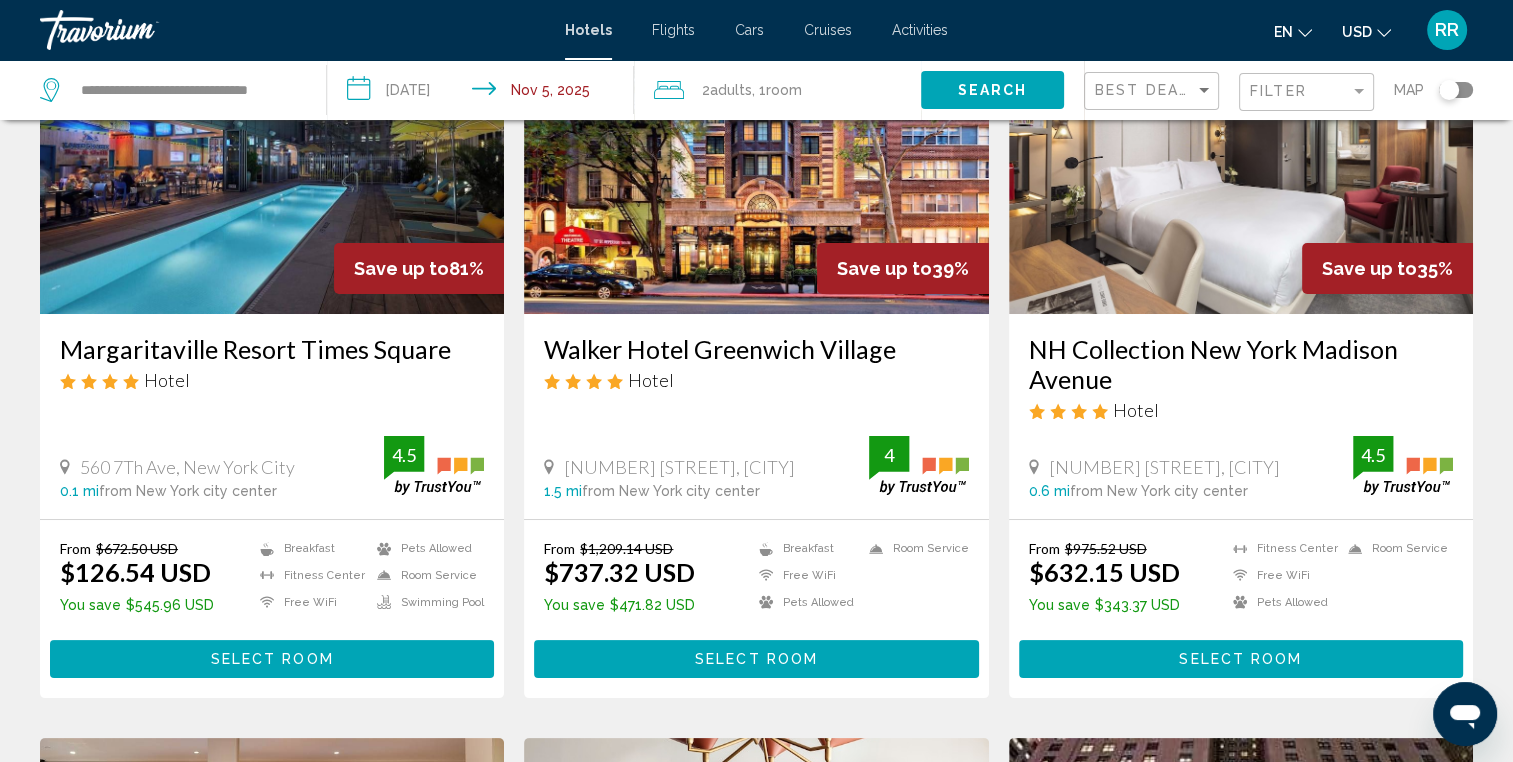 click on "Save up to  81%" at bounding box center [419, 268] 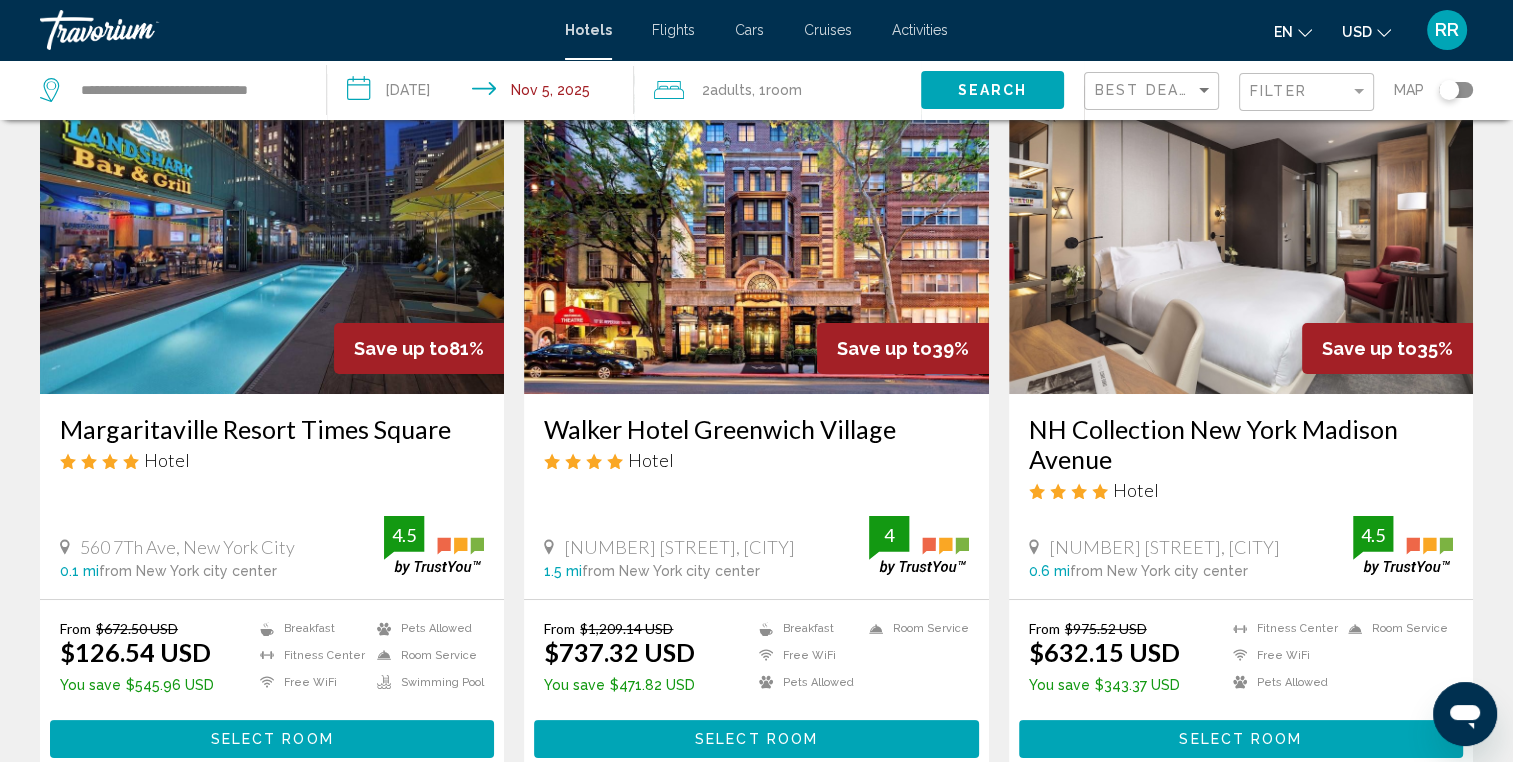 scroll, scrollTop: 27, scrollLeft: 0, axis: vertical 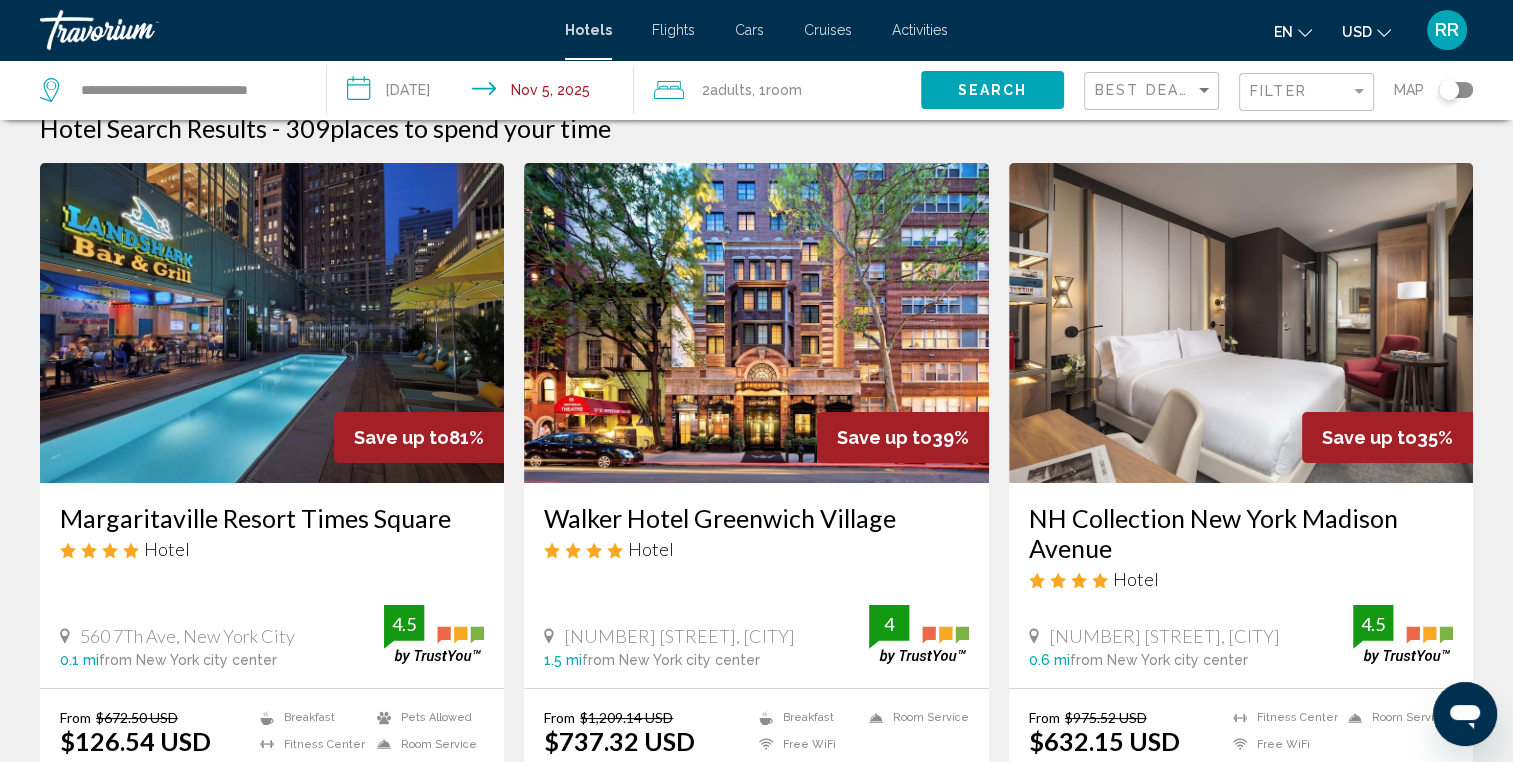 click on "Margaritaville Resort Times Square" at bounding box center (272, 518) 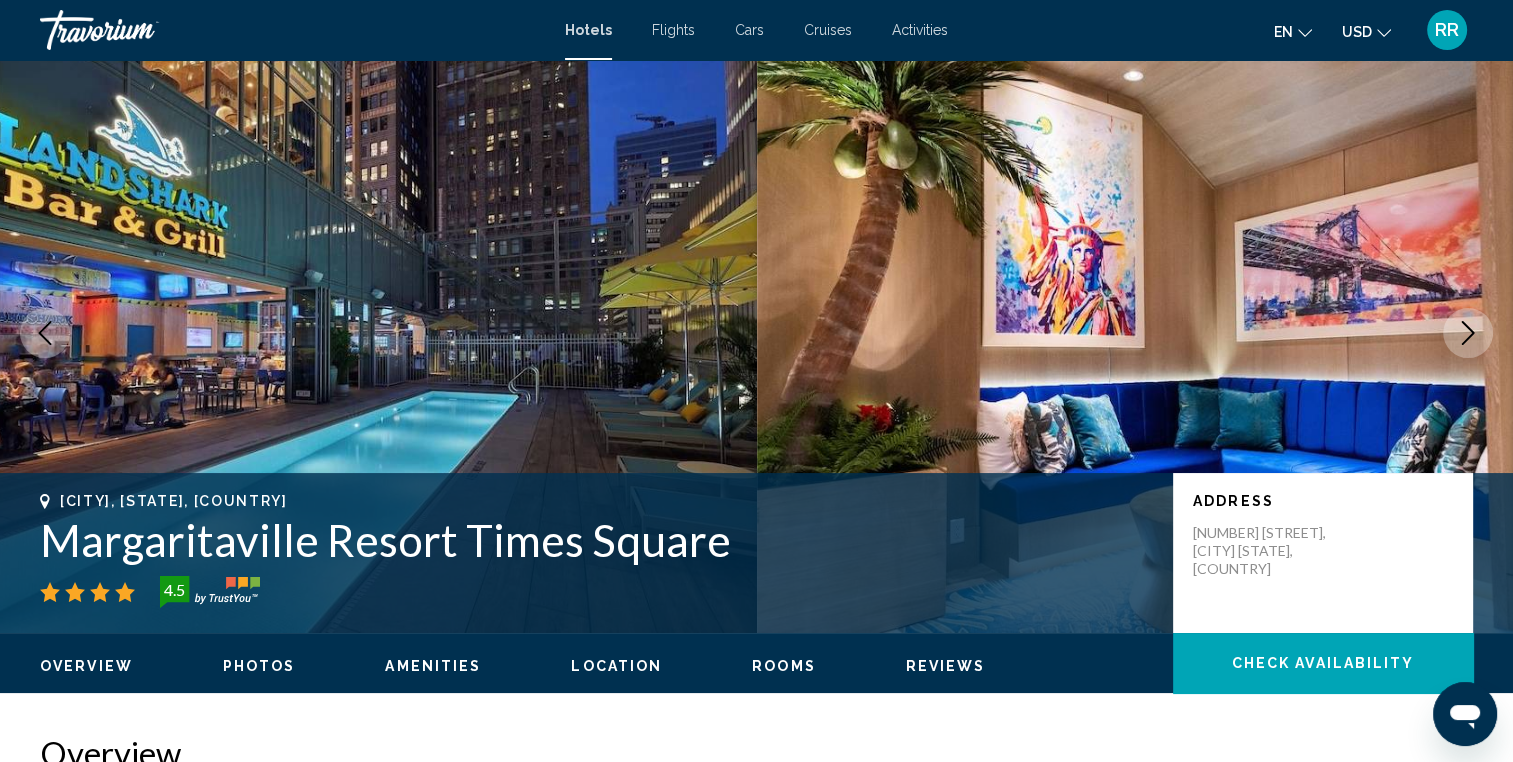 scroll, scrollTop: 0, scrollLeft: 0, axis: both 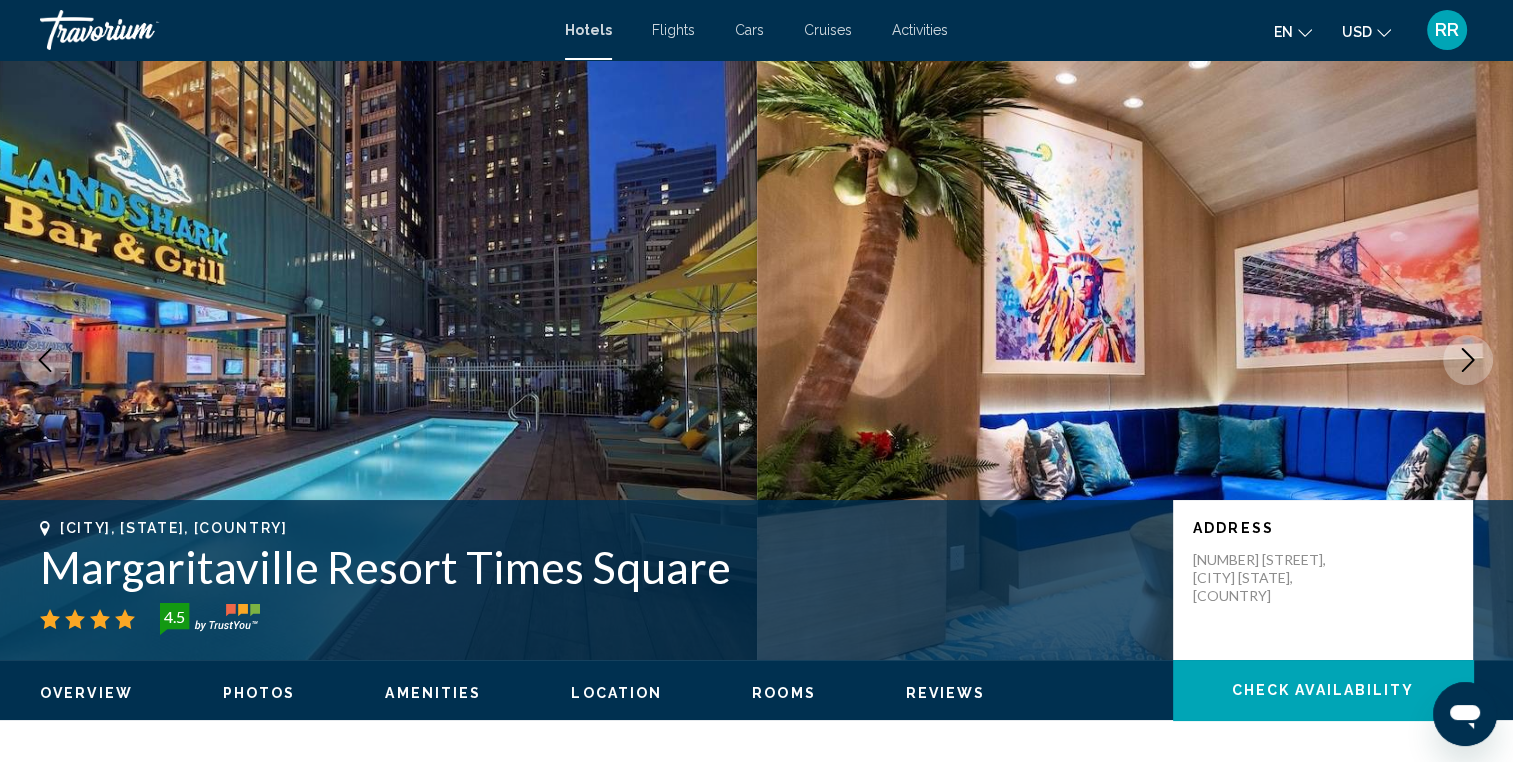 click 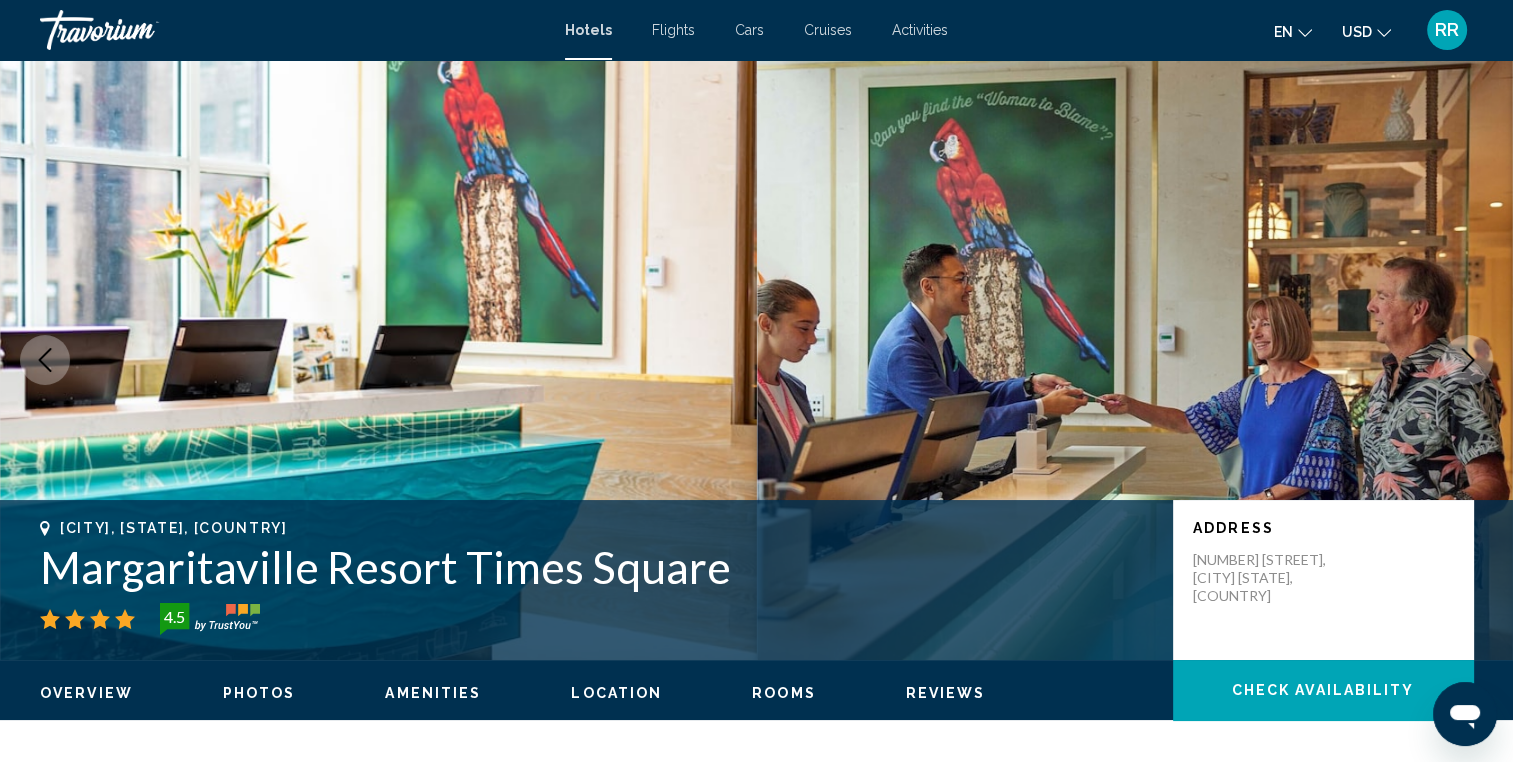 click 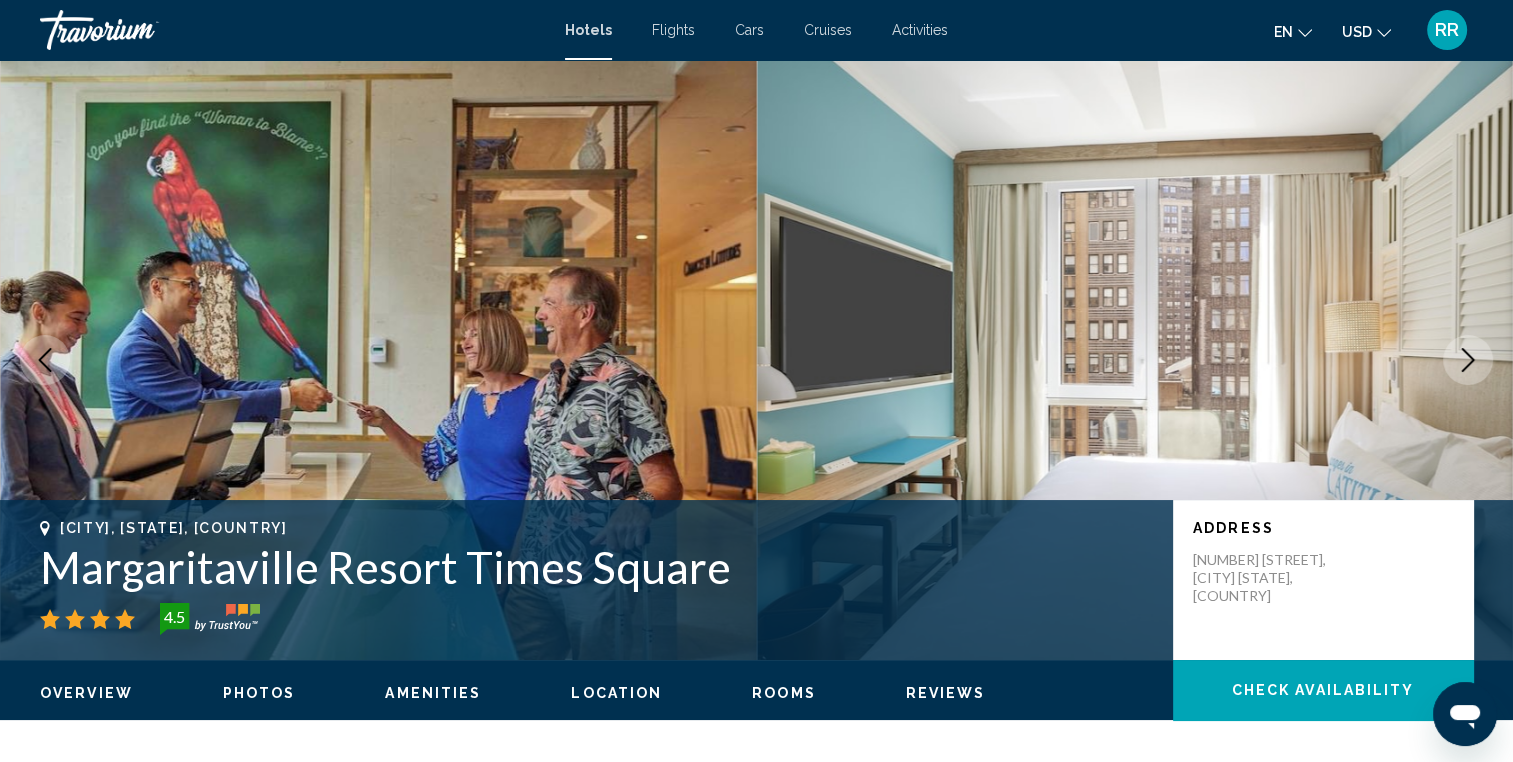 click 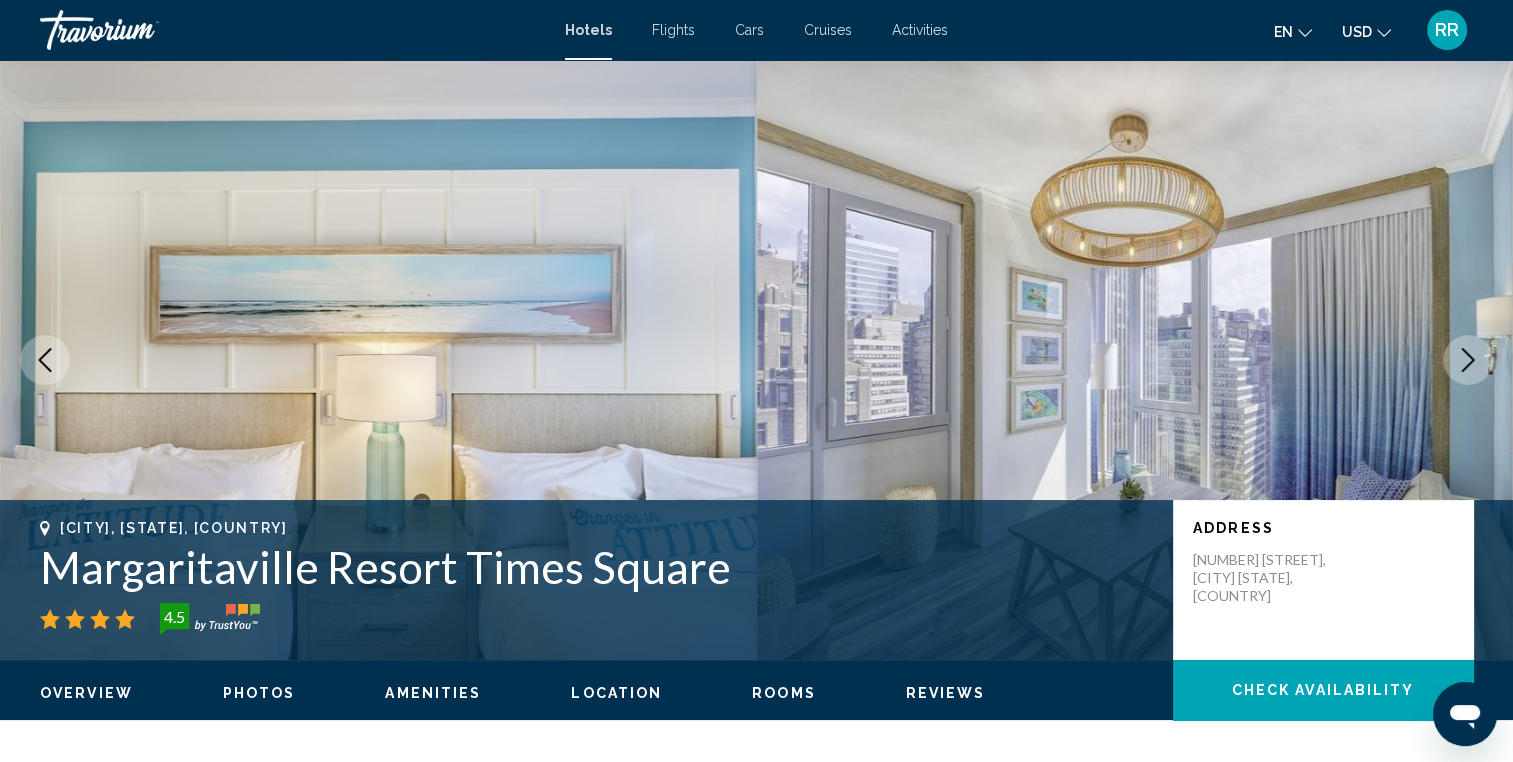 click at bounding box center (1468, 360) 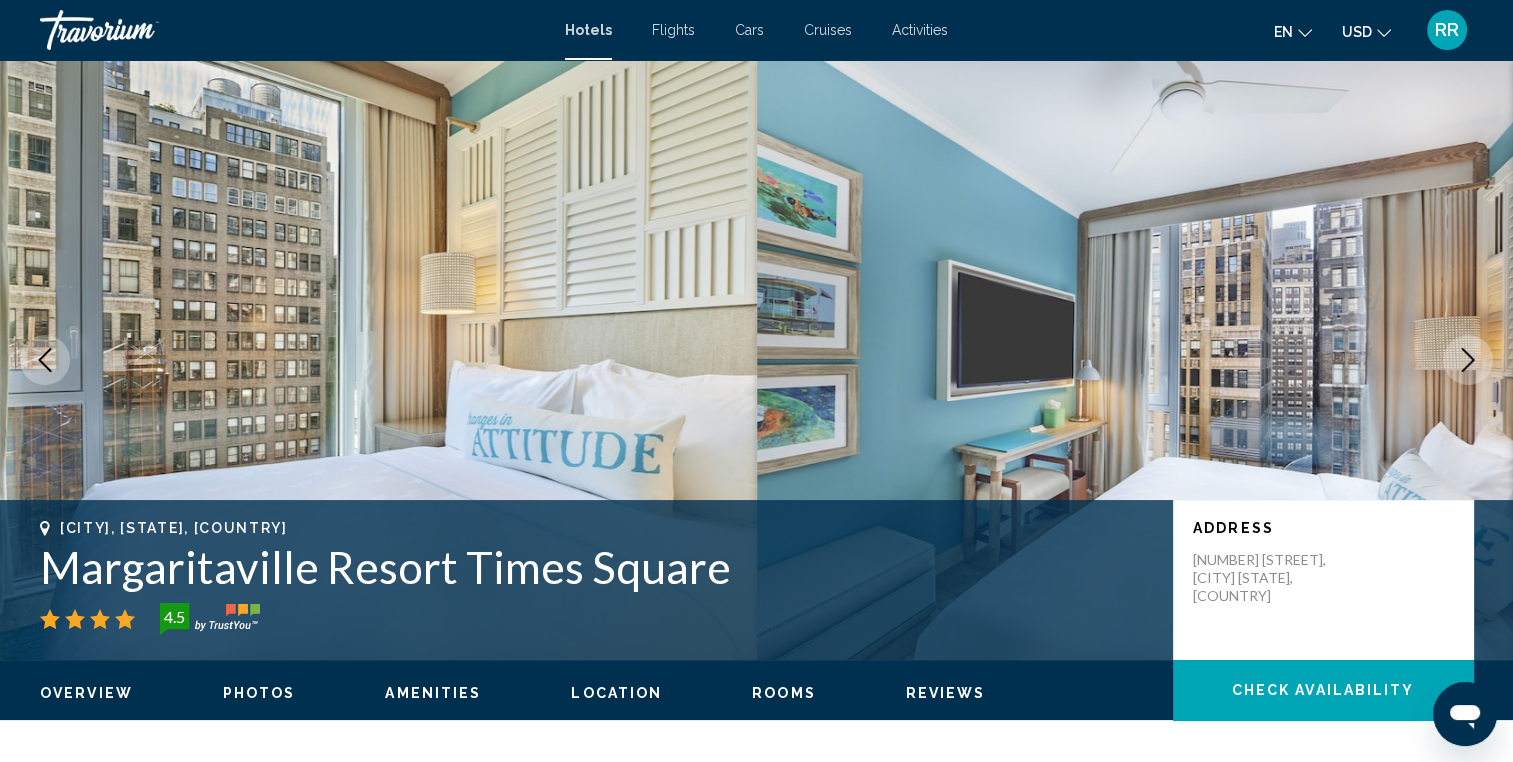 click at bounding box center (1468, 360) 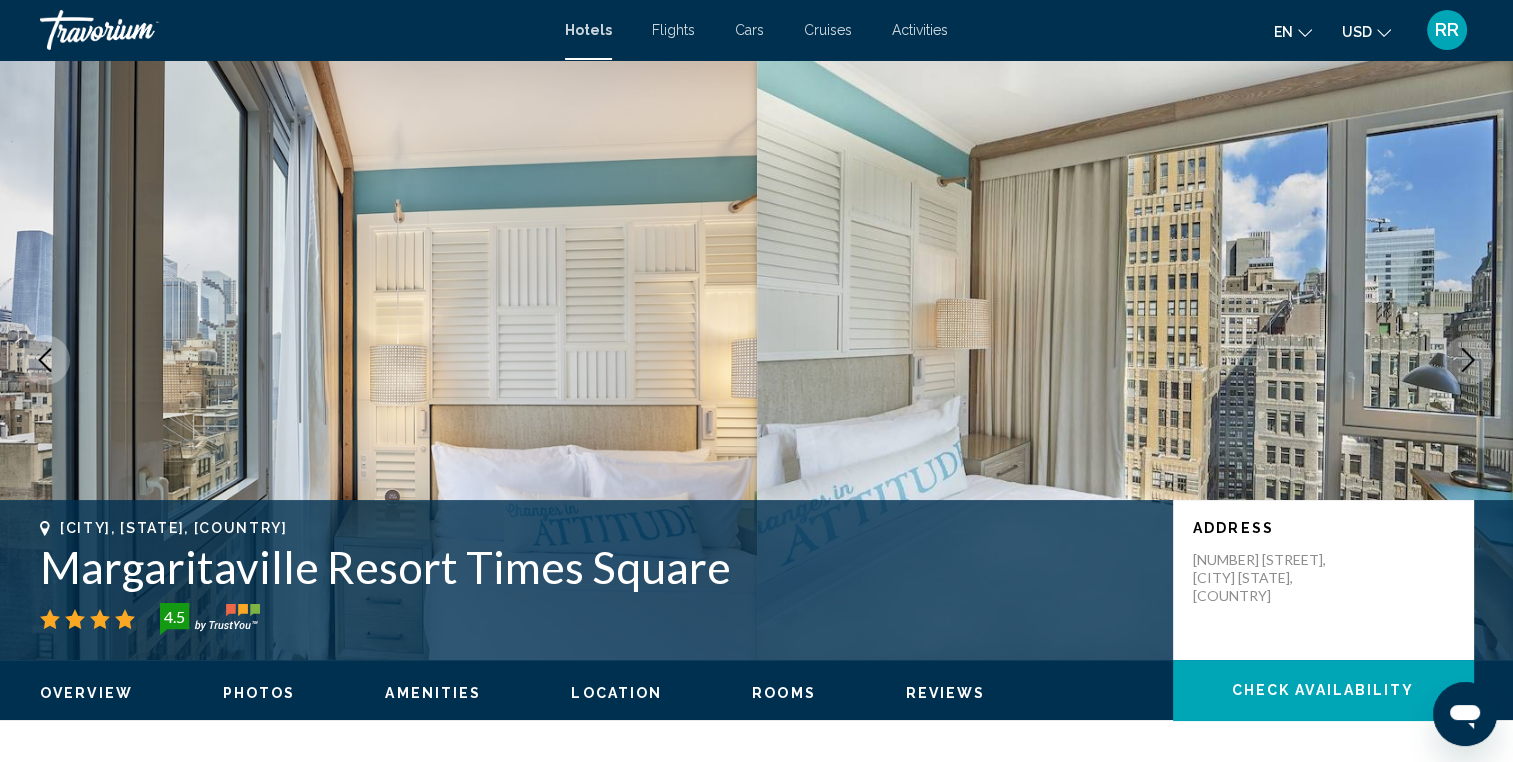 click at bounding box center [1468, 360] 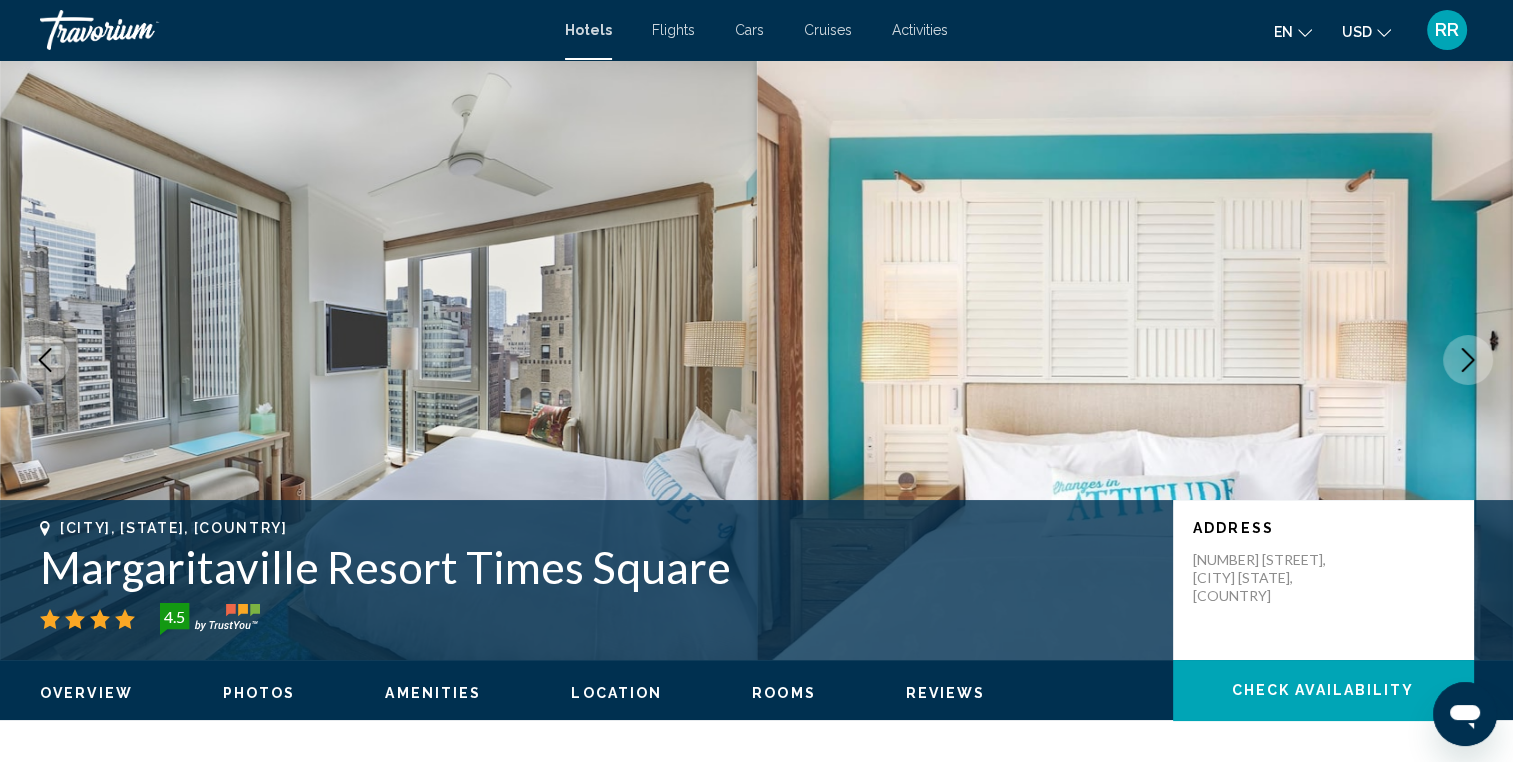 click at bounding box center [1468, 360] 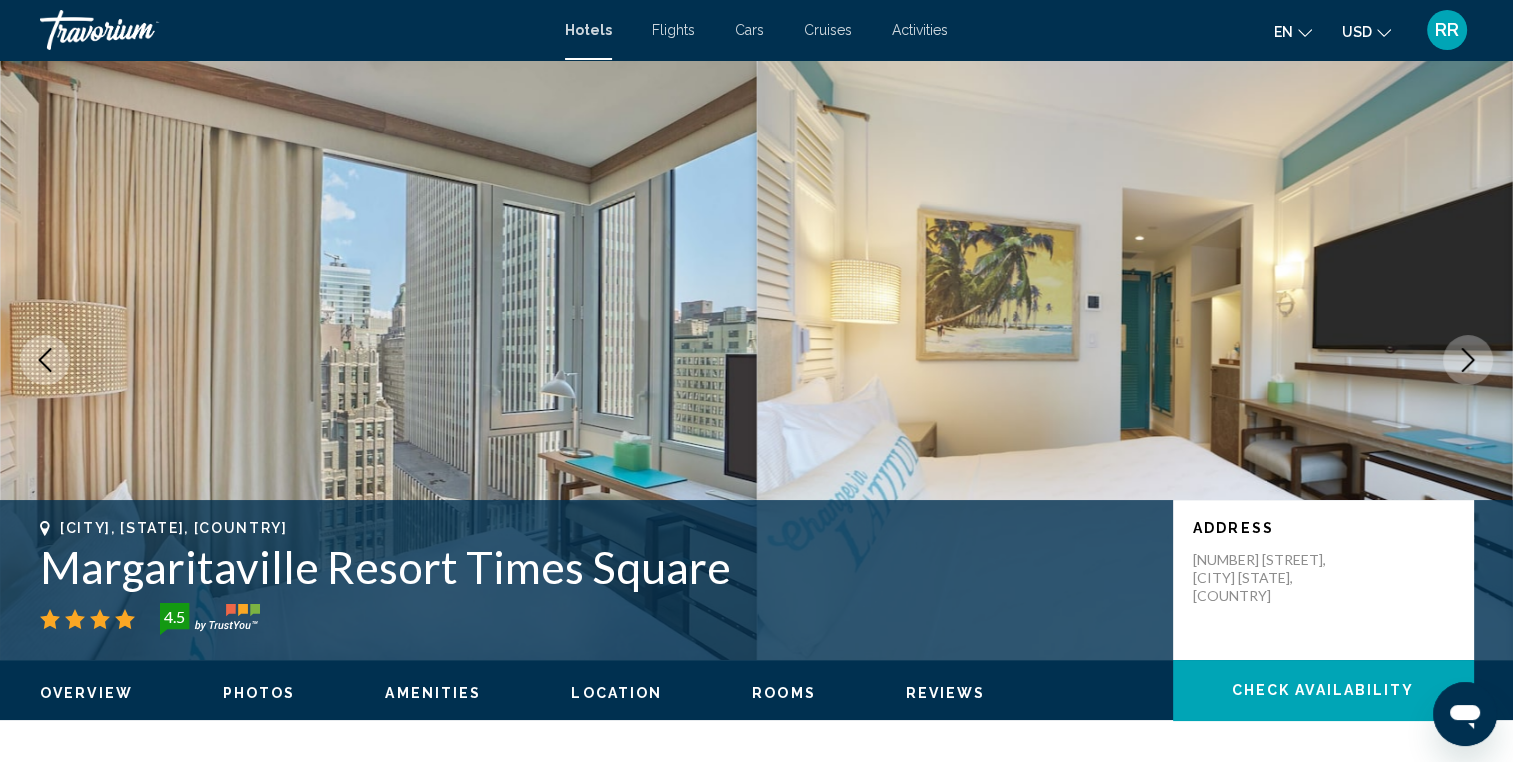 click at bounding box center [1468, 360] 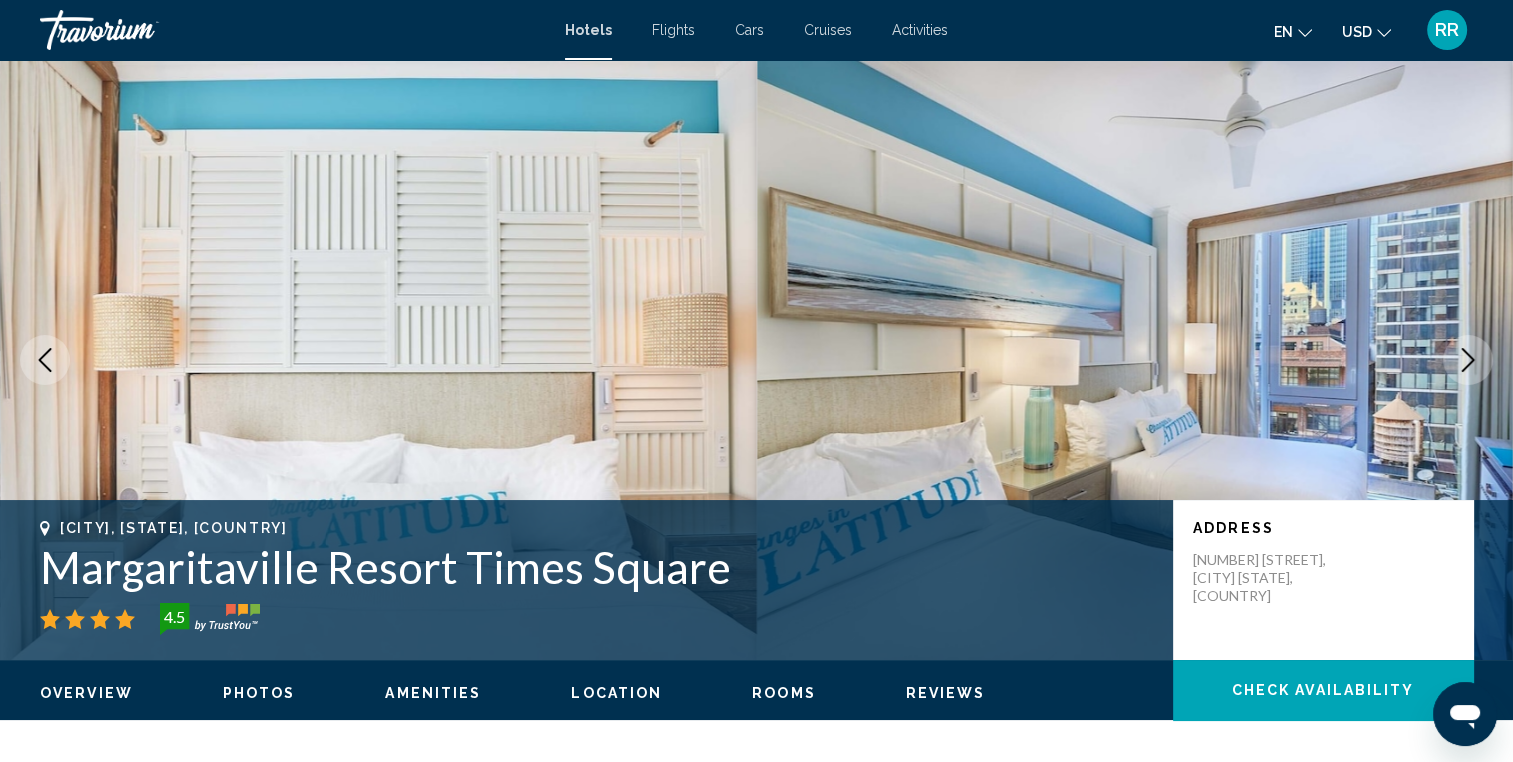 click at bounding box center (1468, 360) 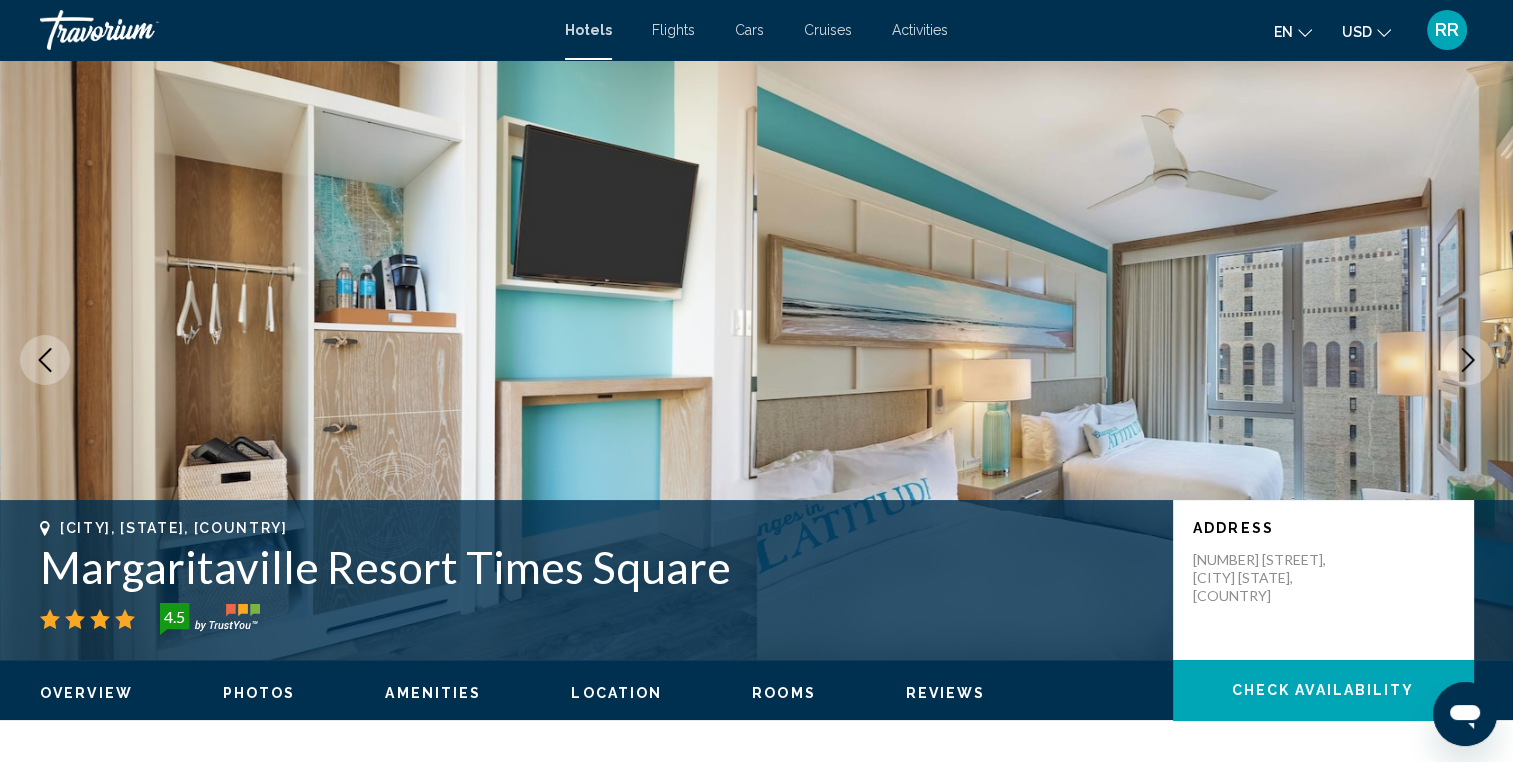 click at bounding box center [1468, 360] 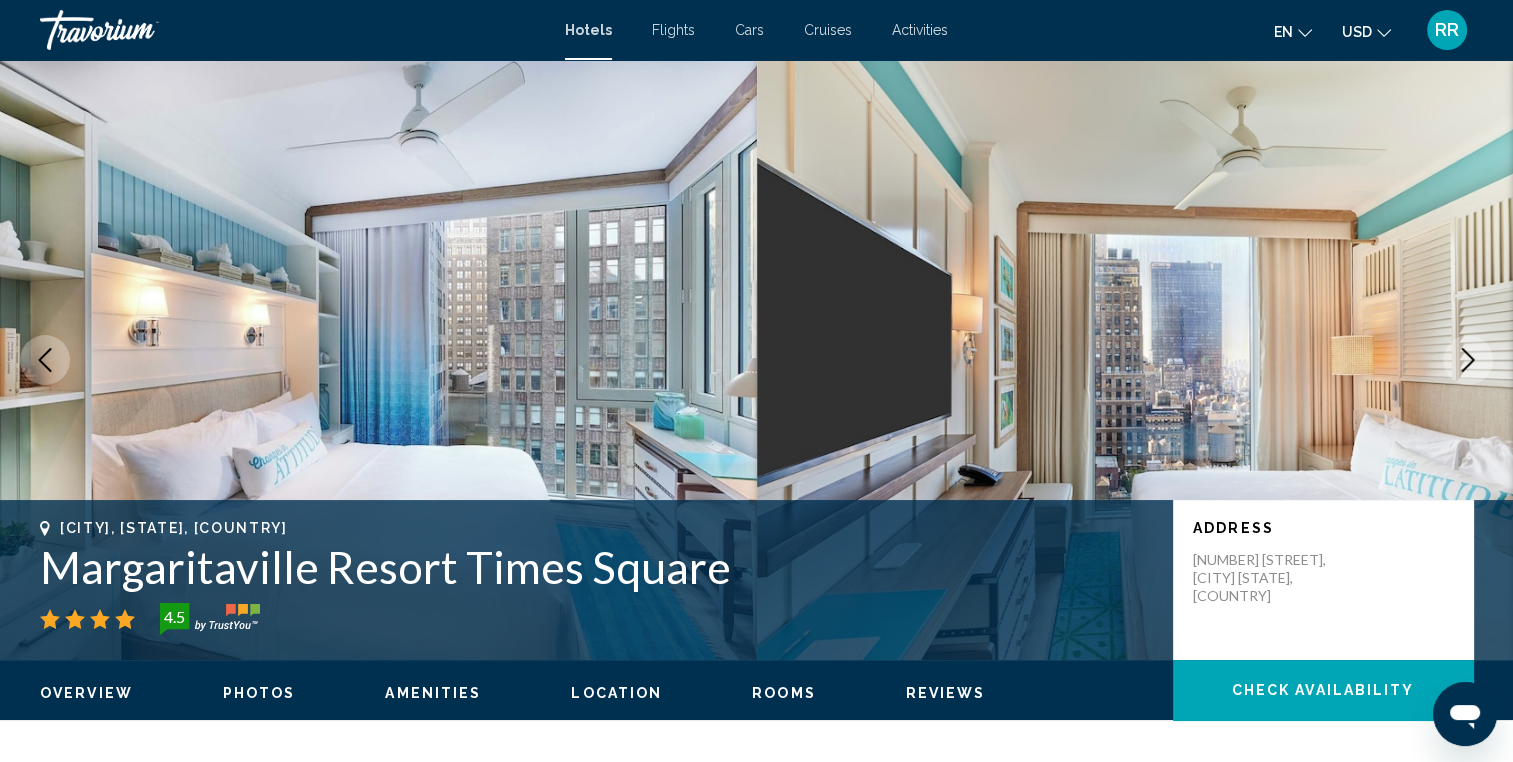 click at bounding box center (1468, 360) 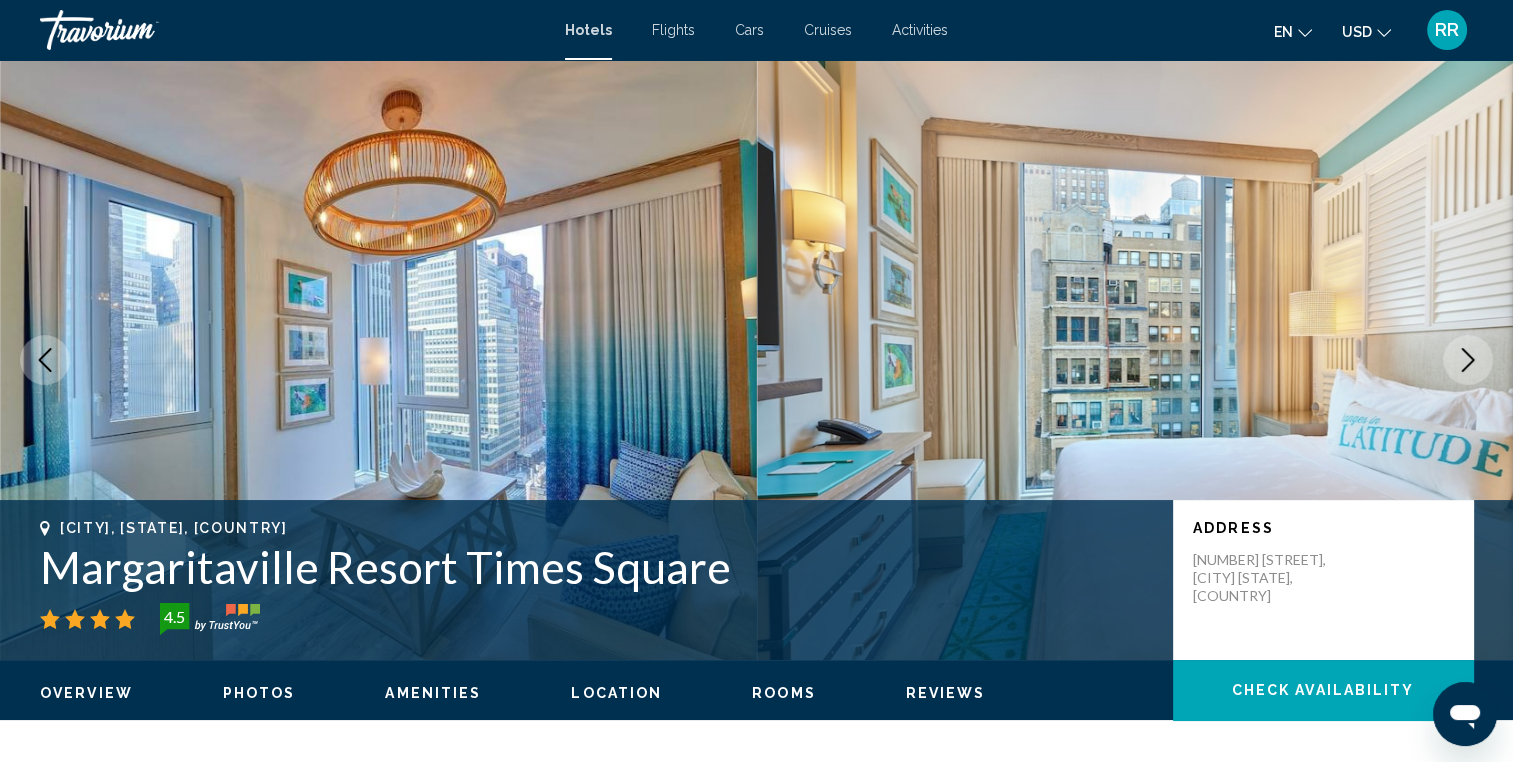 click at bounding box center (1468, 360) 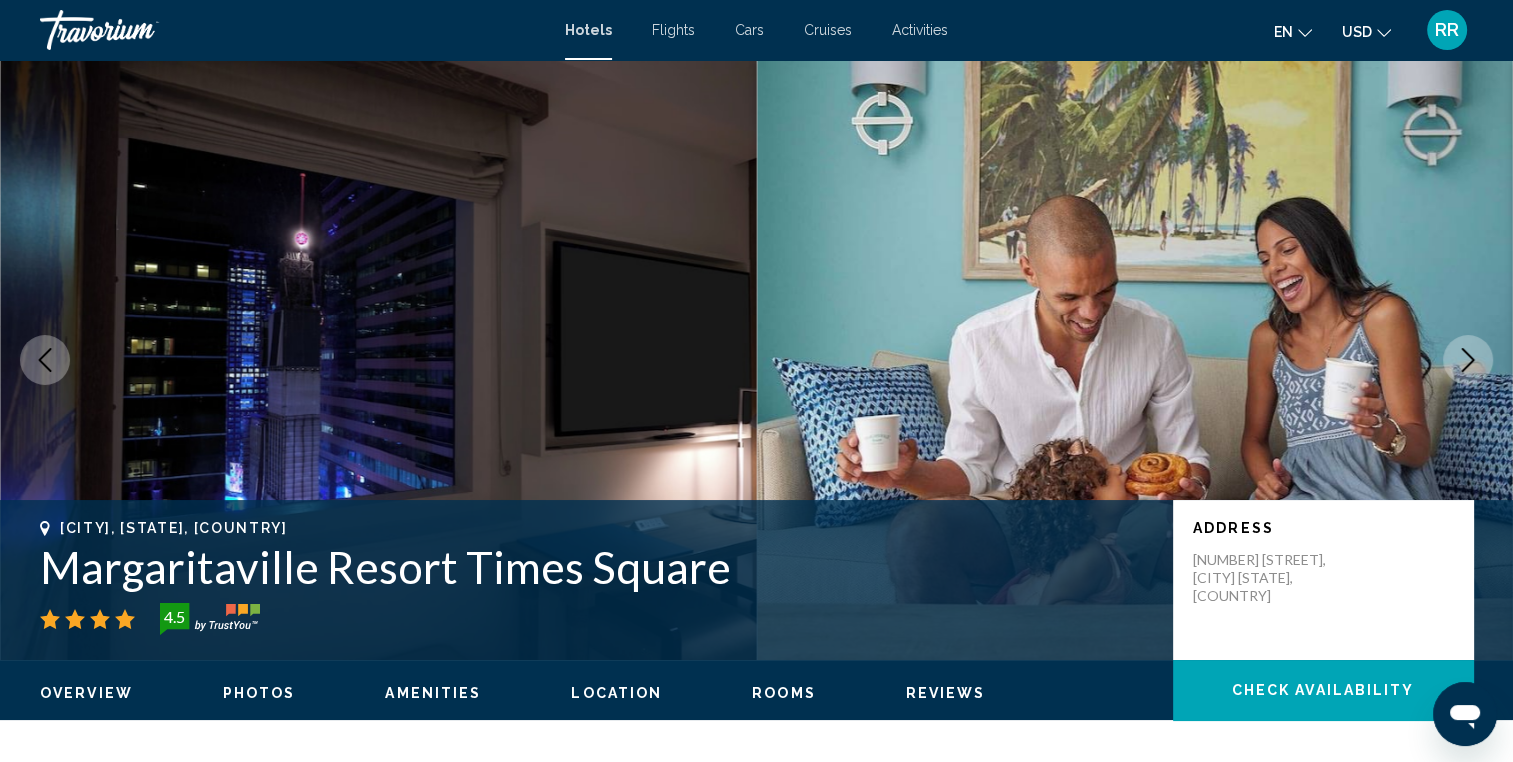 click at bounding box center (1468, 360) 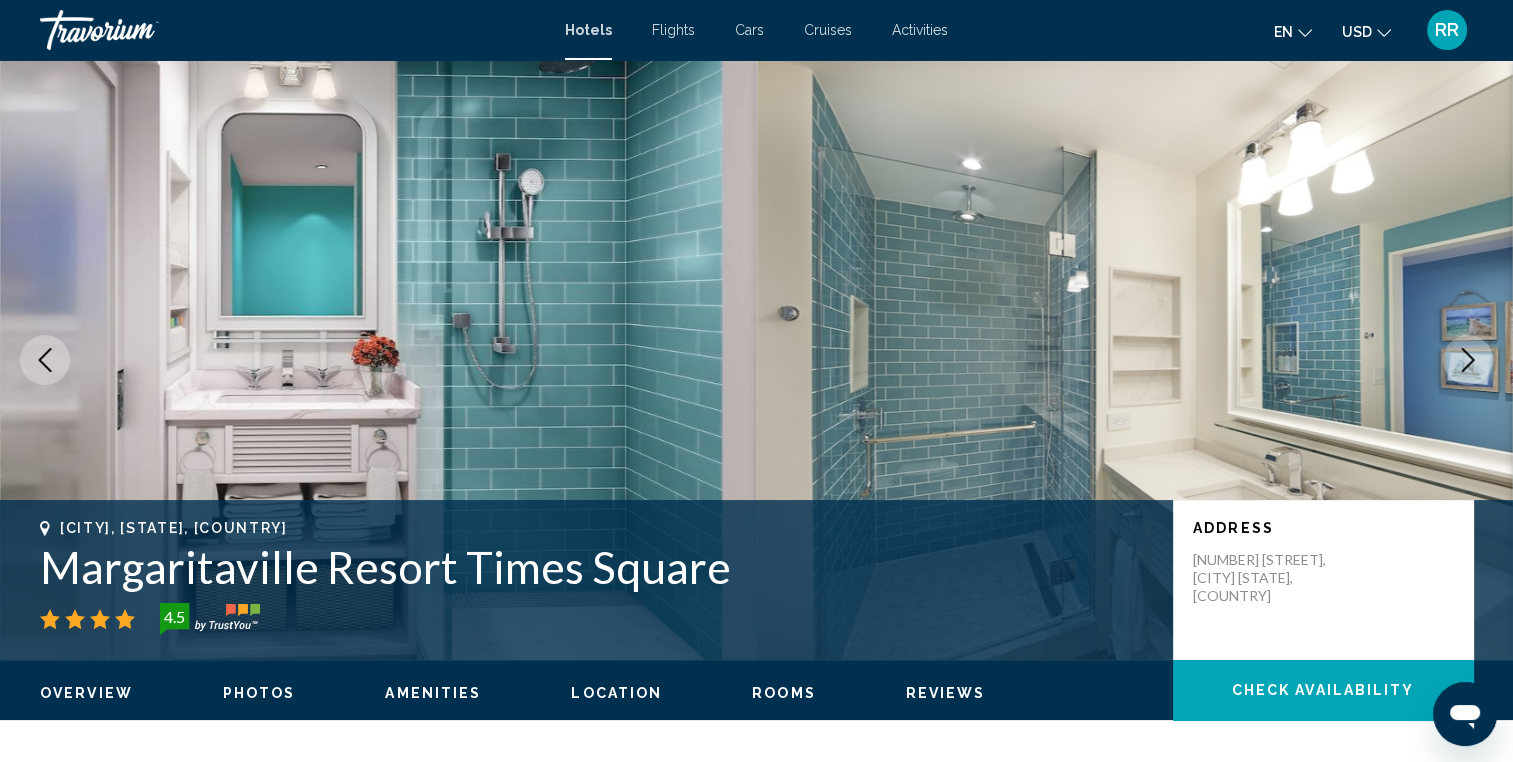 click at bounding box center (1468, 360) 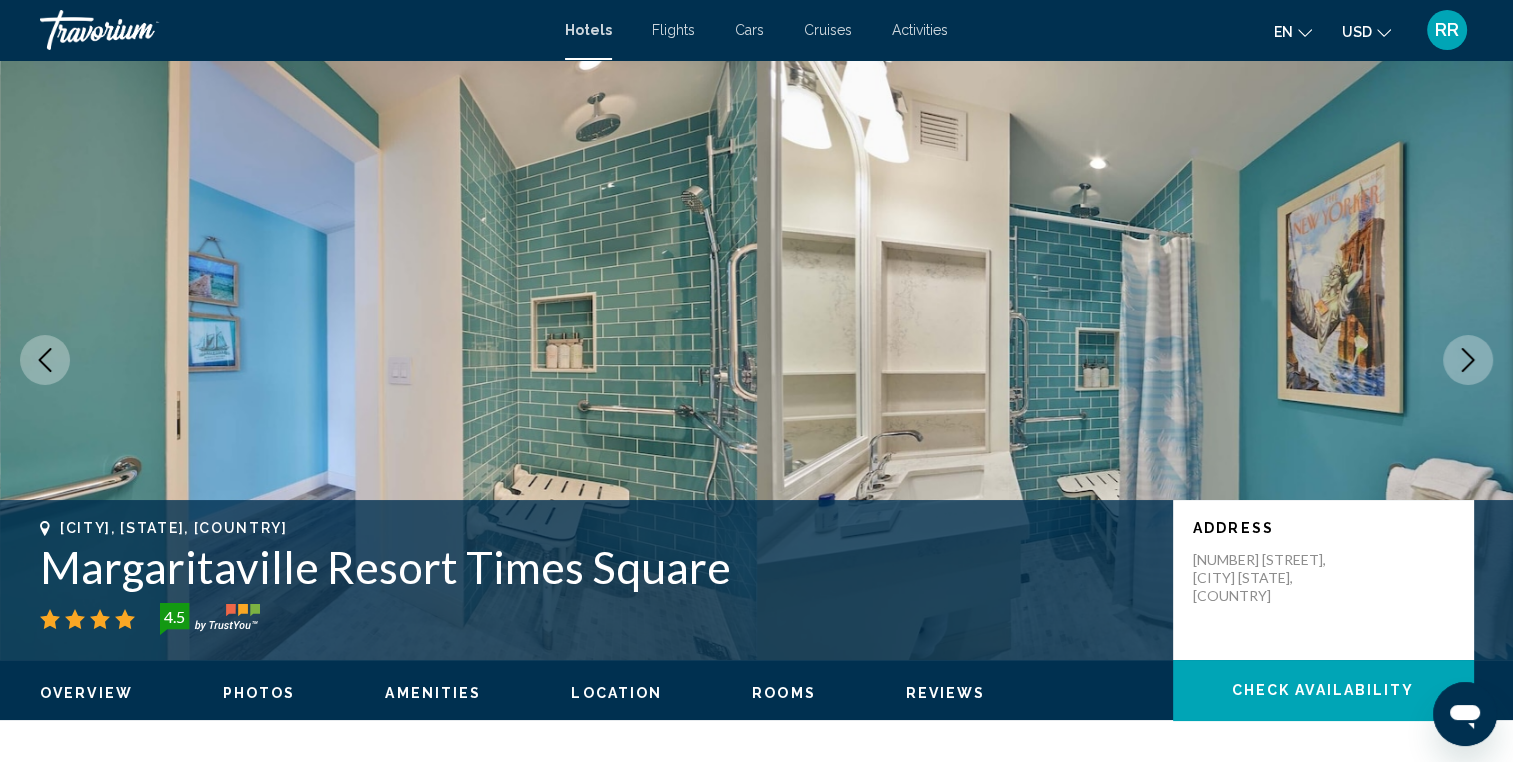 click at bounding box center (1468, 360) 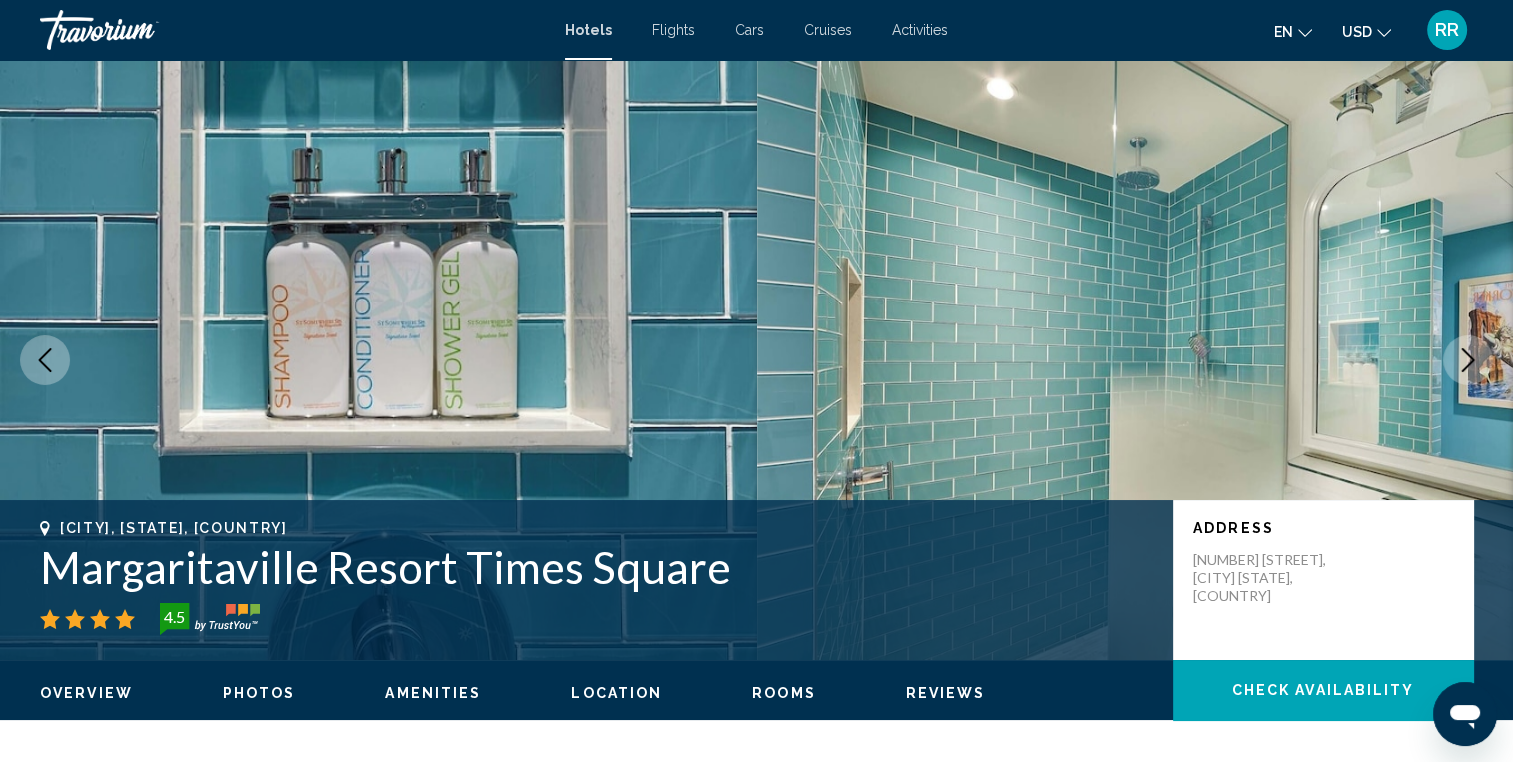 click at bounding box center (1468, 360) 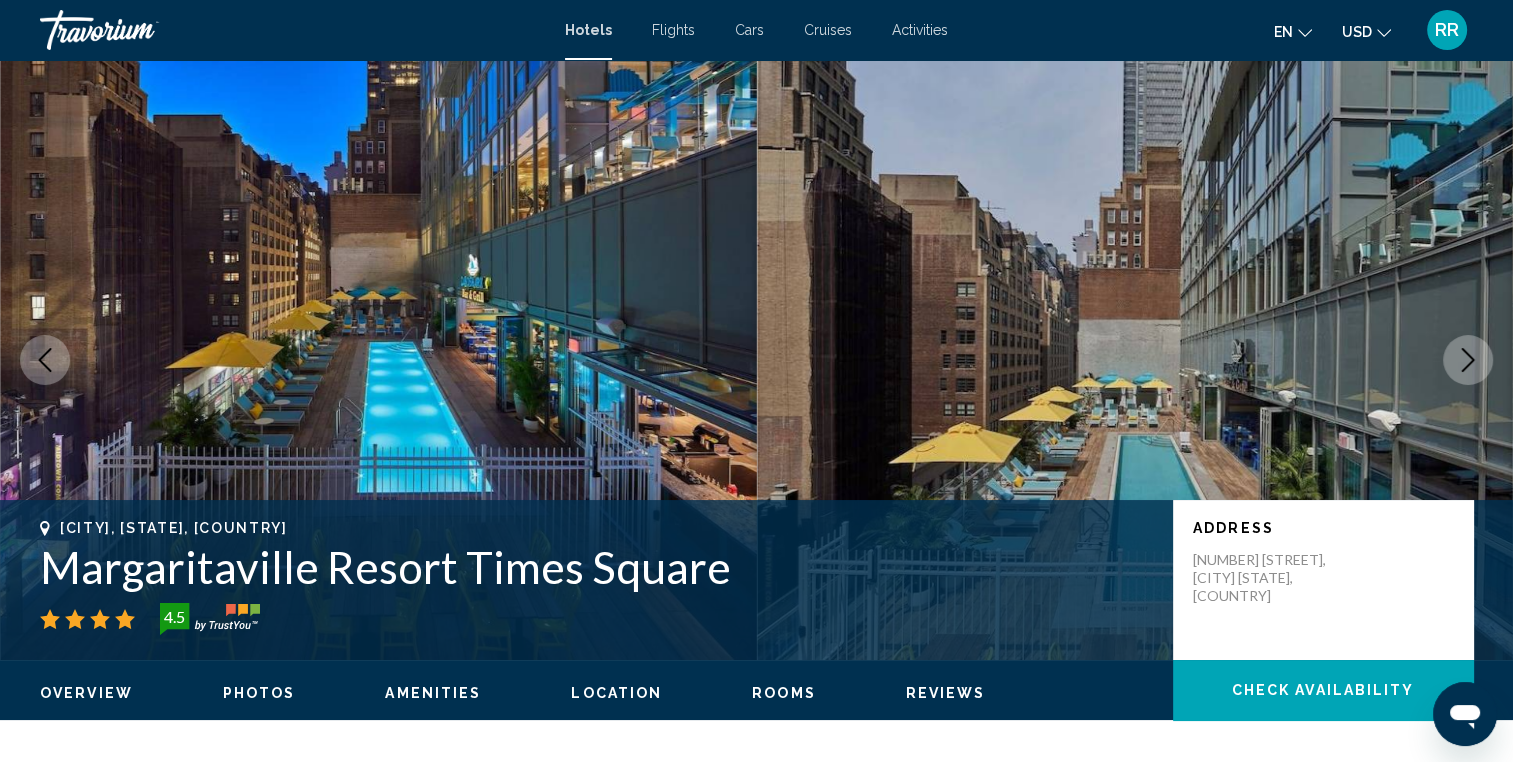 click at bounding box center (1468, 360) 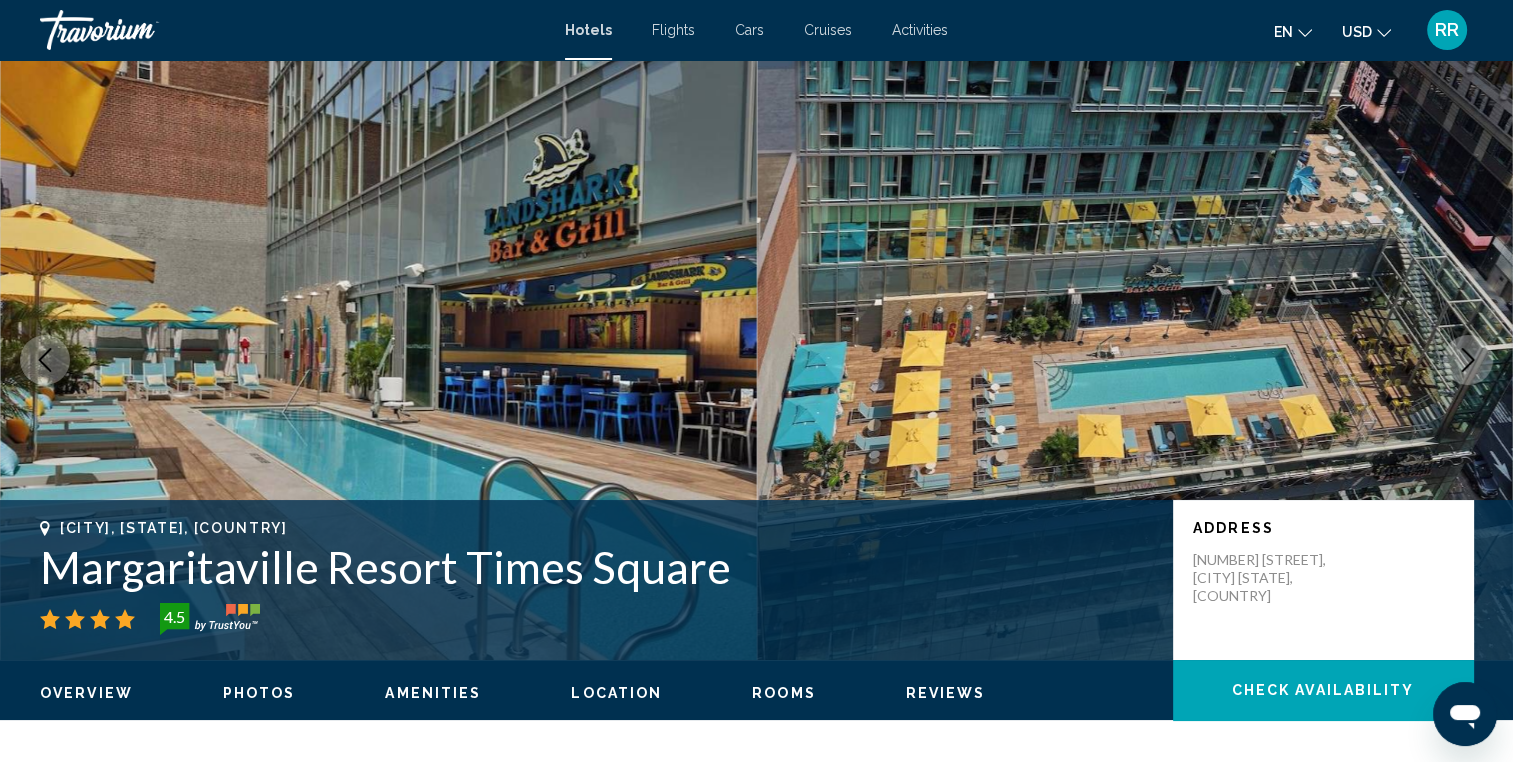 click at bounding box center (1468, 360) 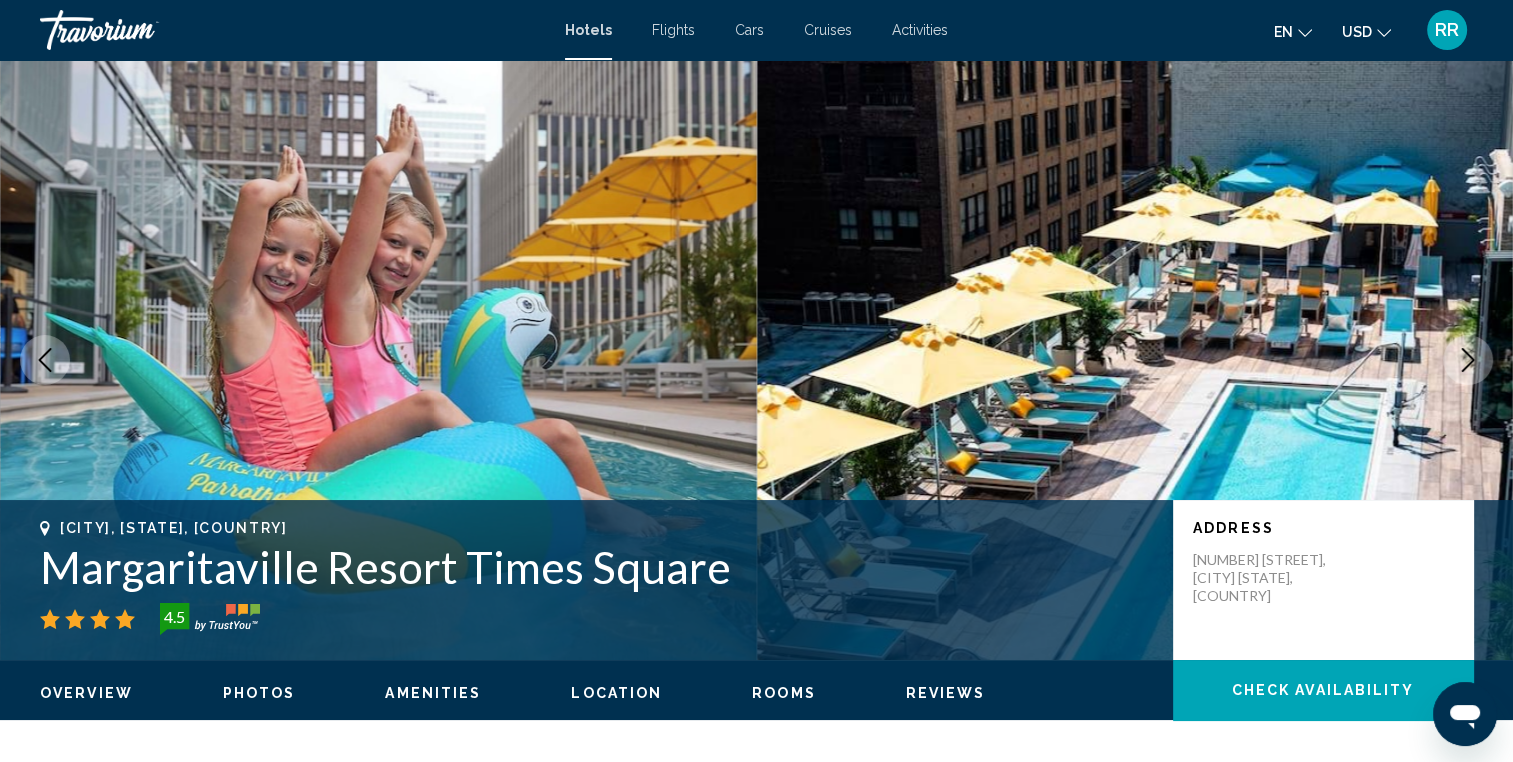 click at bounding box center (1468, 360) 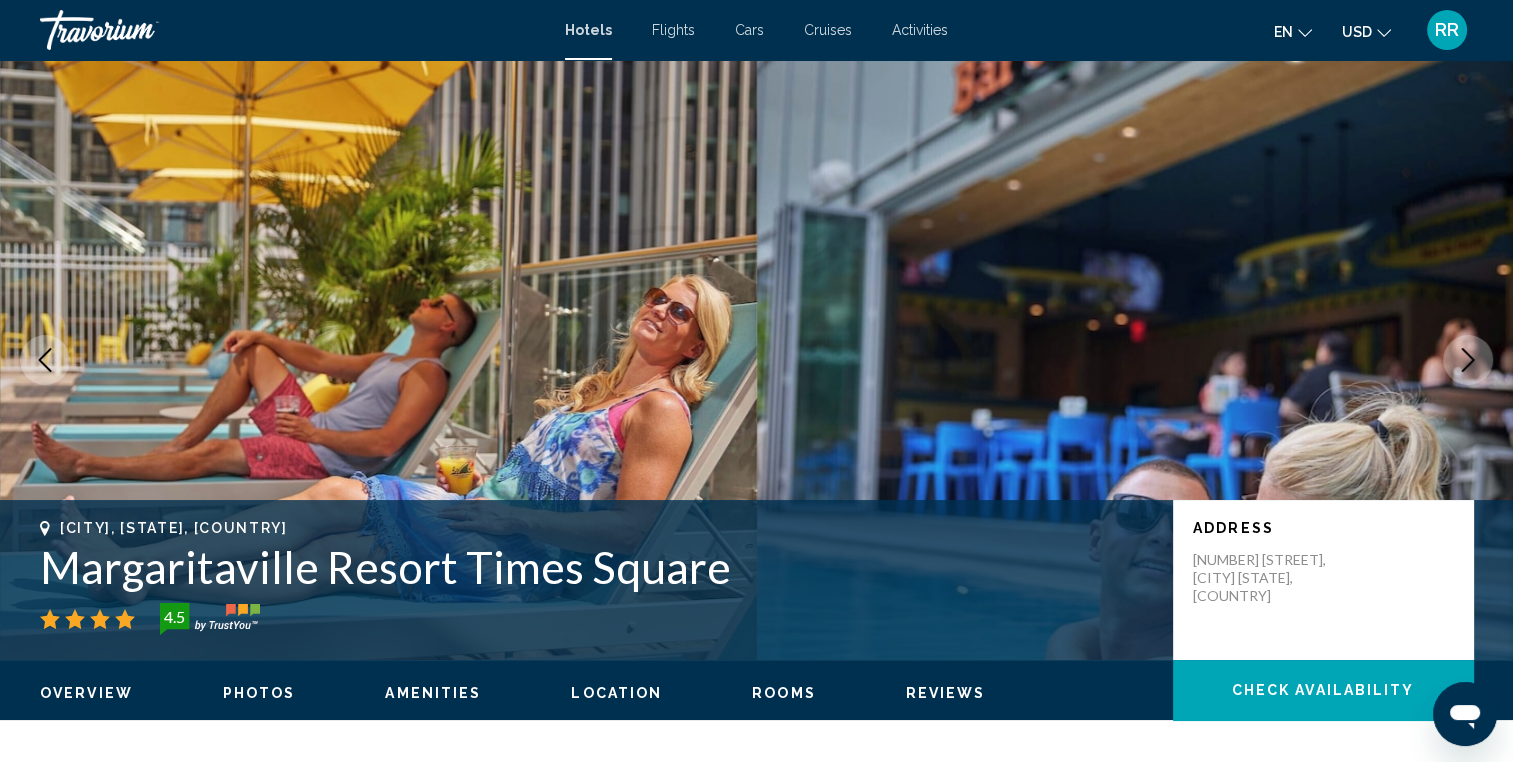click at bounding box center [1135, 360] 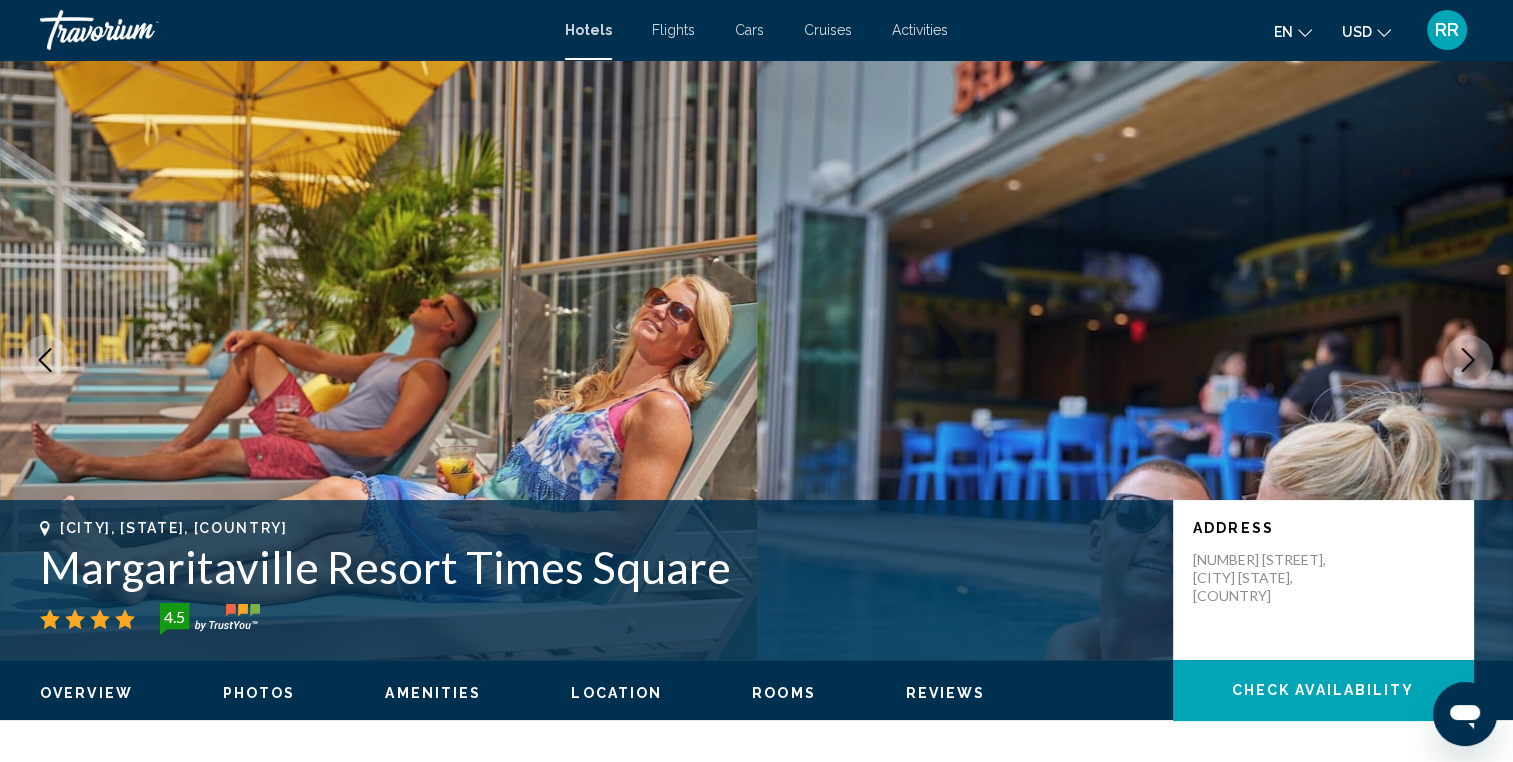 click 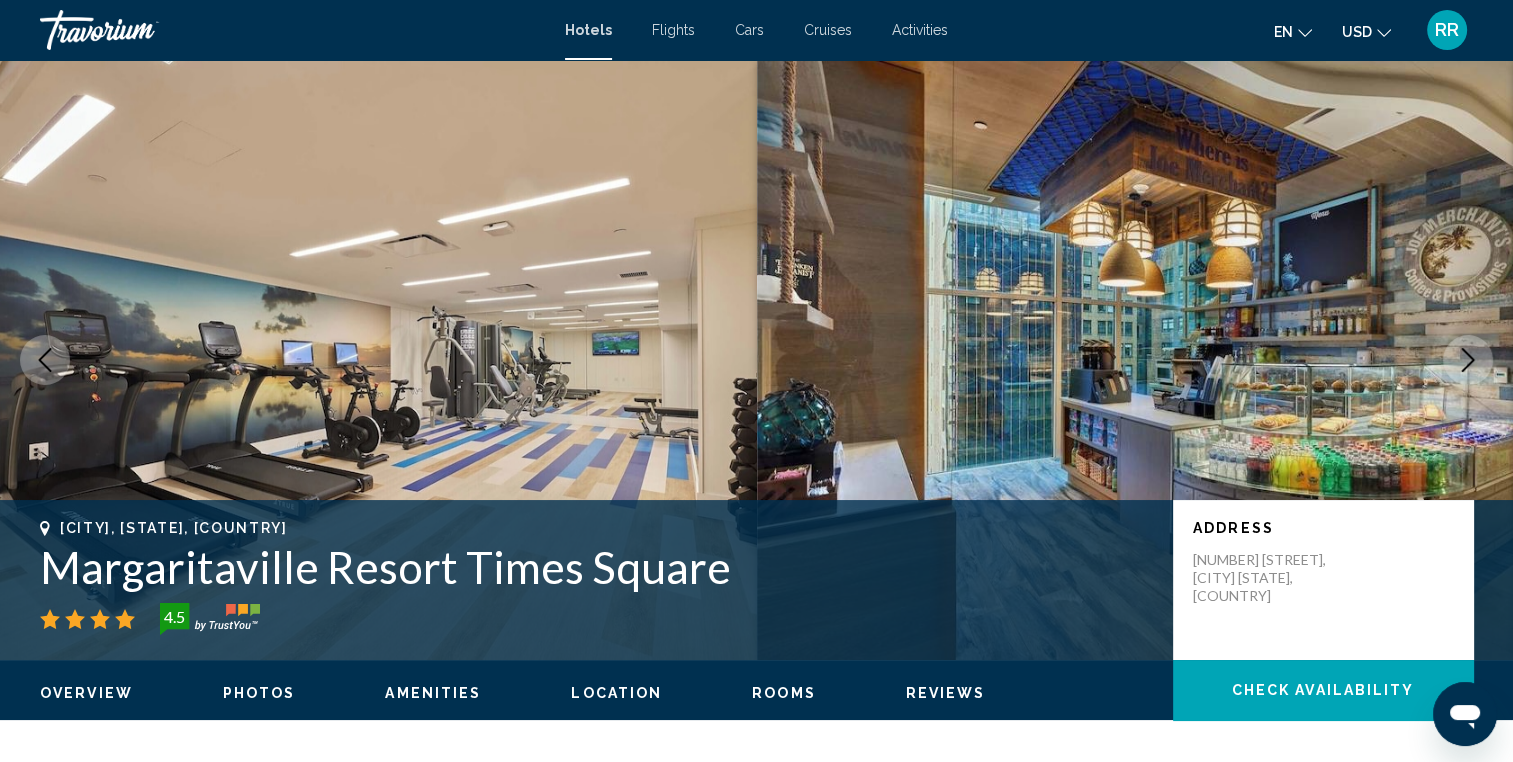click 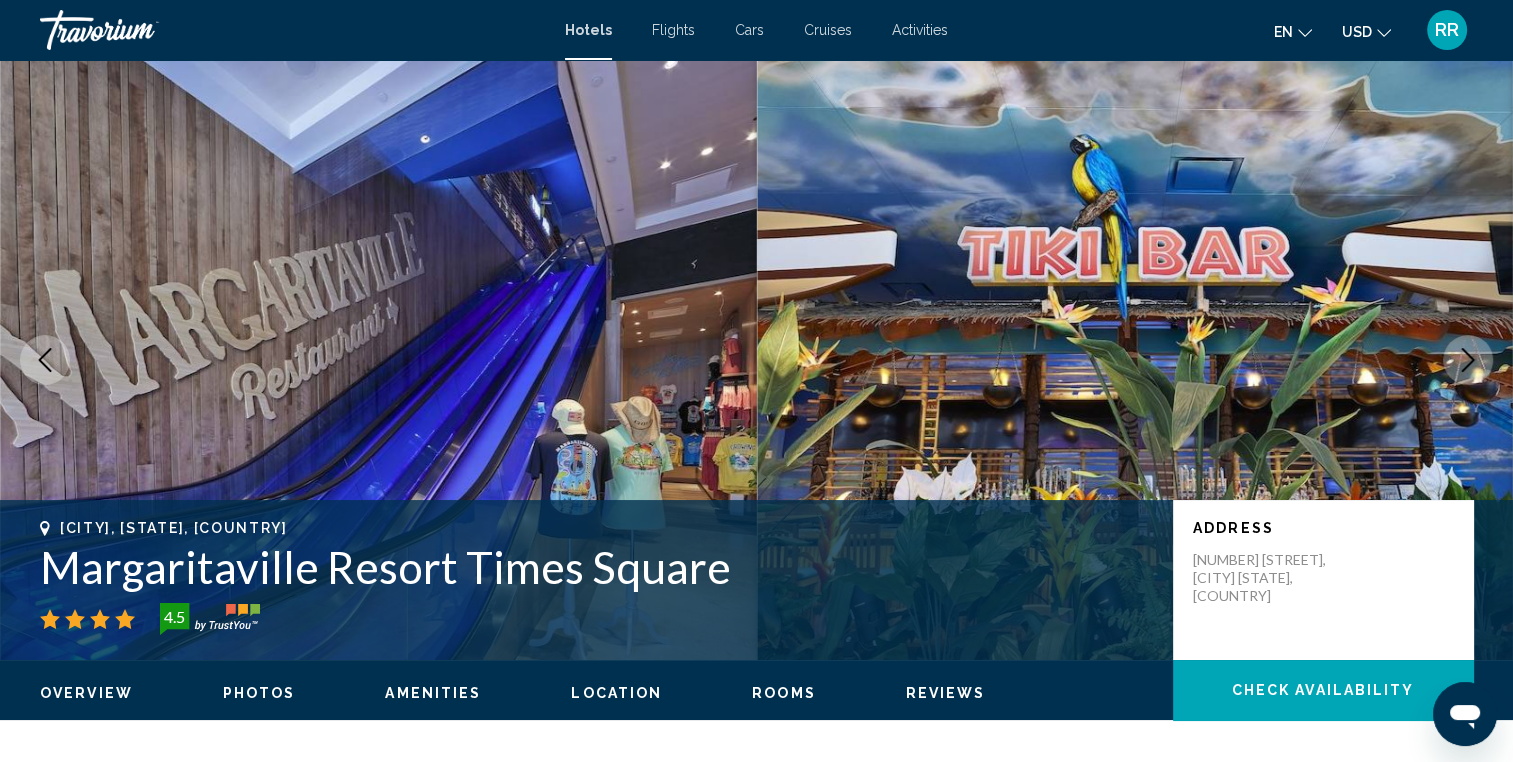 click 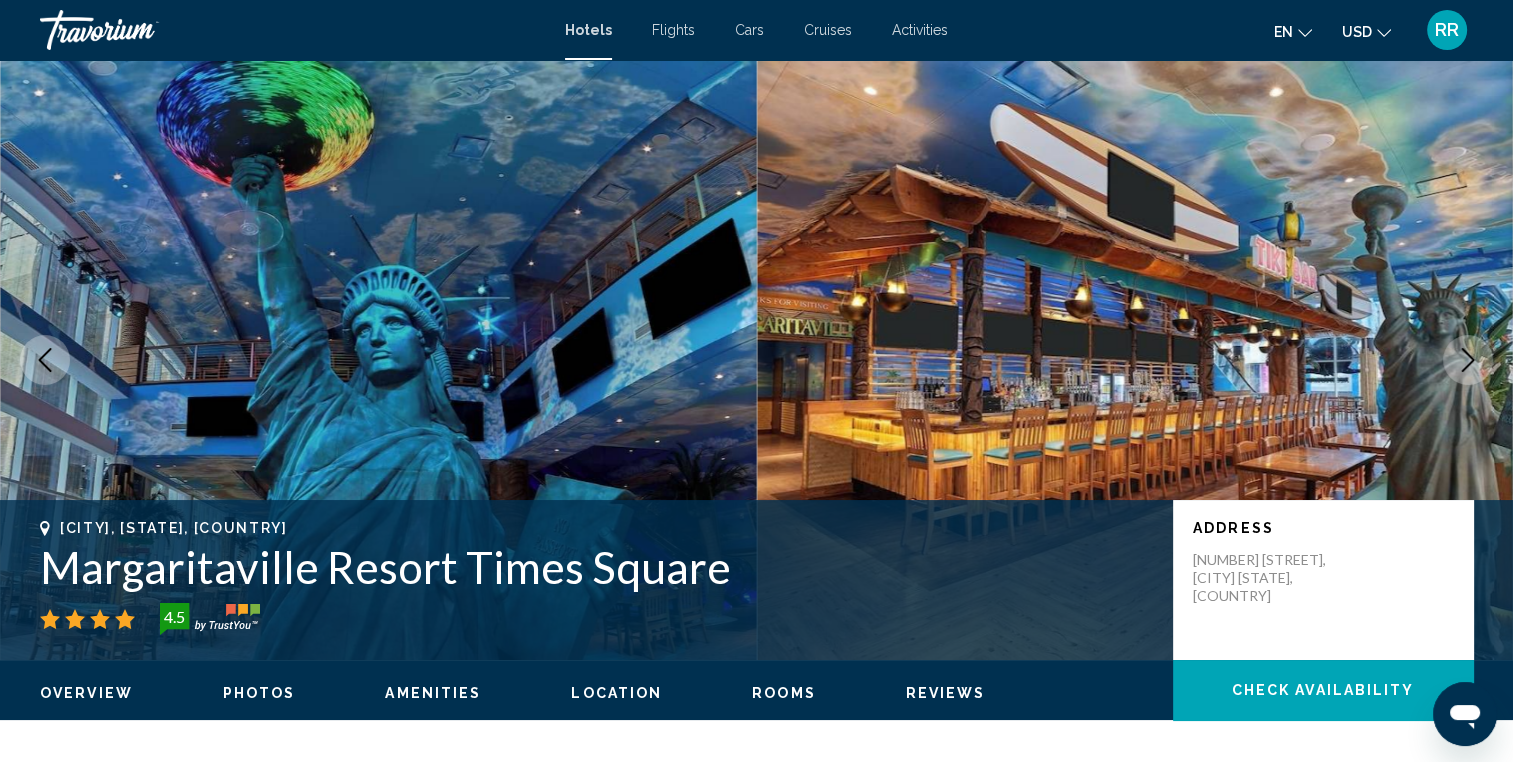 click 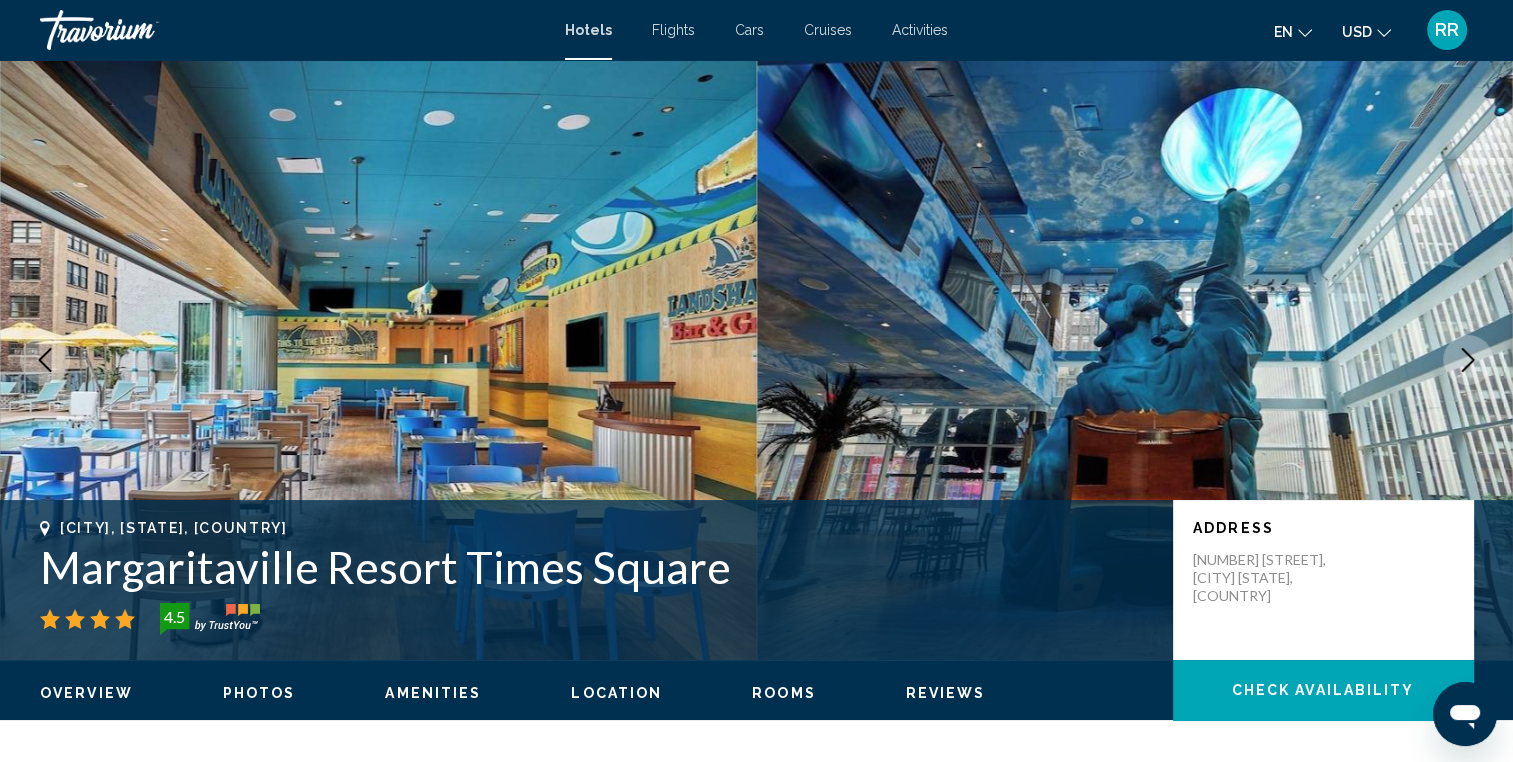 click 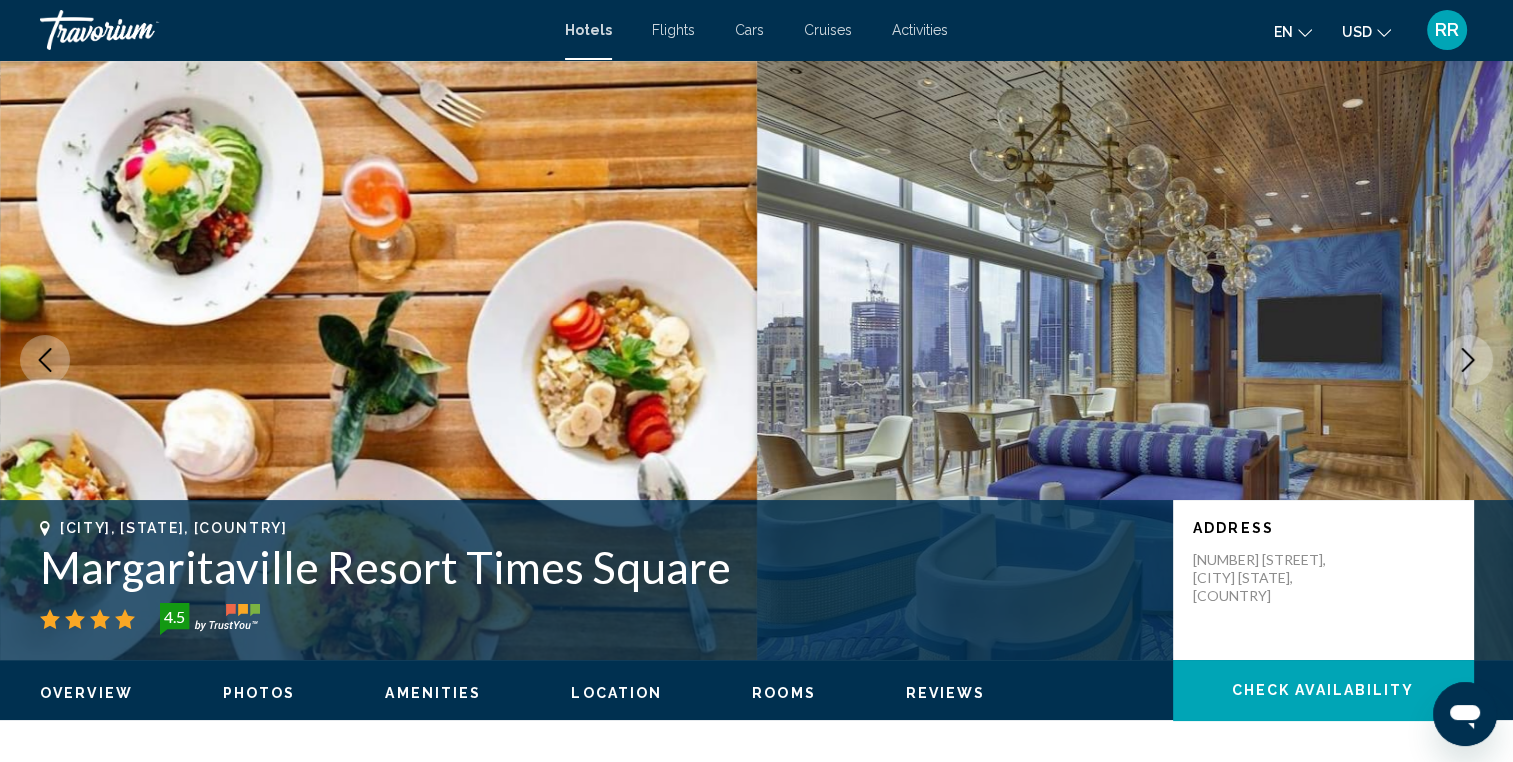 click 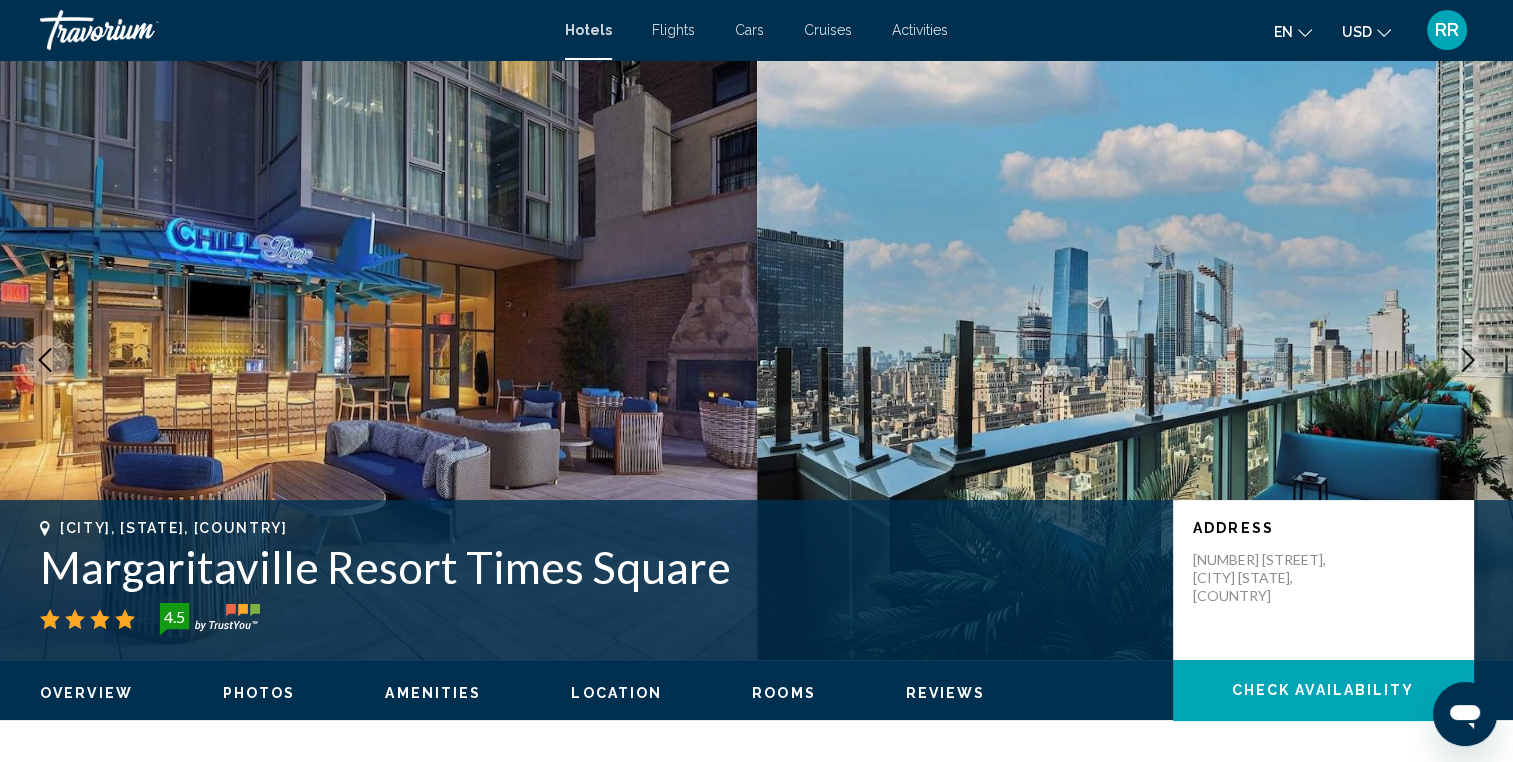 click 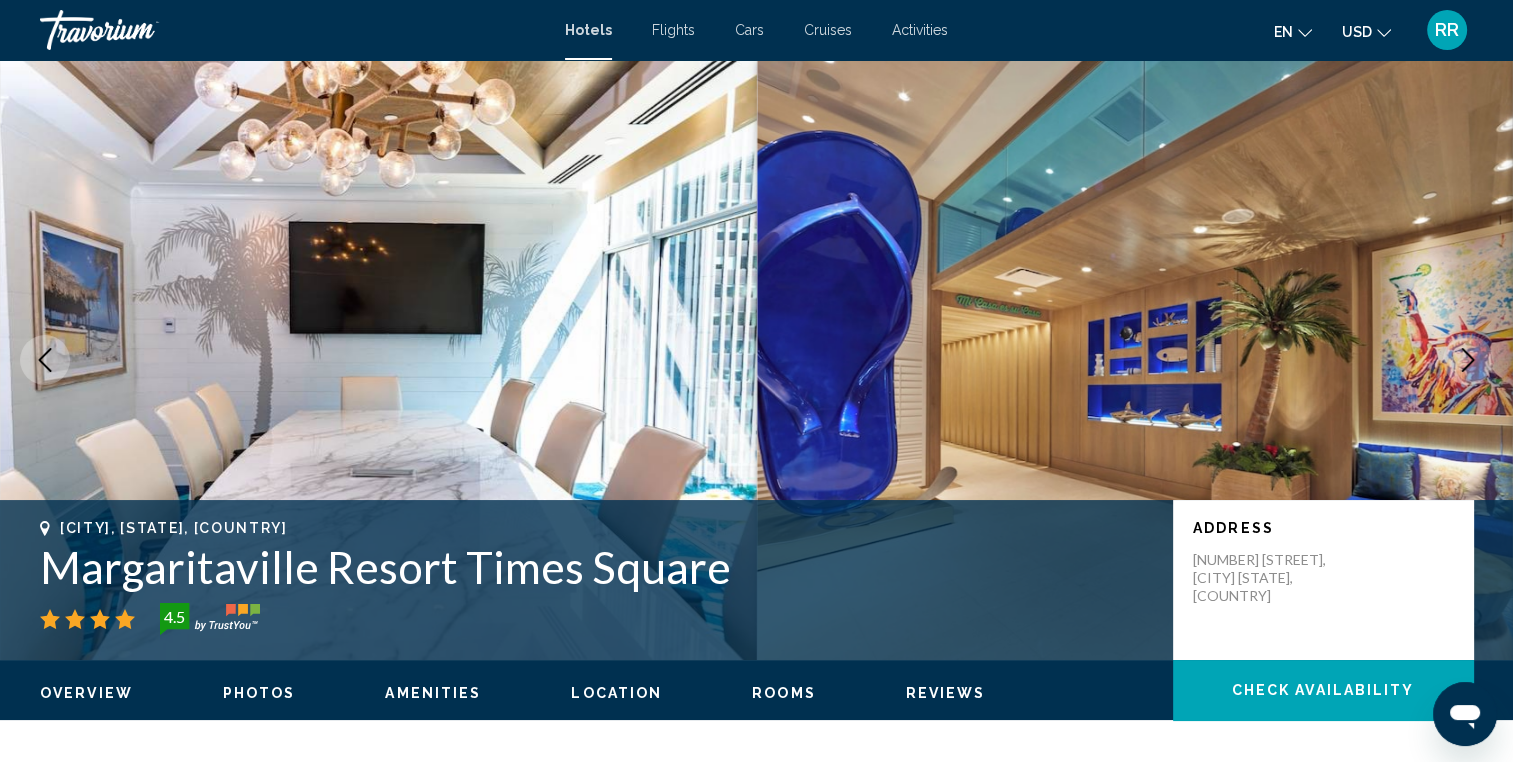 click 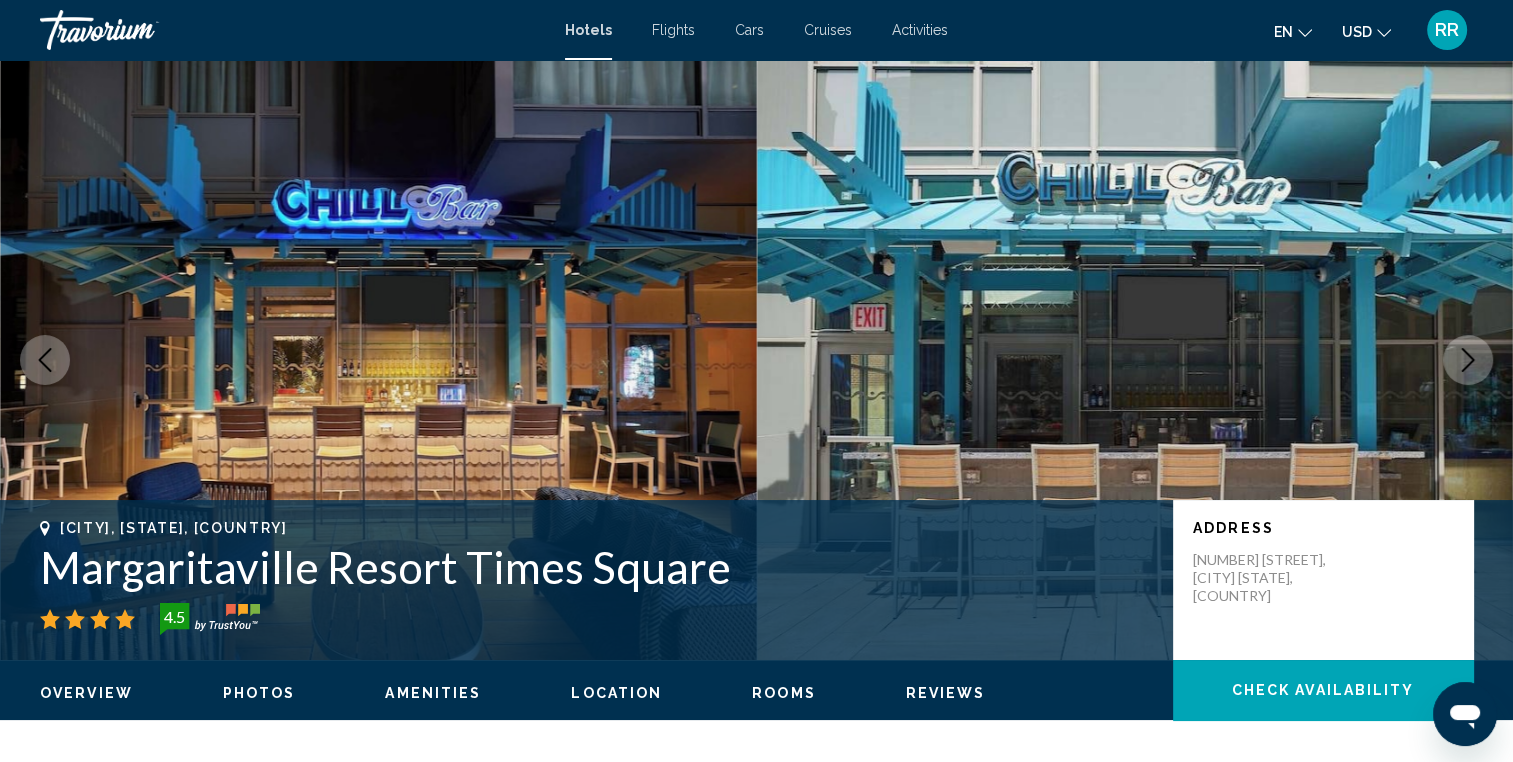 click 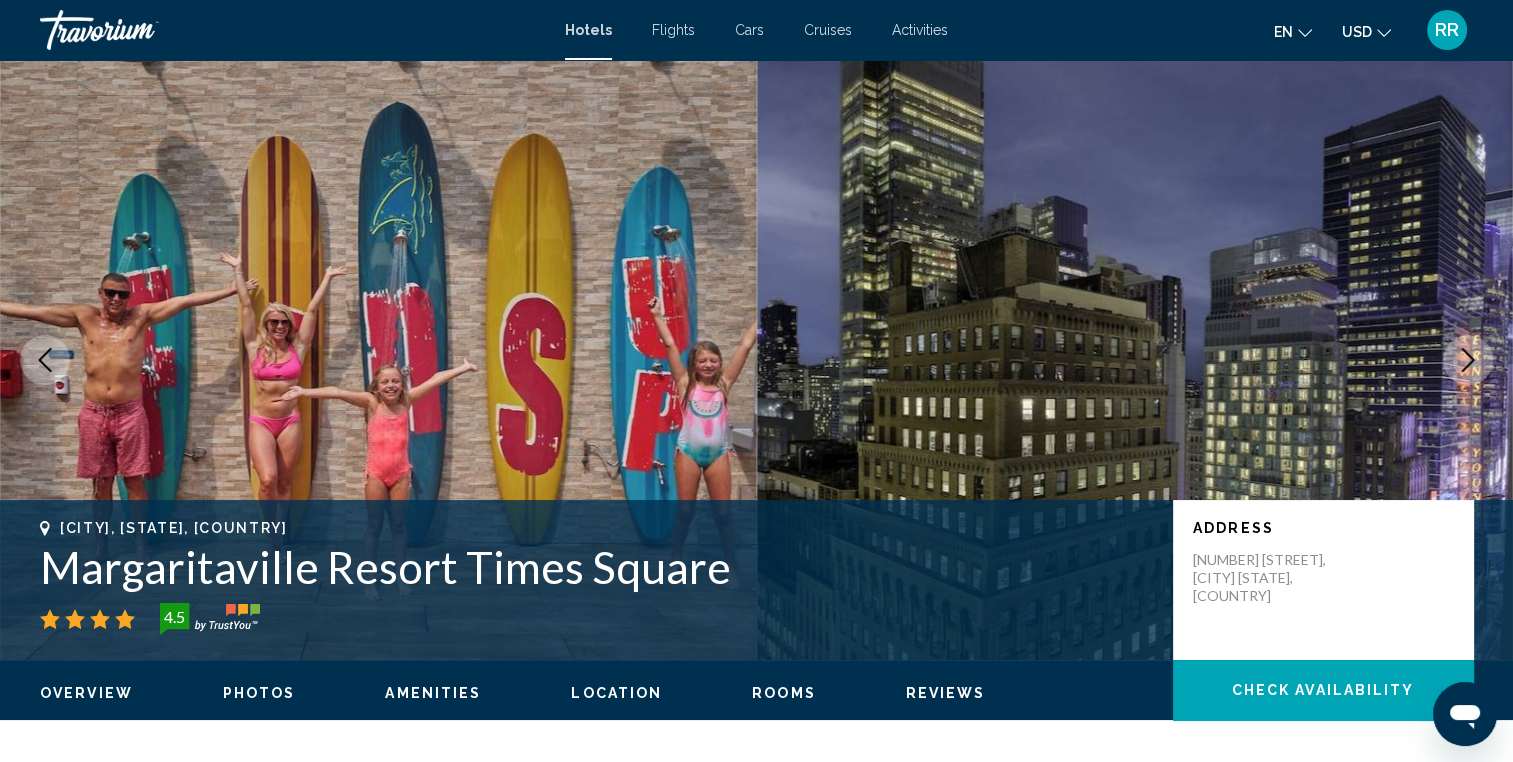 click at bounding box center (1468, 360) 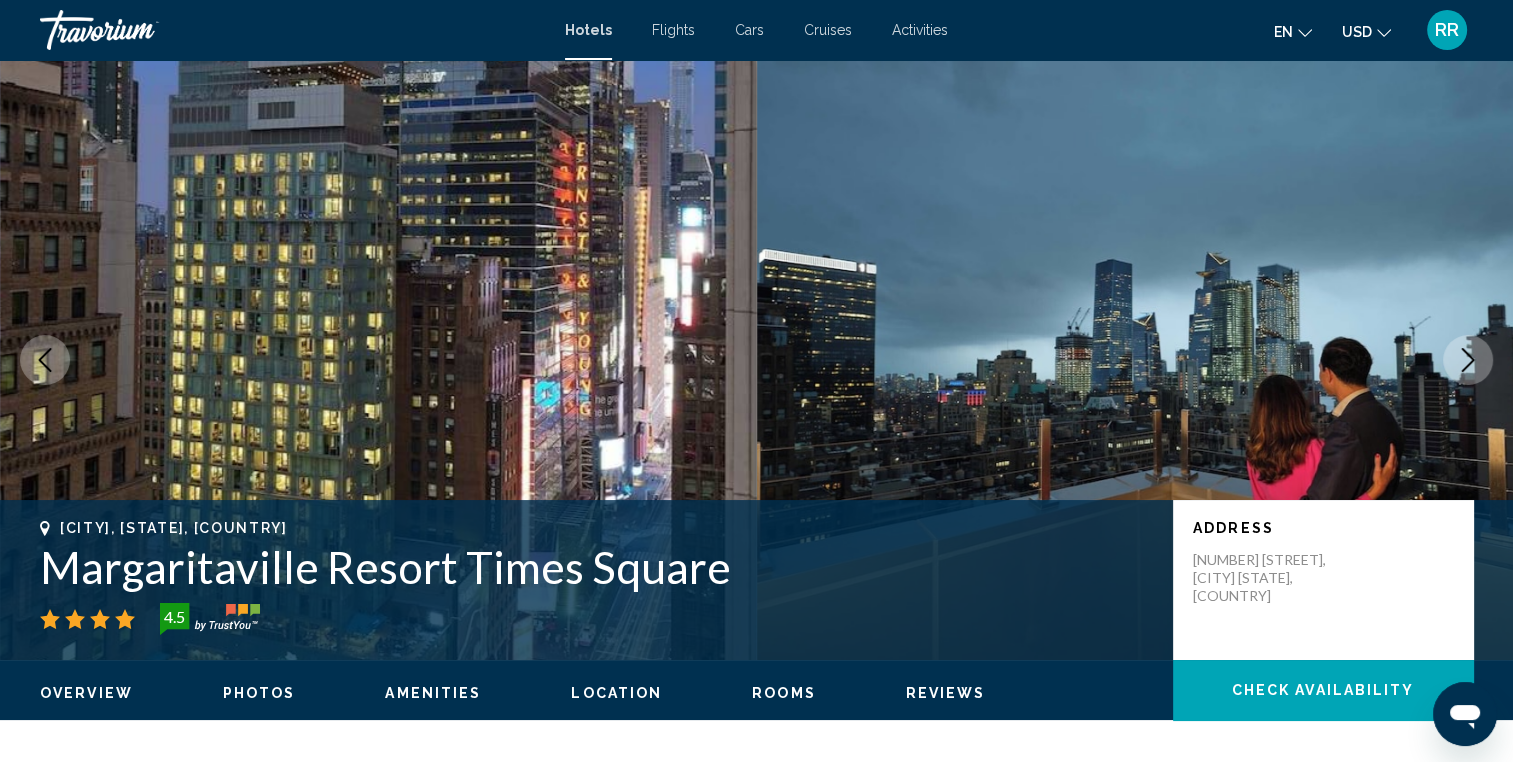 click 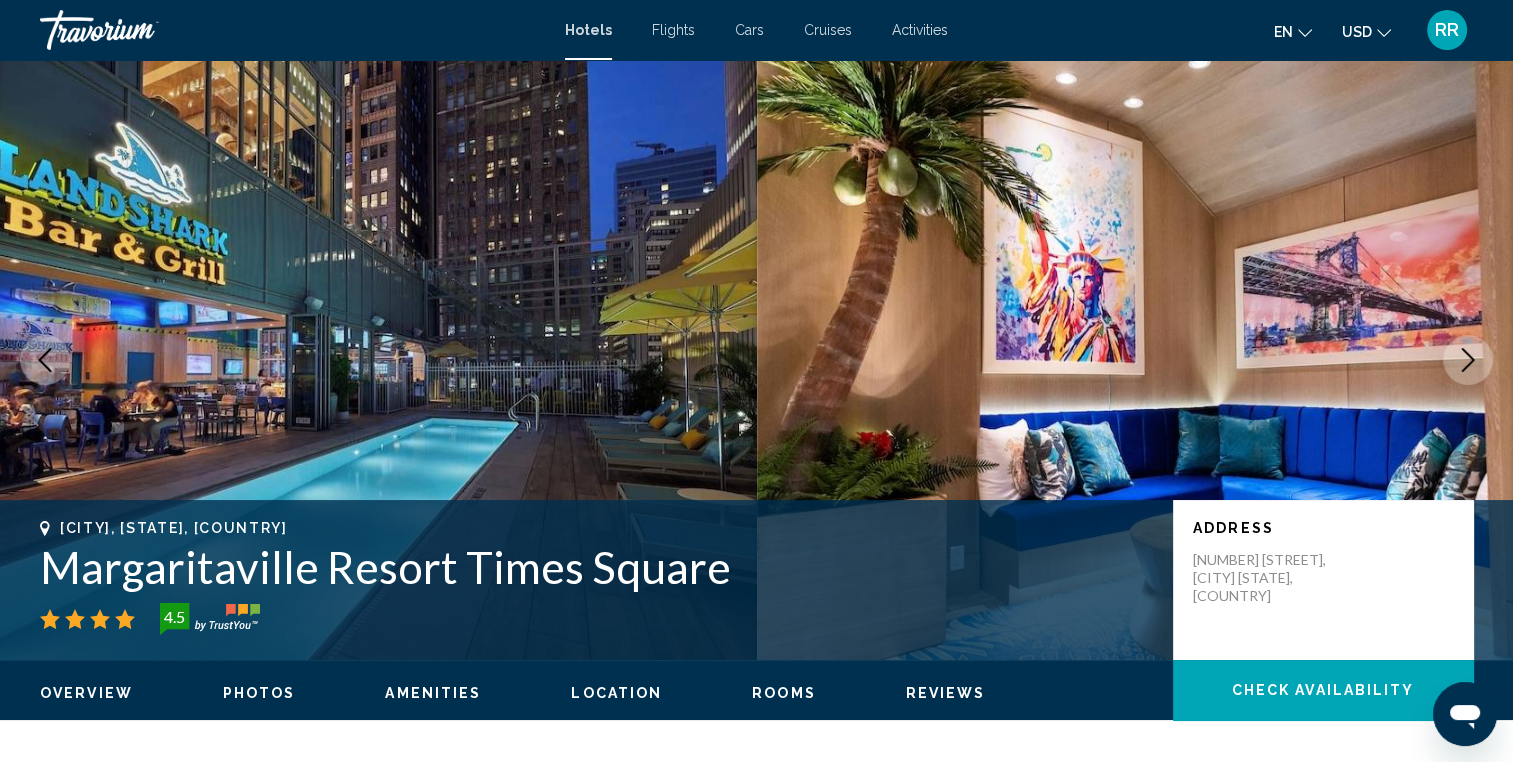 click 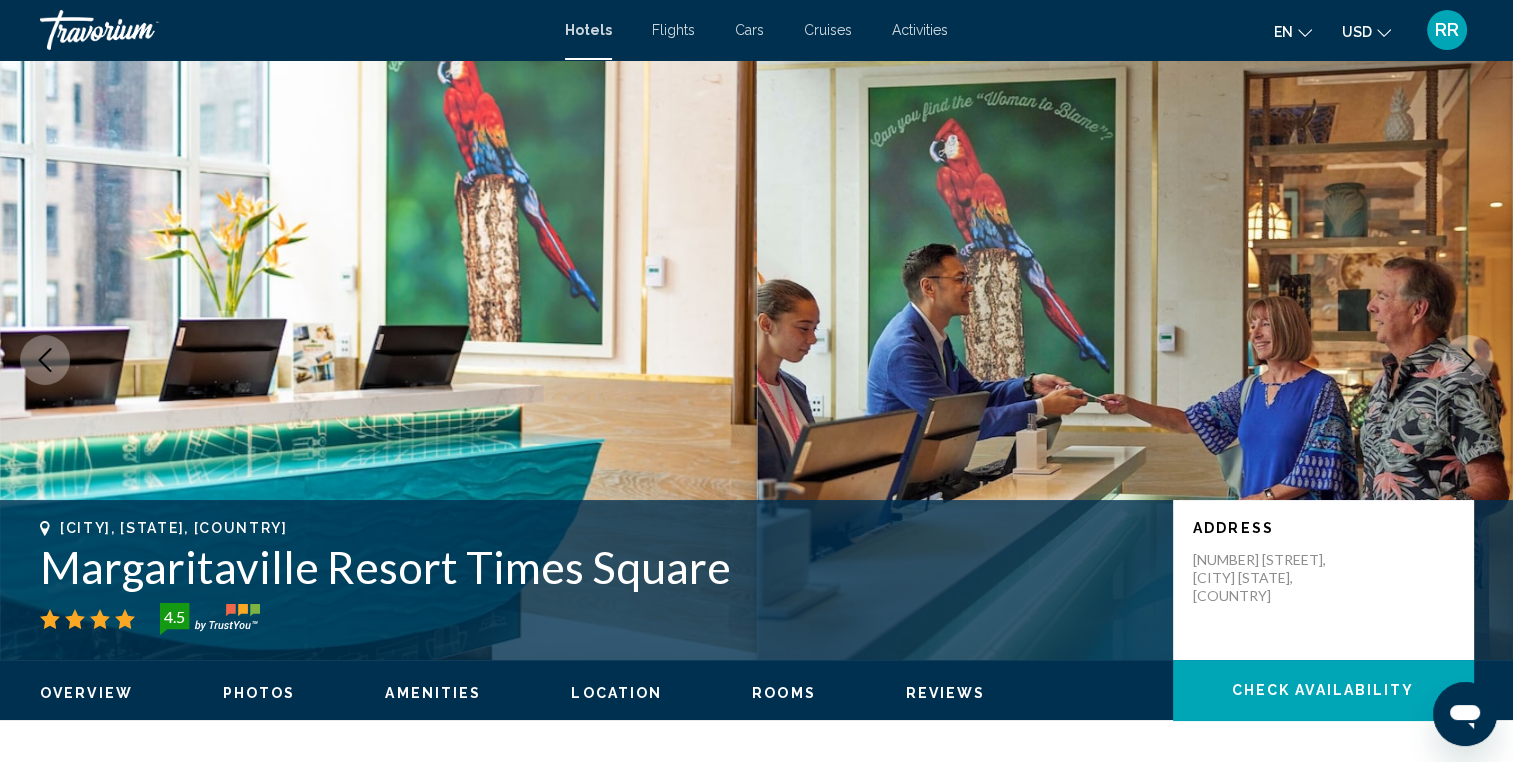 click 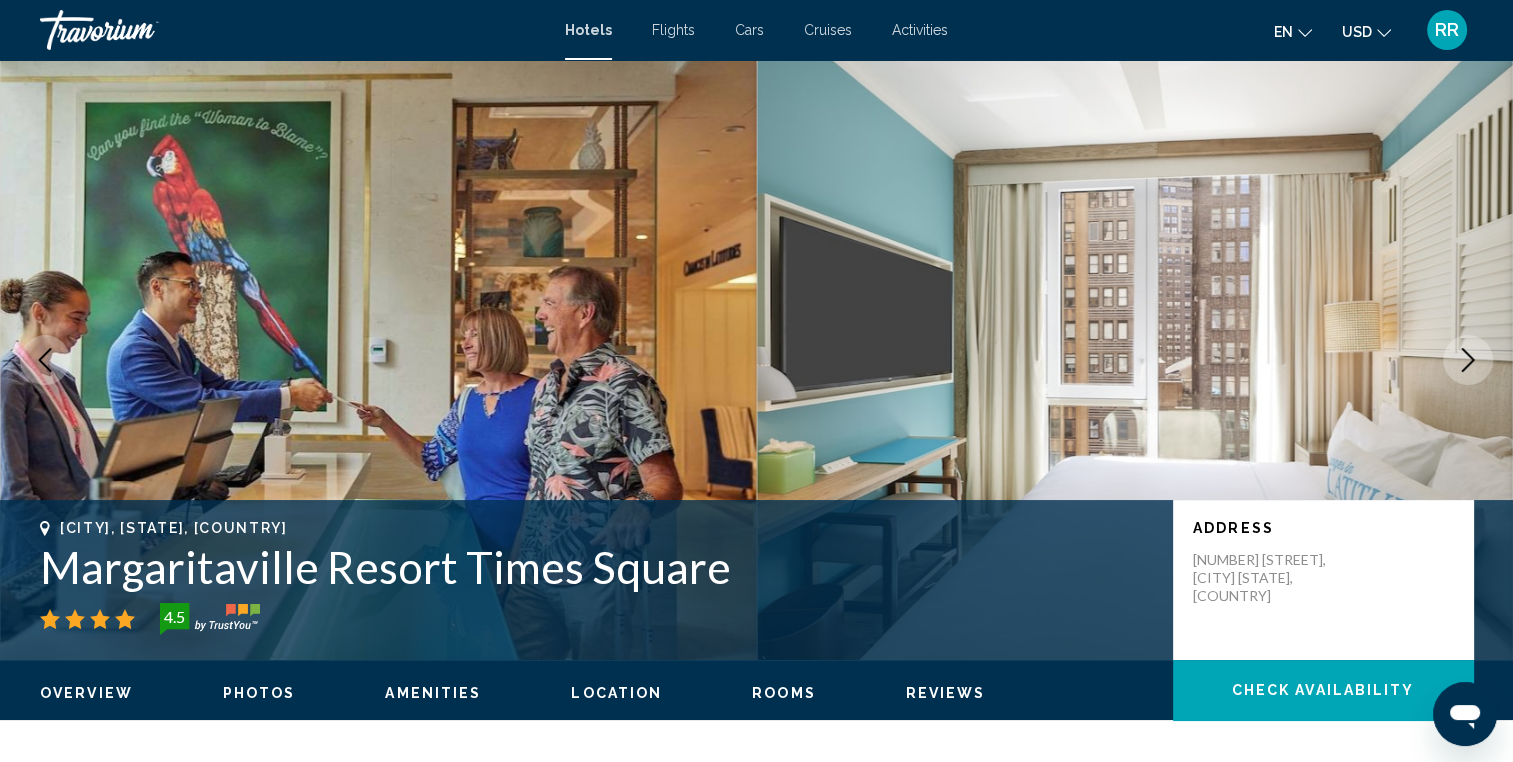 click at bounding box center (1468, 360) 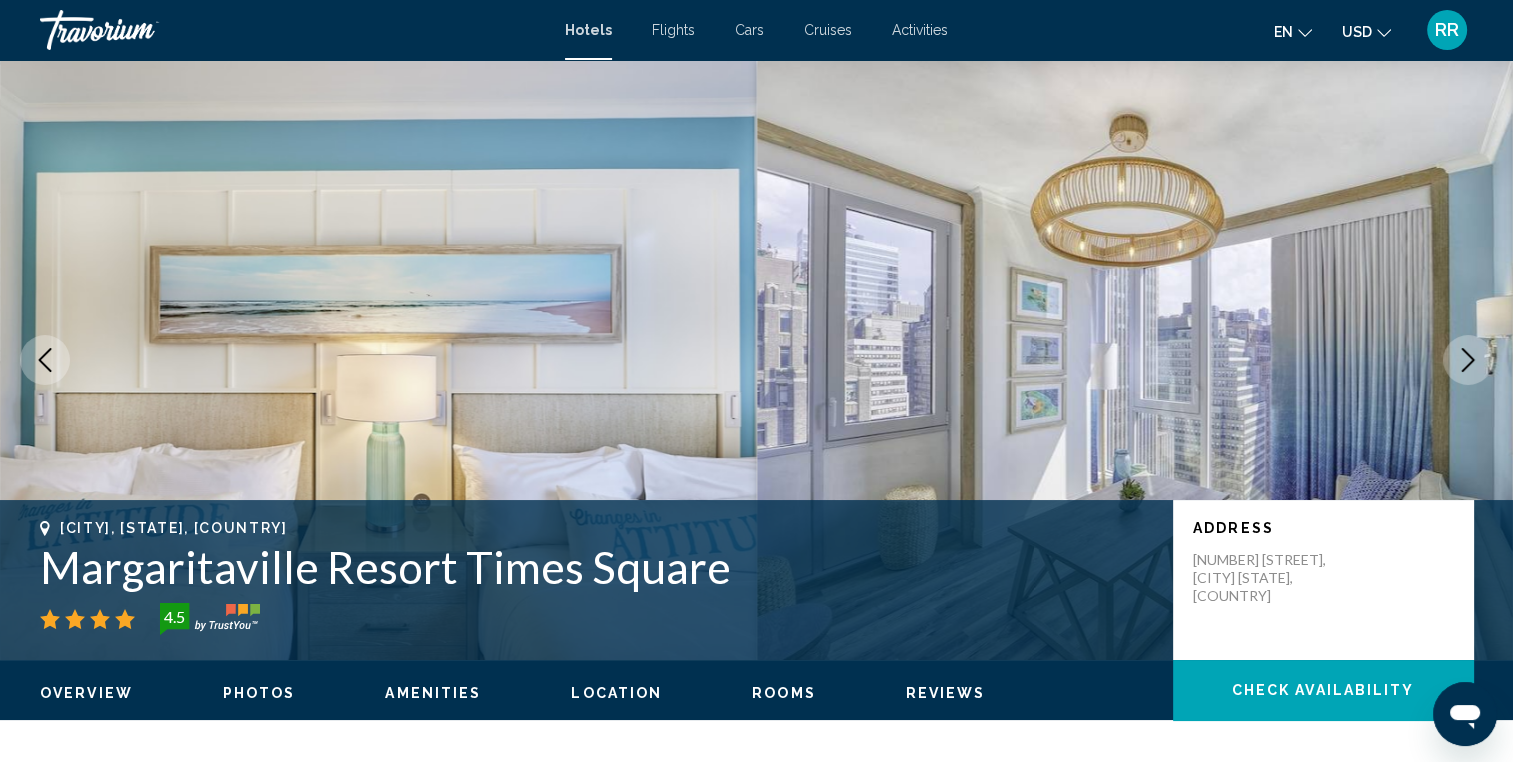 click at bounding box center (1468, 360) 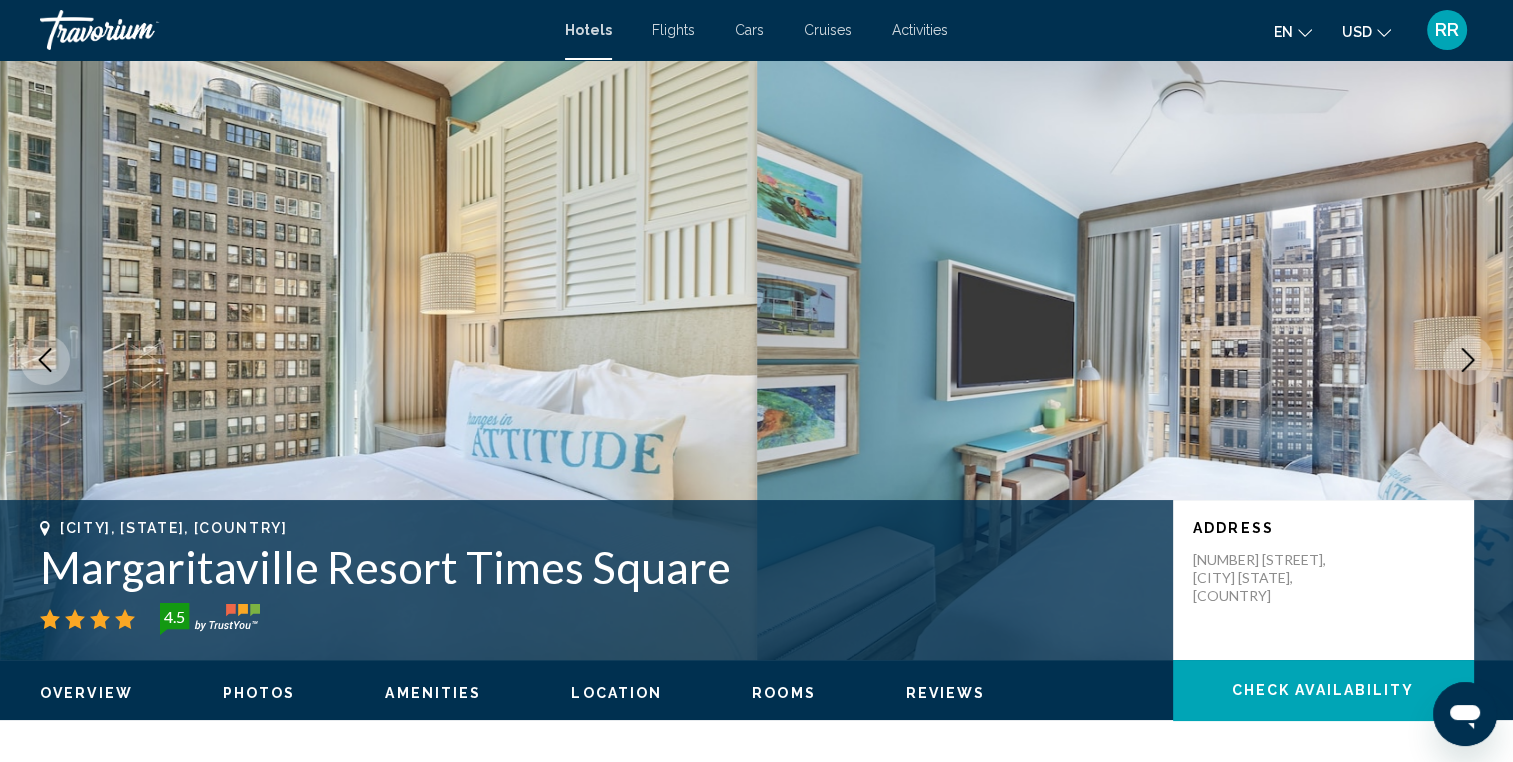 click at bounding box center [1468, 360] 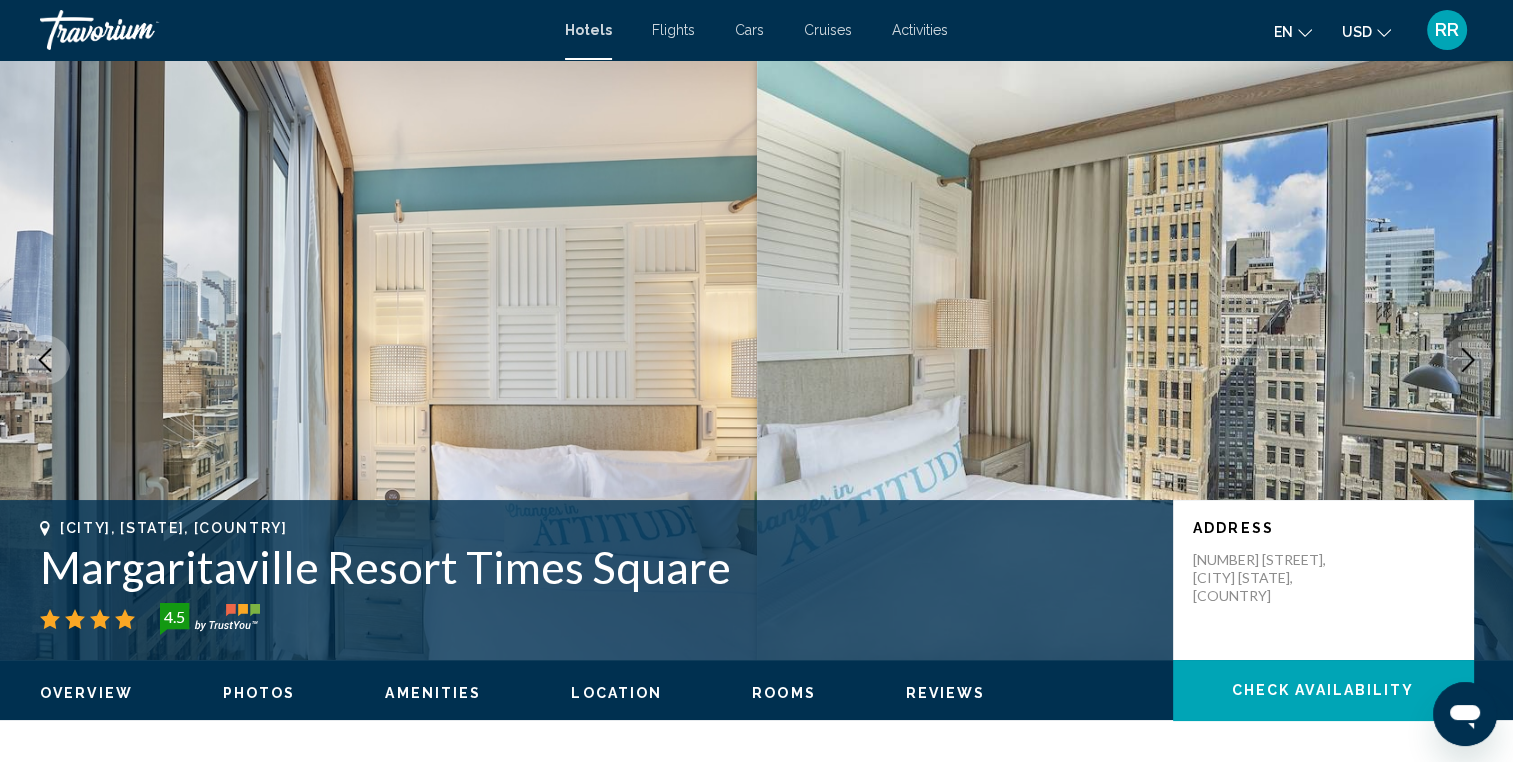 click at bounding box center [1468, 360] 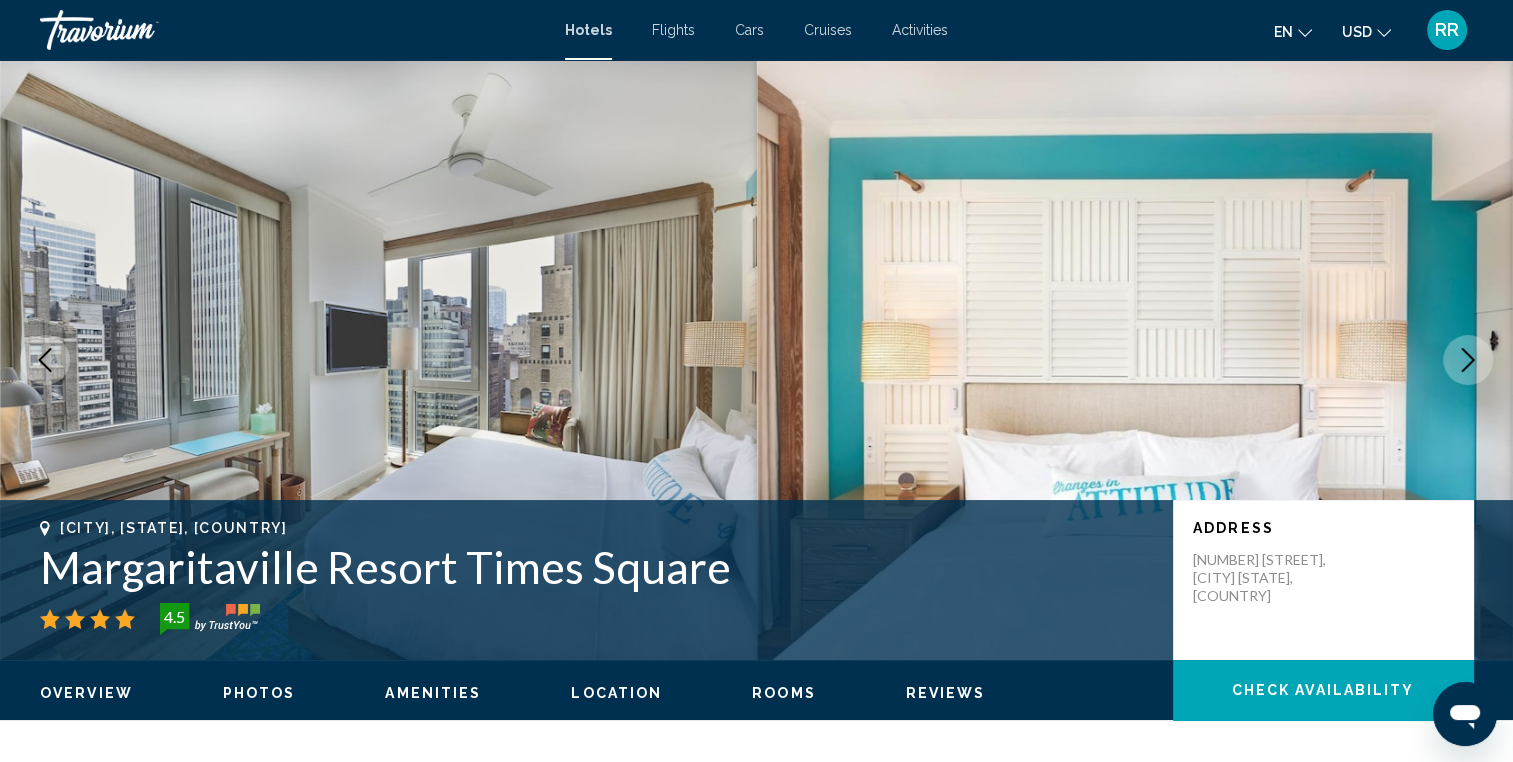 click at bounding box center (1468, 360) 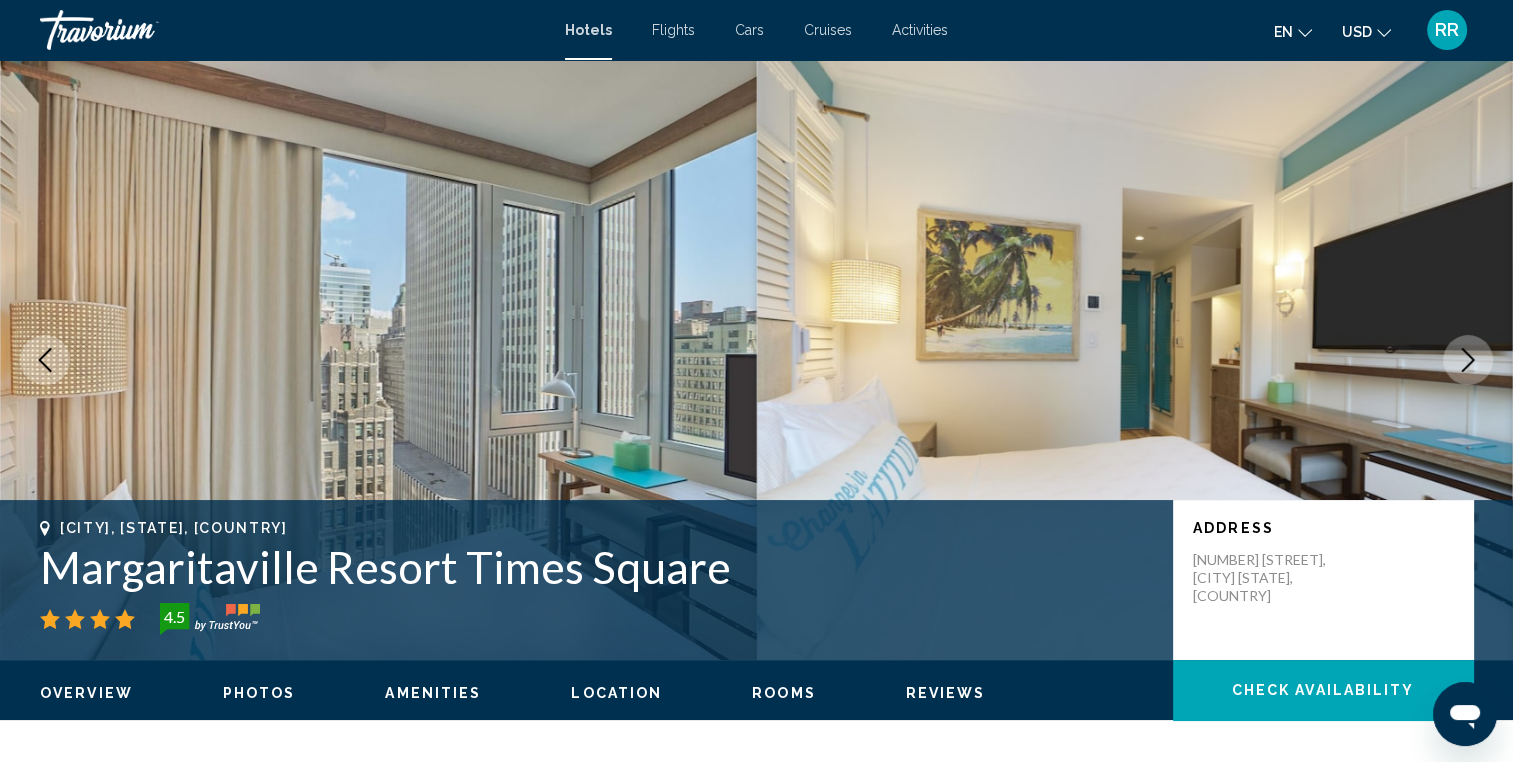 click at bounding box center (1468, 360) 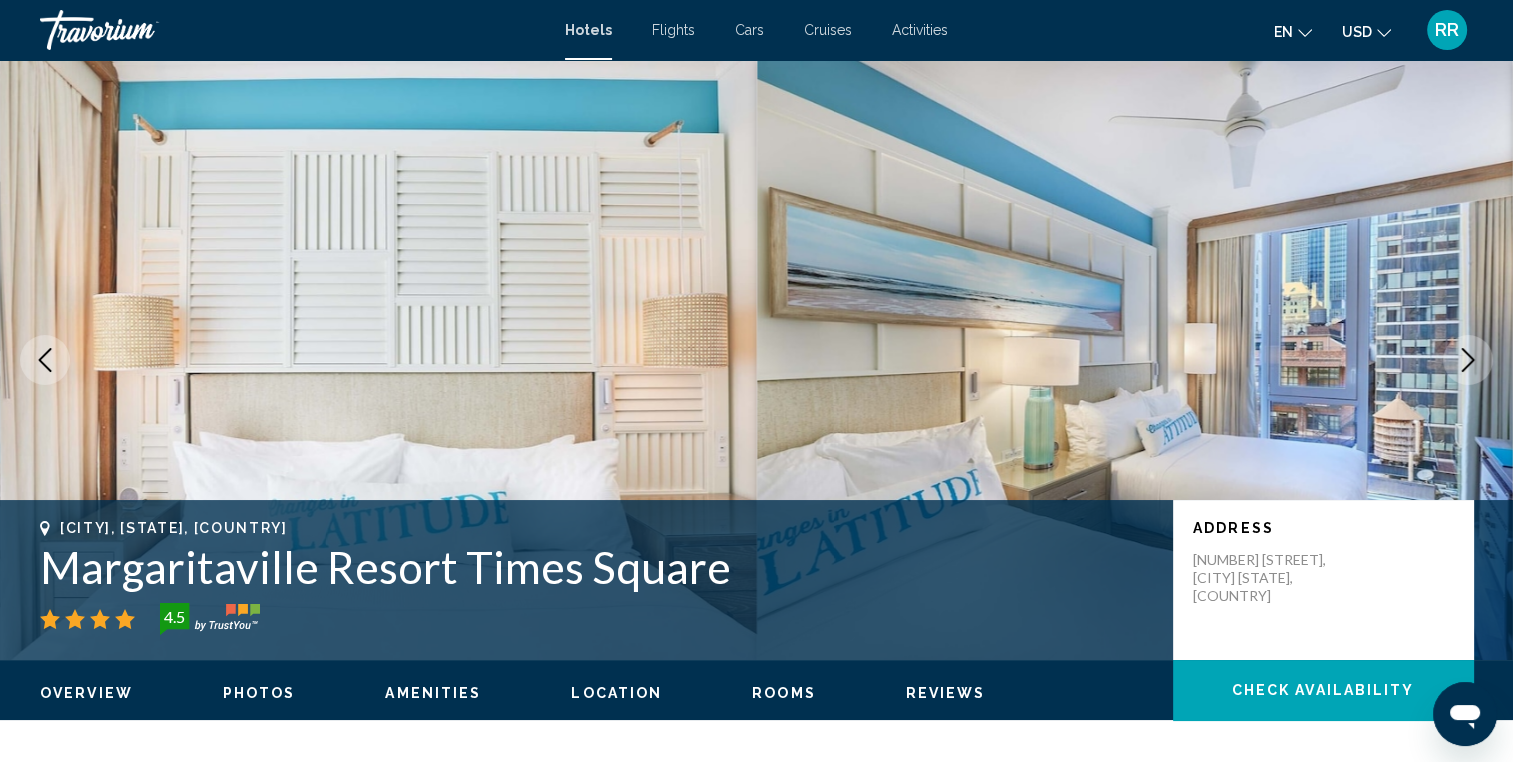 click at bounding box center [1468, 360] 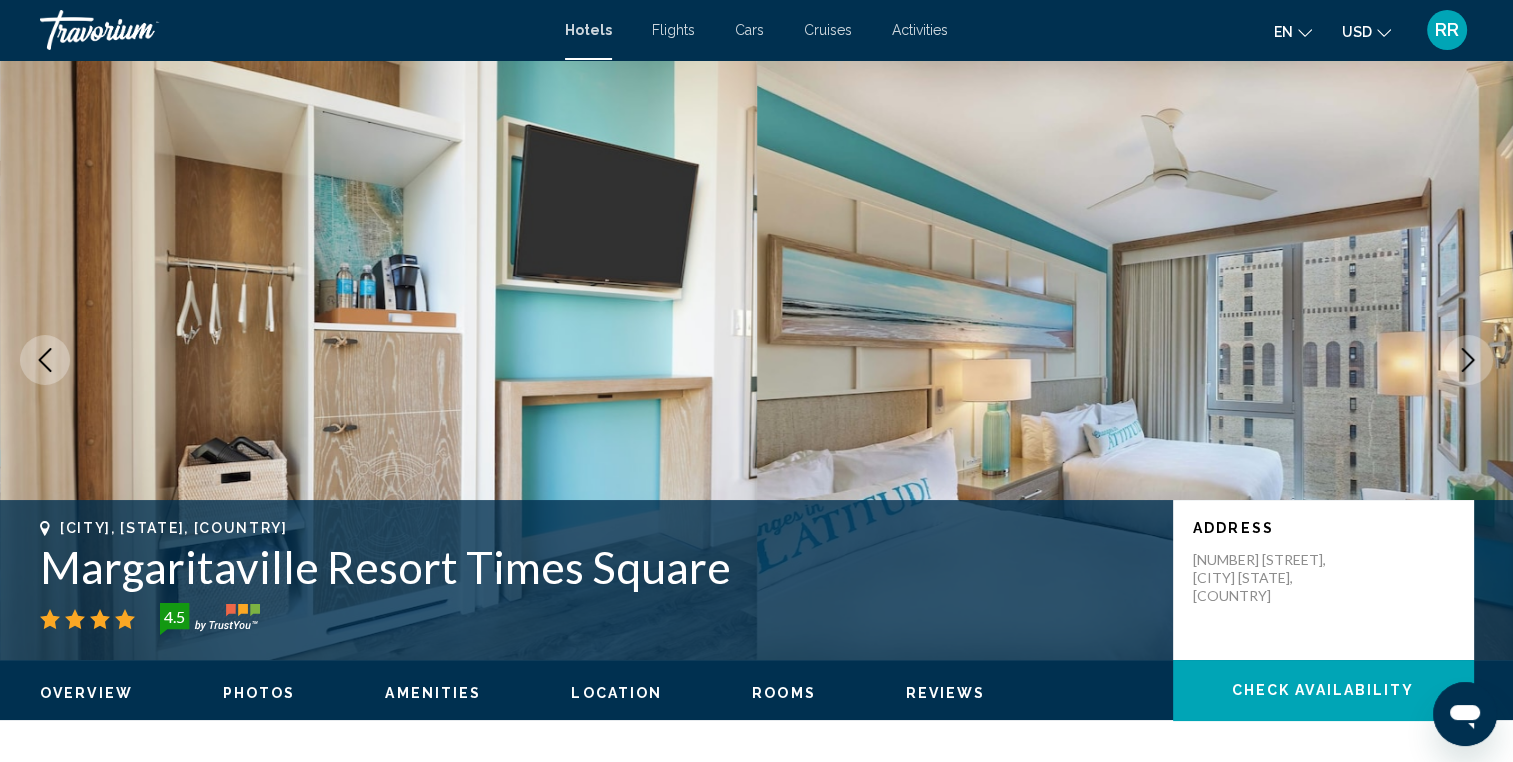 click at bounding box center (1468, 360) 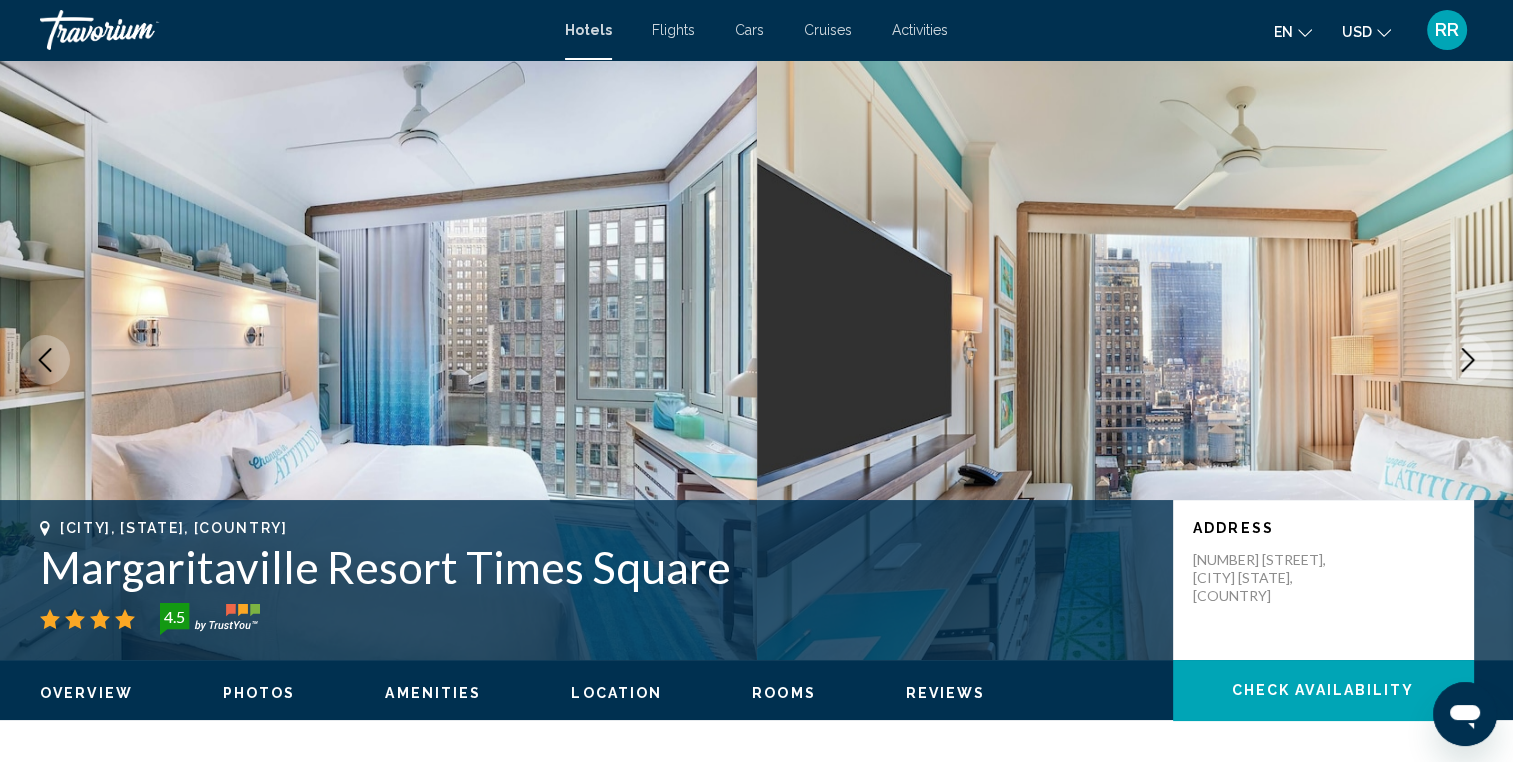 click at bounding box center (1468, 360) 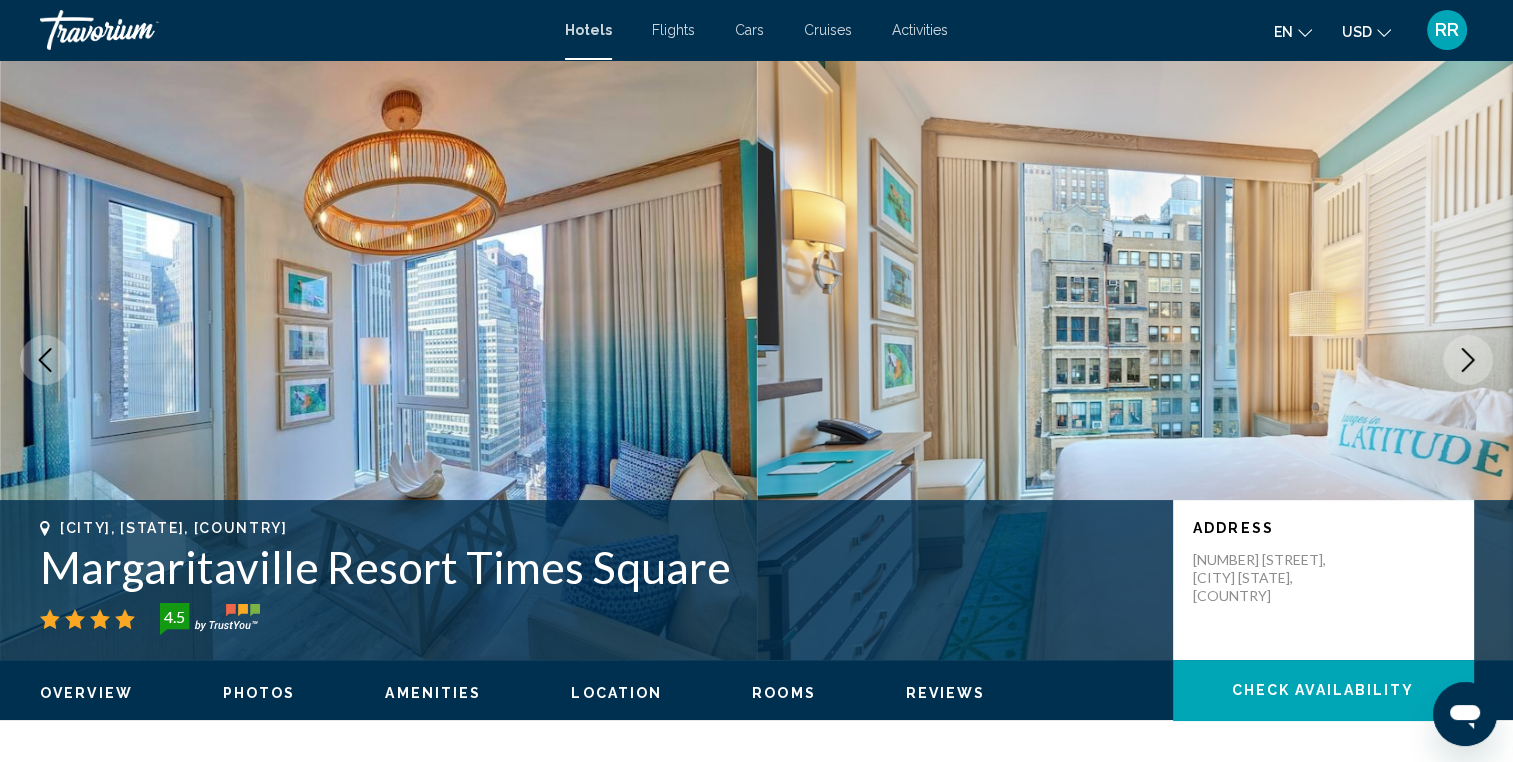 click at bounding box center [1468, 360] 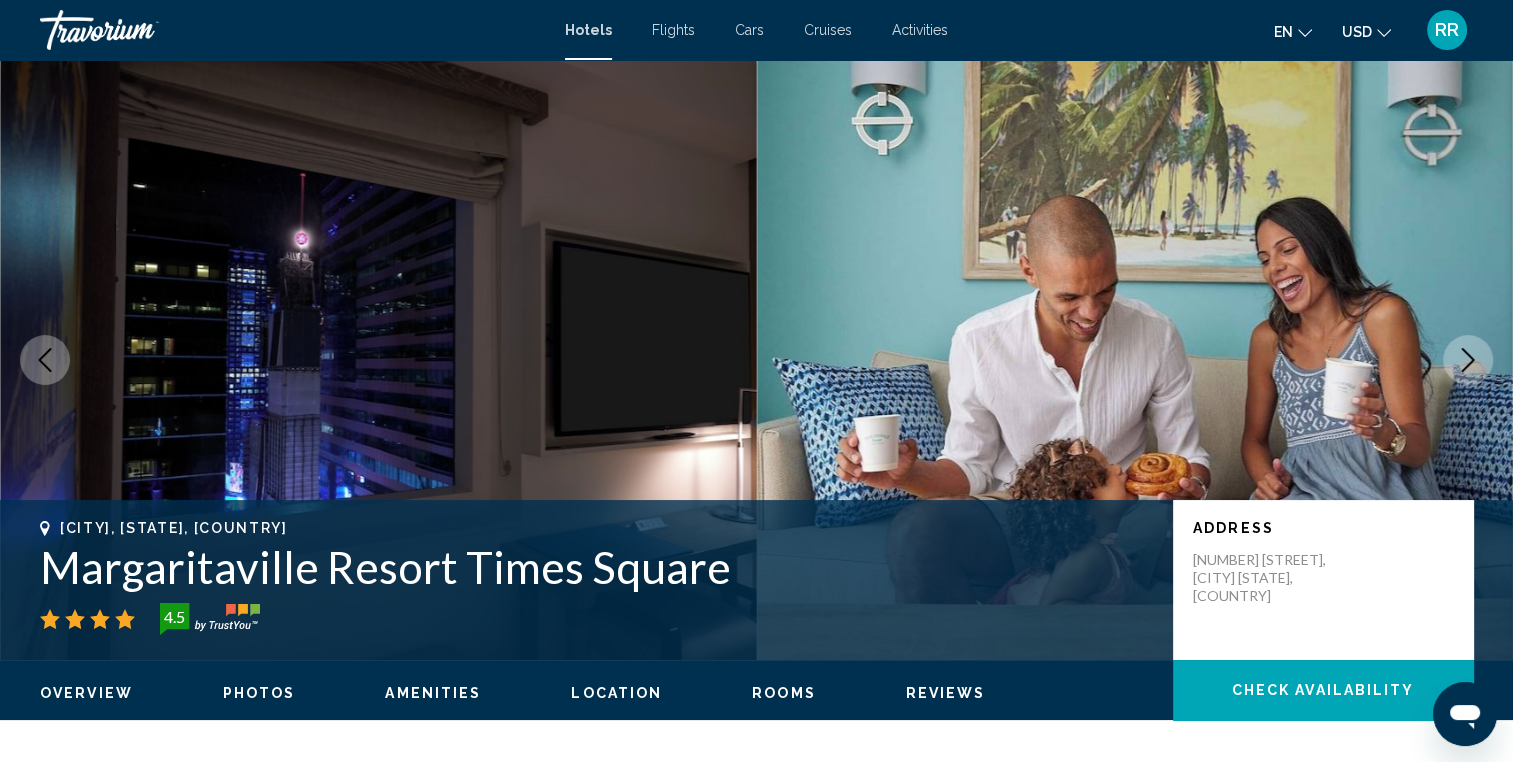 click 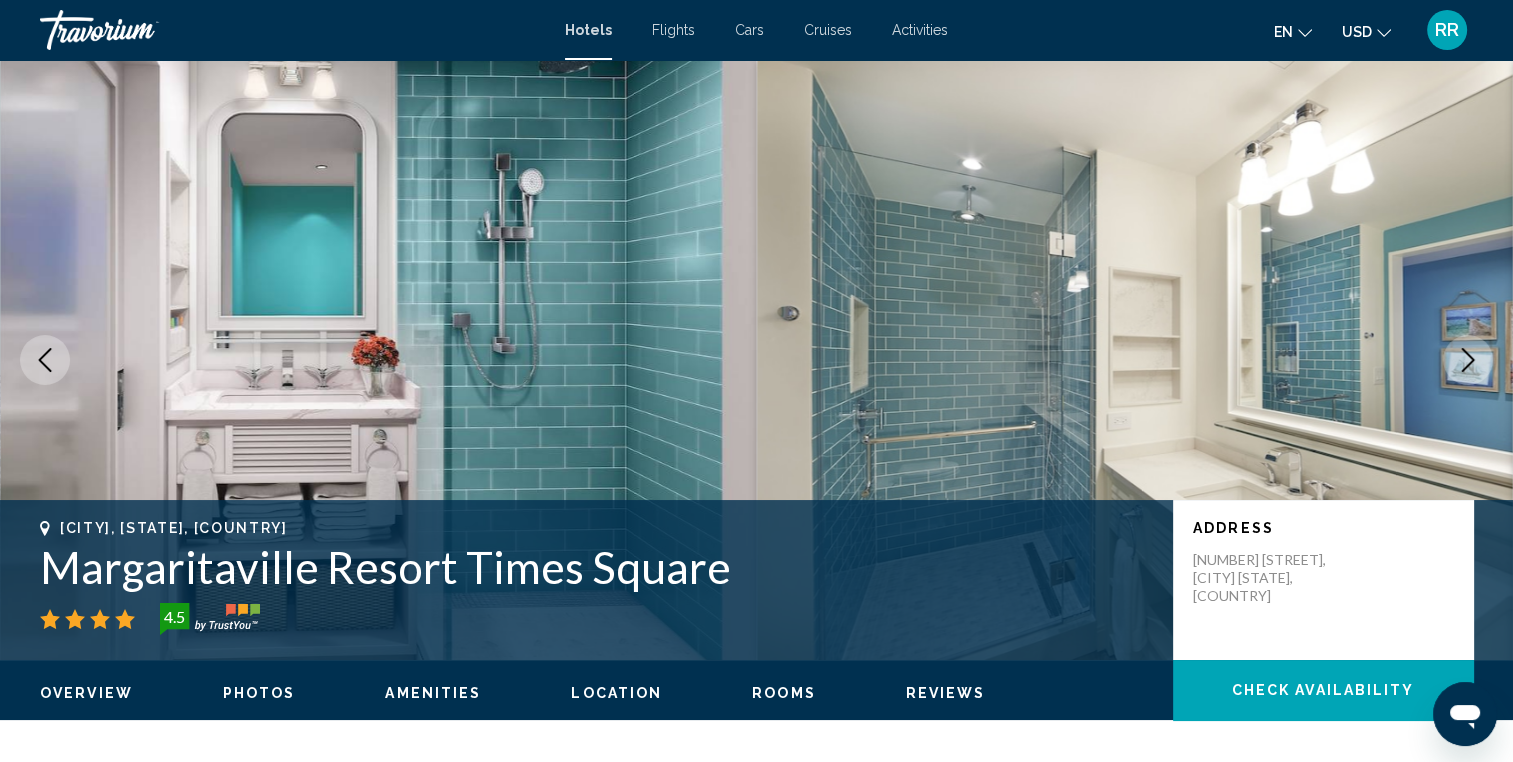 click at bounding box center (1468, 360) 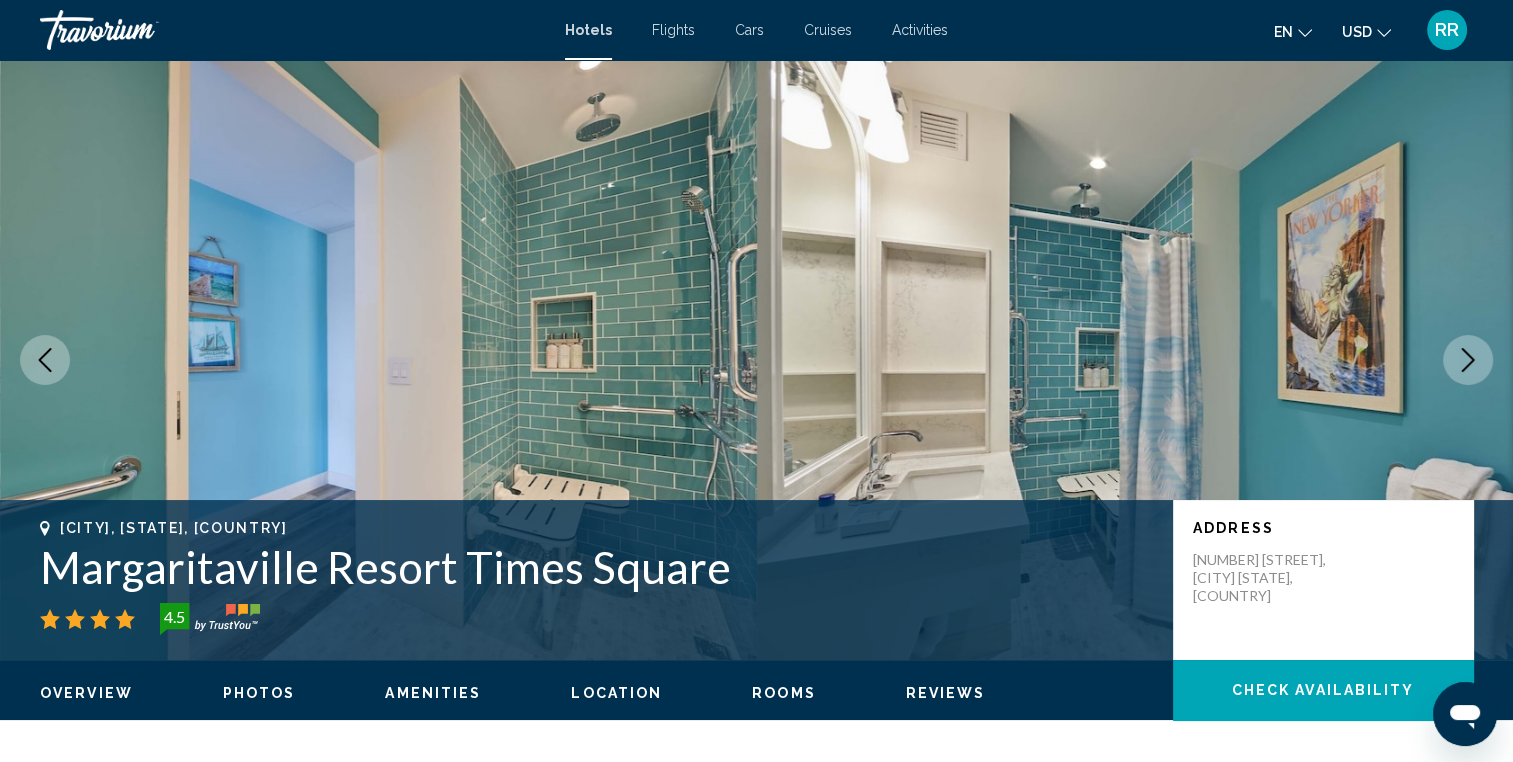 click 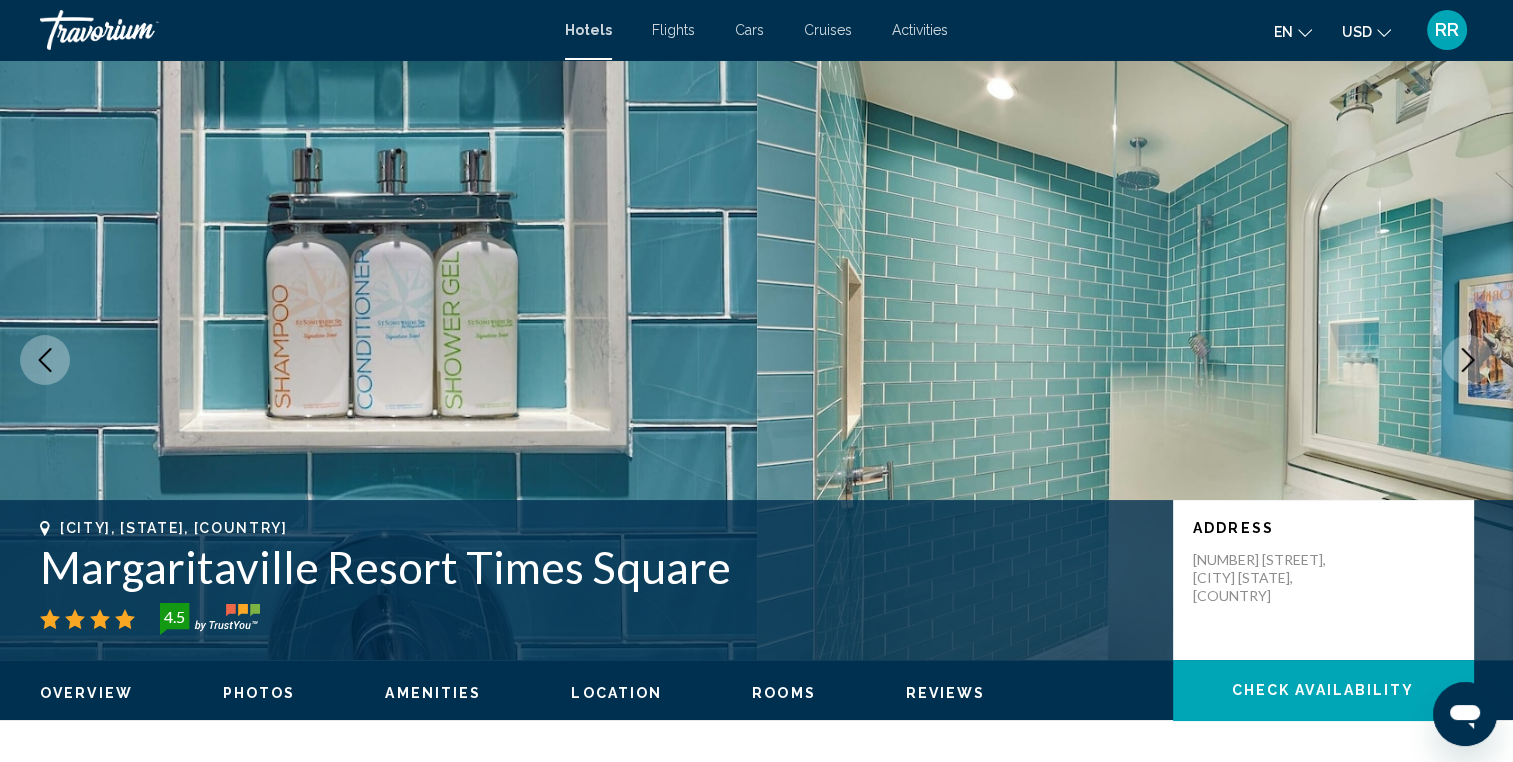 click 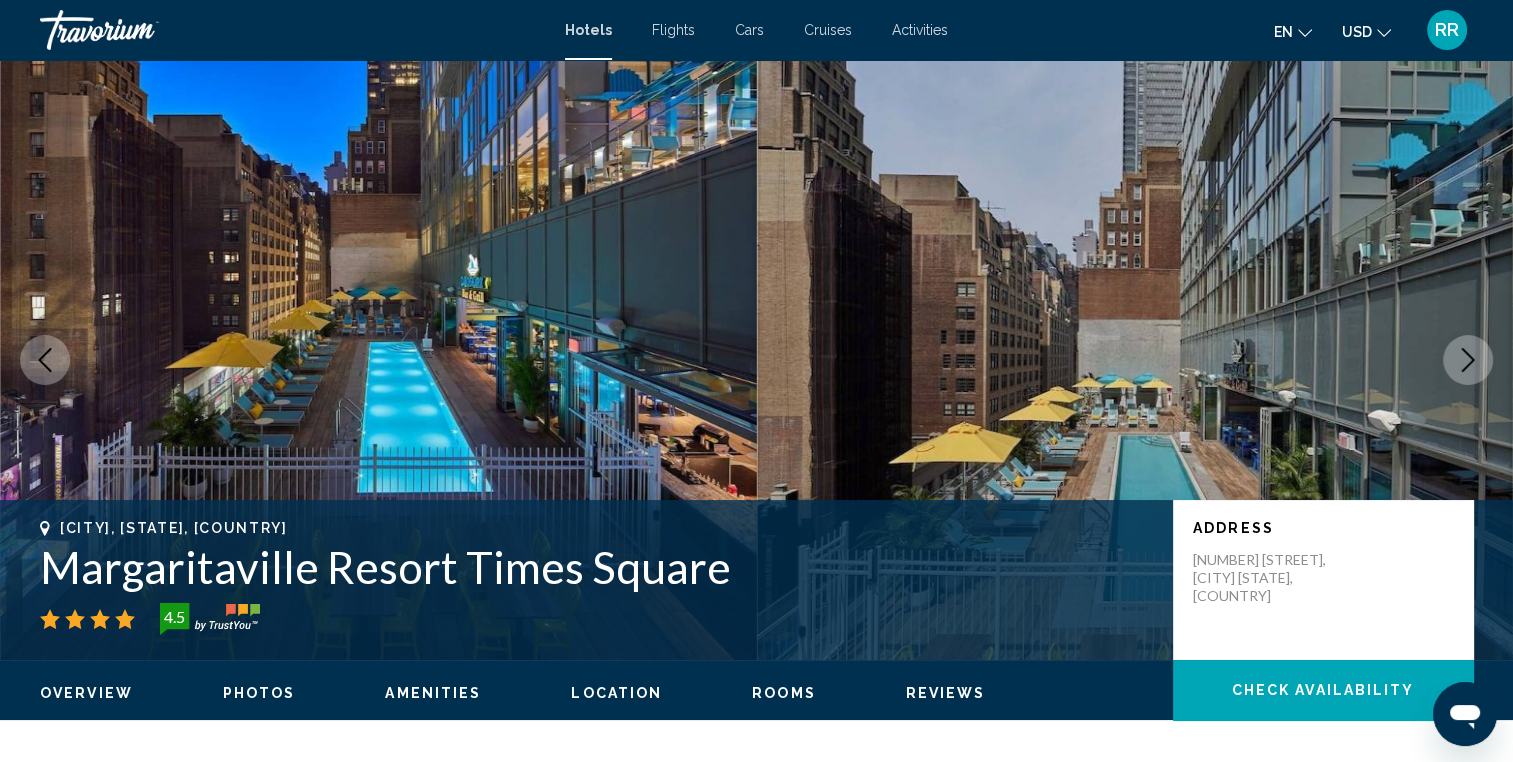 click 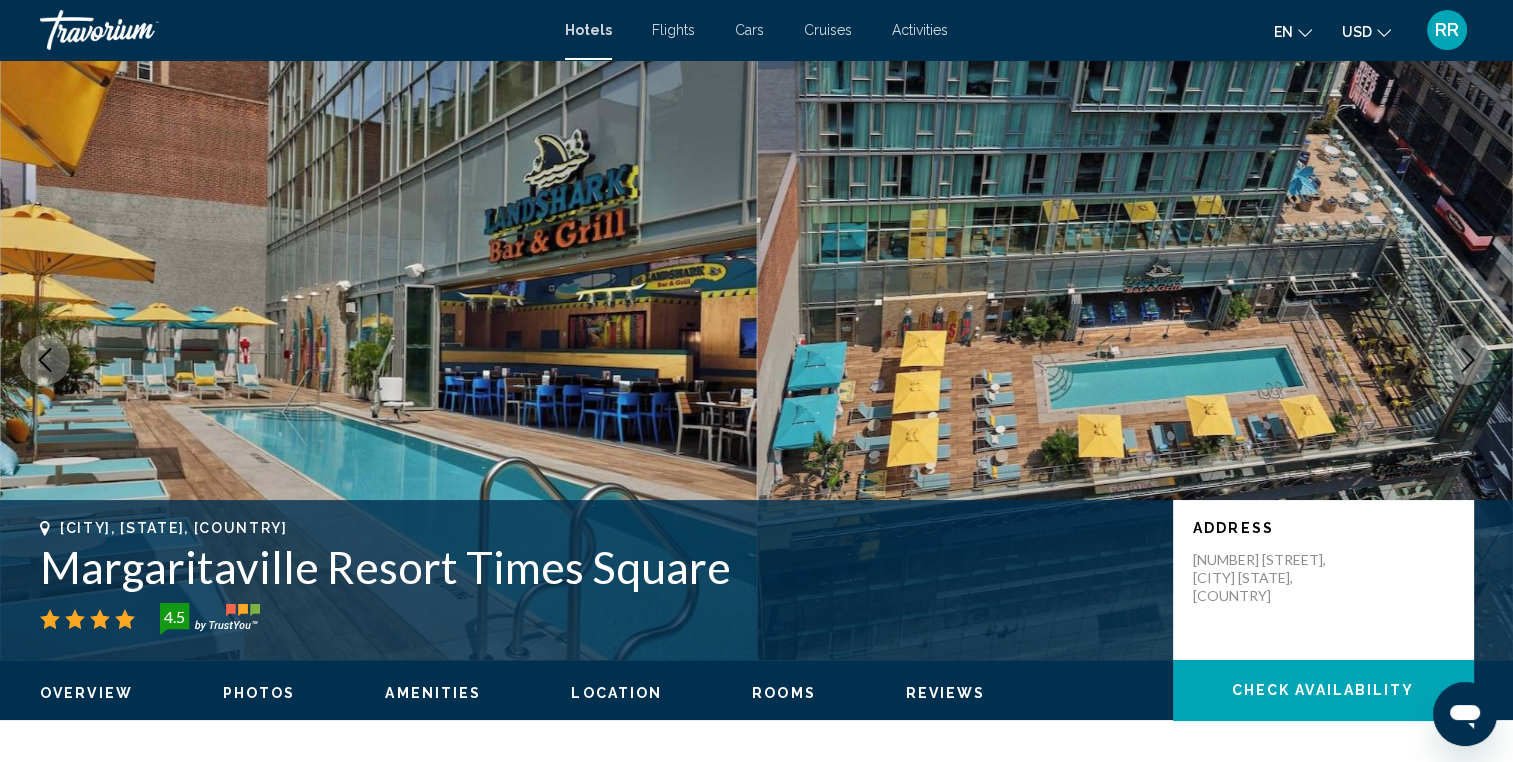 click at bounding box center (1468, 360) 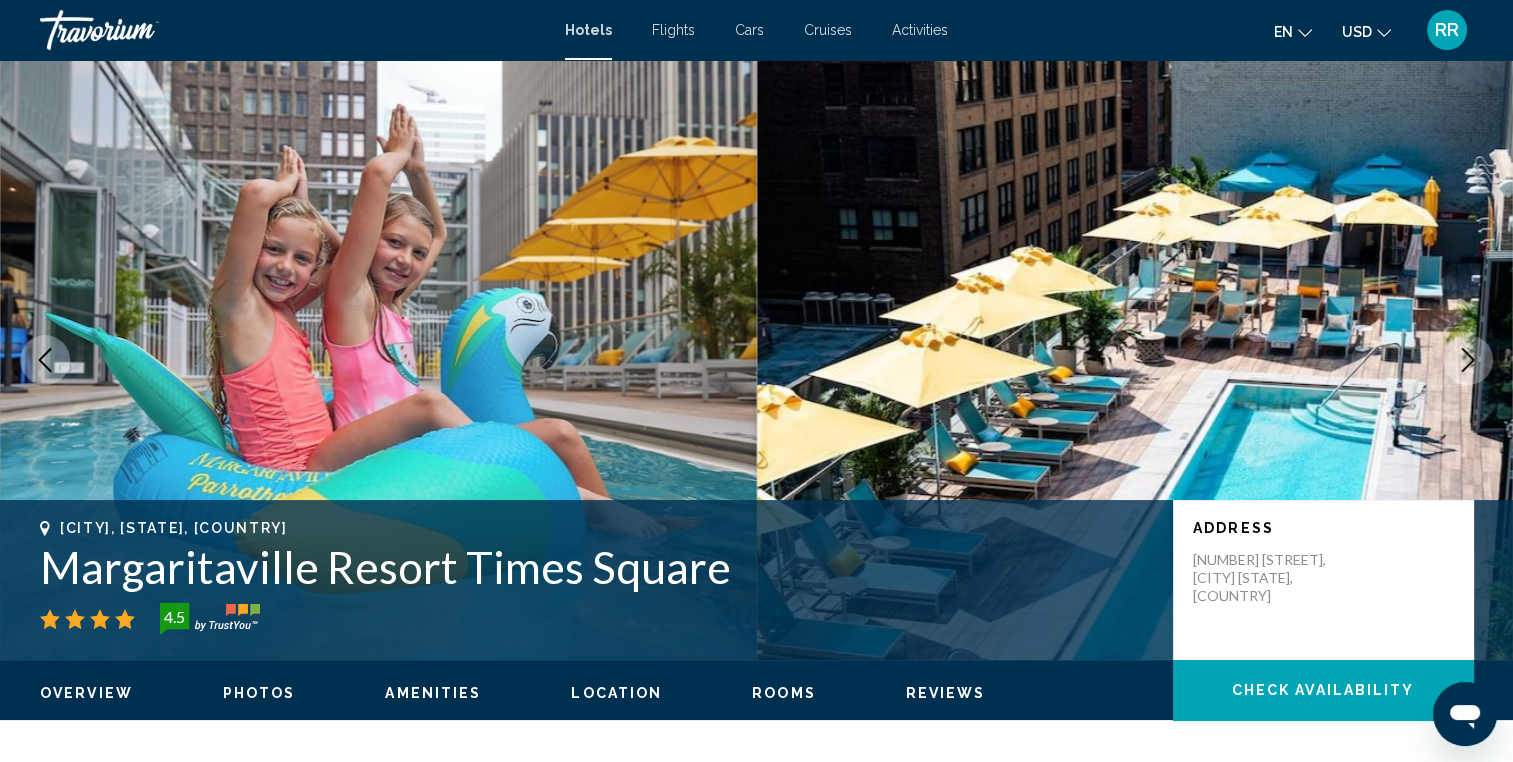 click 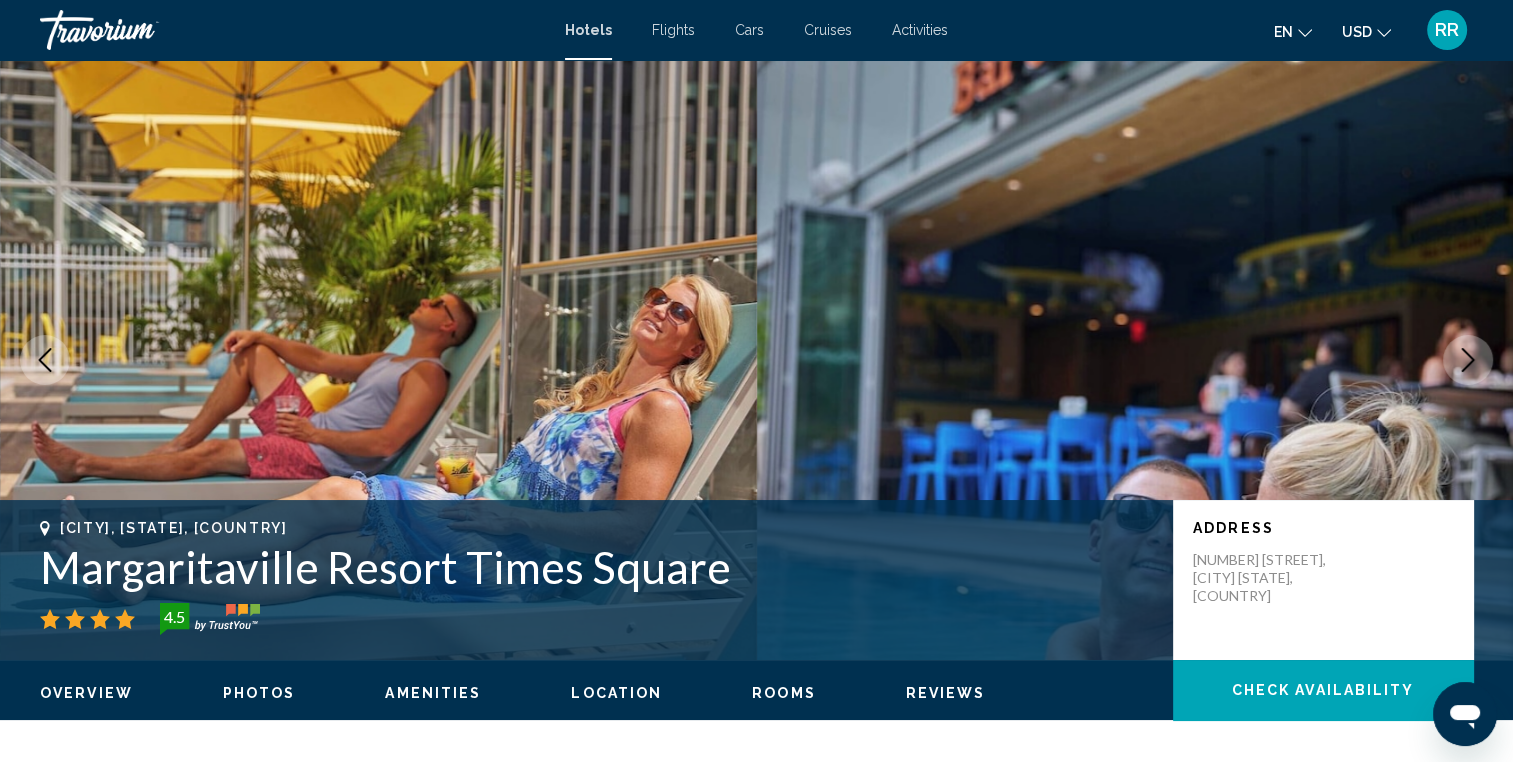 click 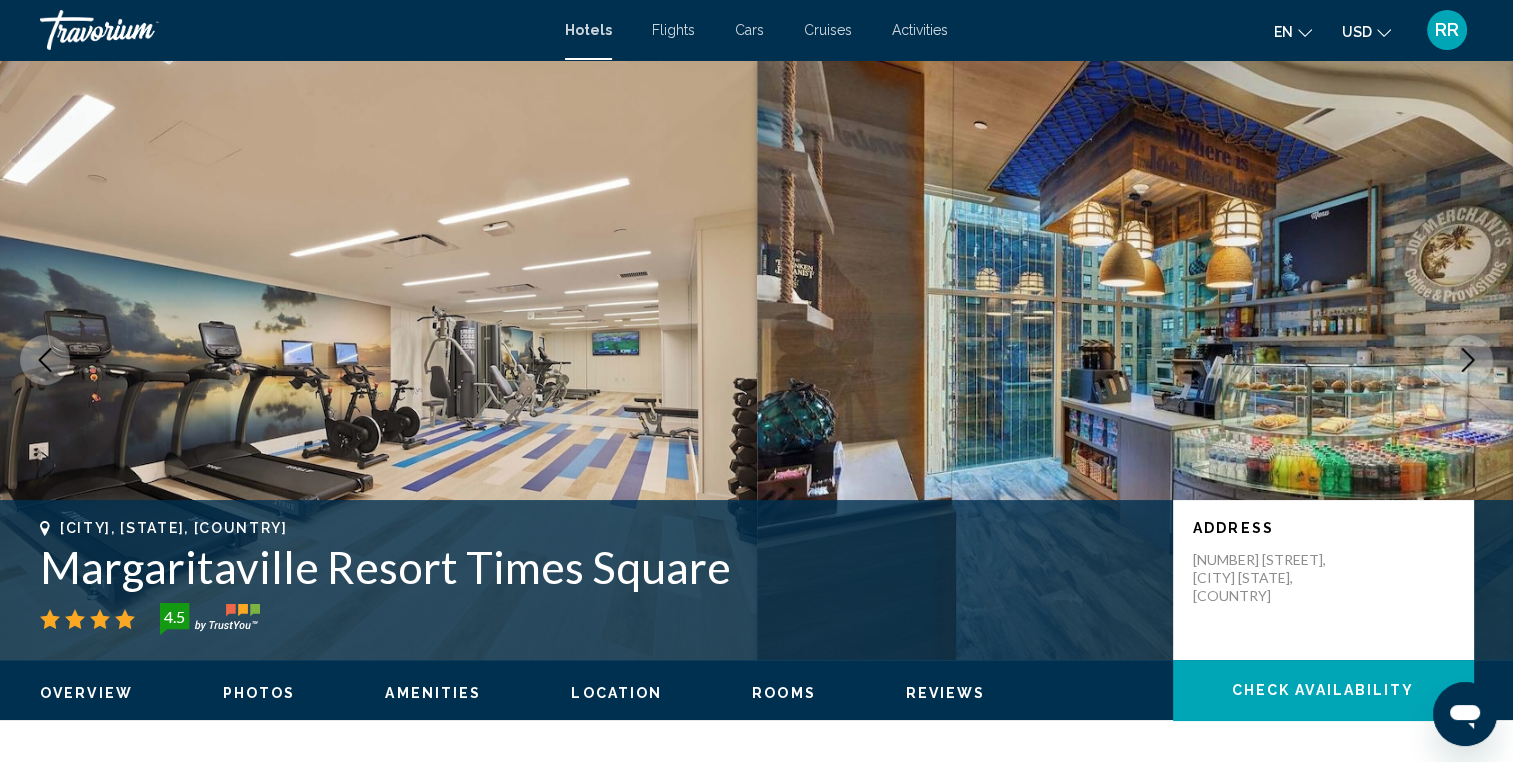click 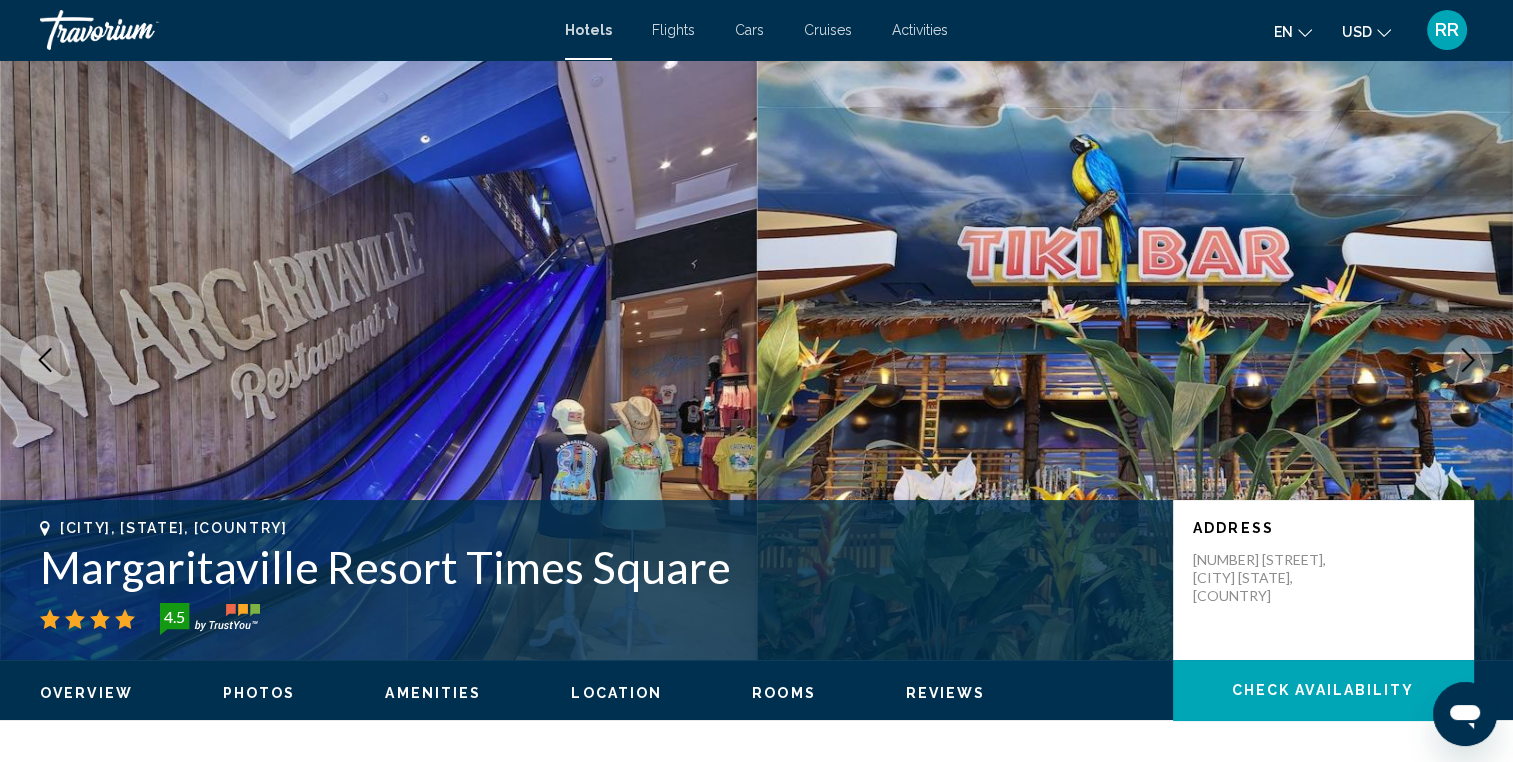click at bounding box center [1468, 360] 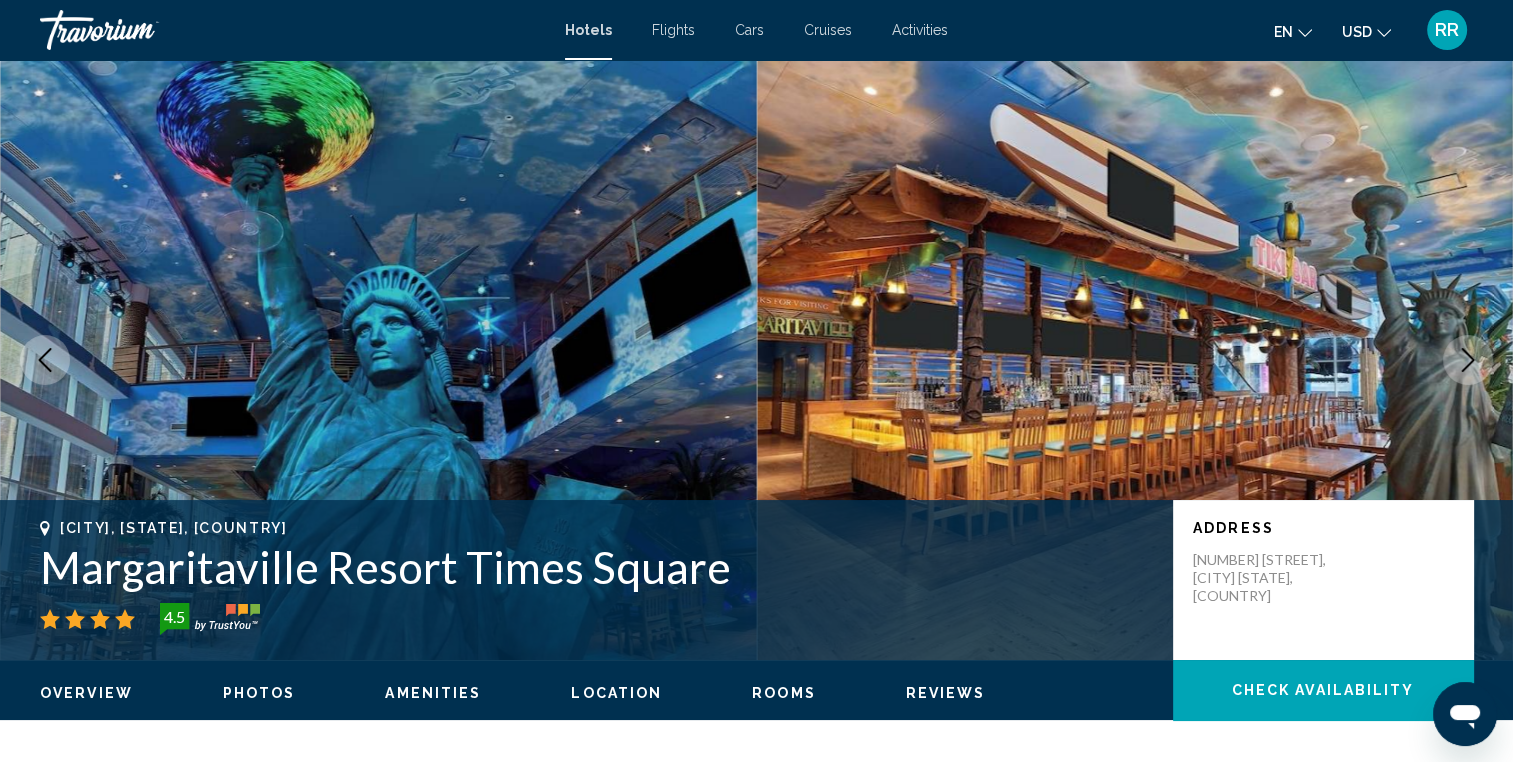 click at bounding box center (1468, 360) 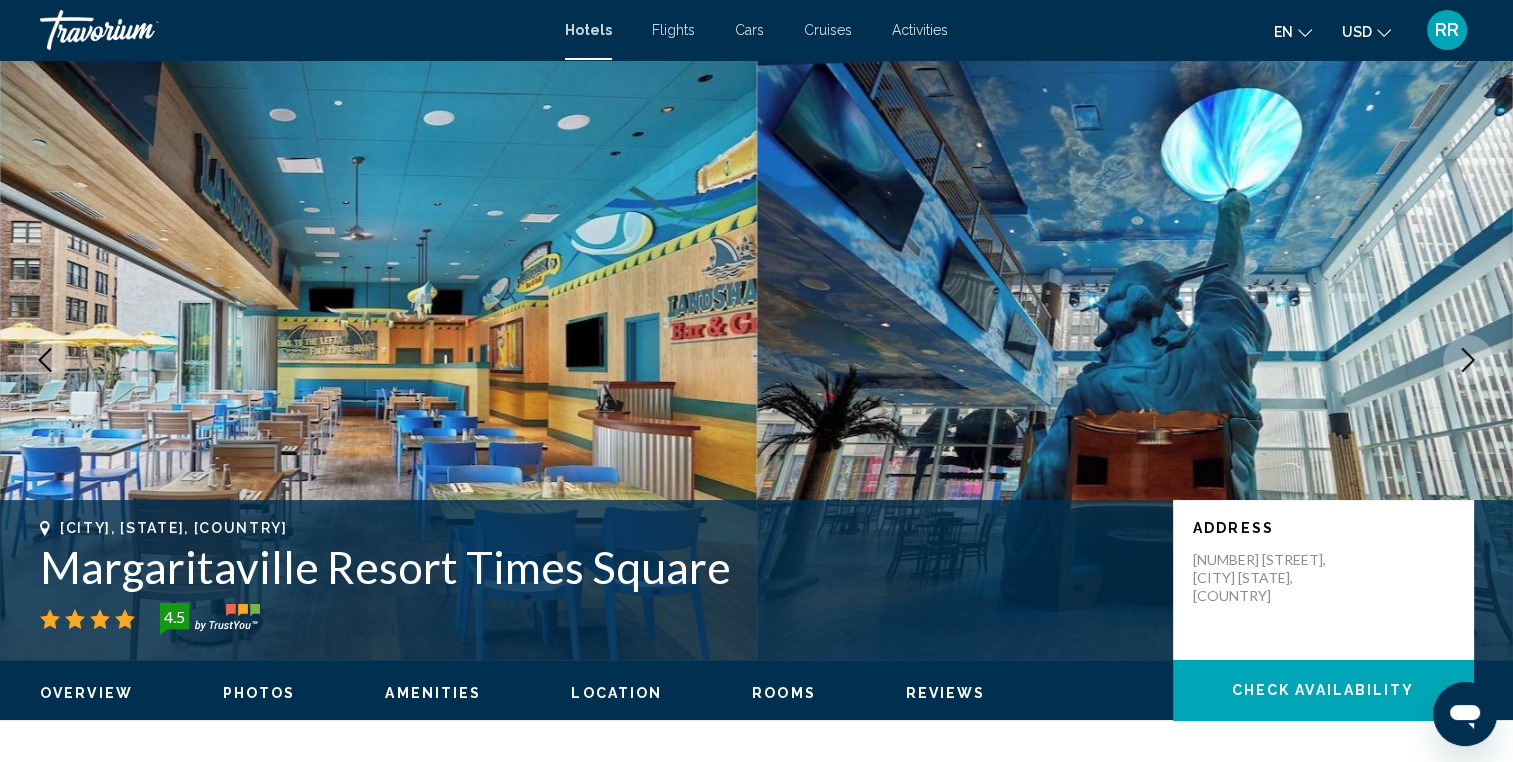 click at bounding box center (1468, 360) 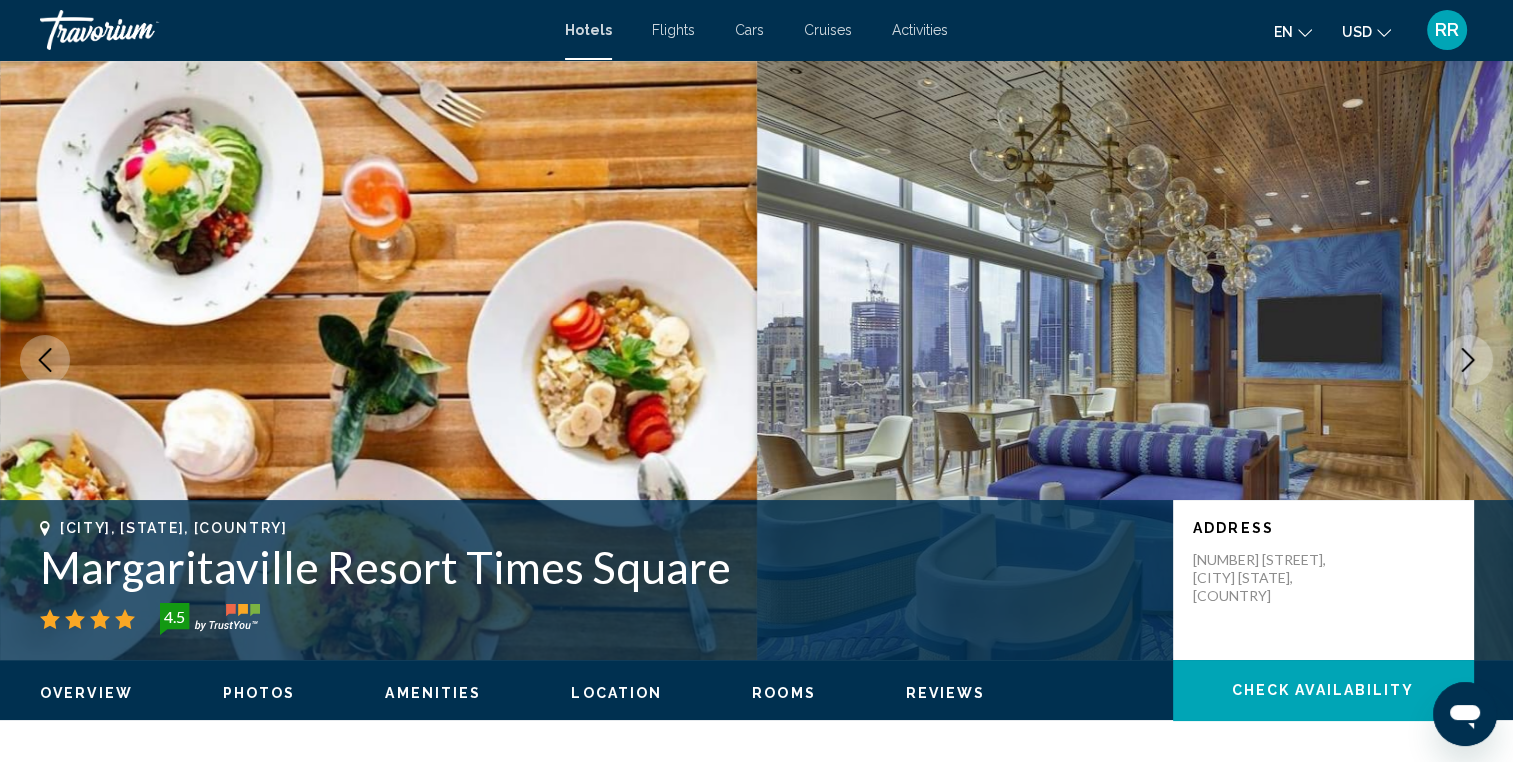 click at bounding box center (1468, 360) 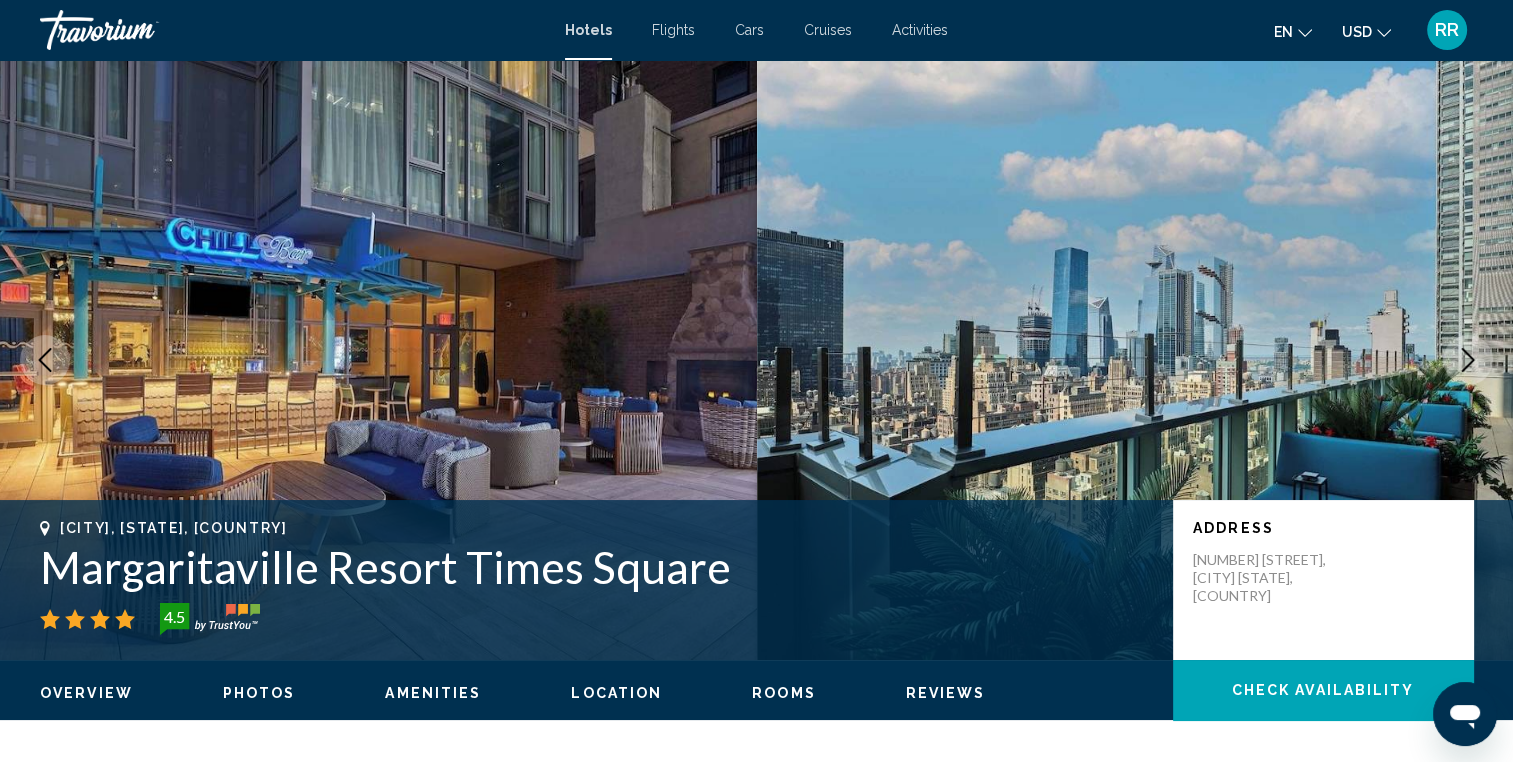 click at bounding box center (1468, 360) 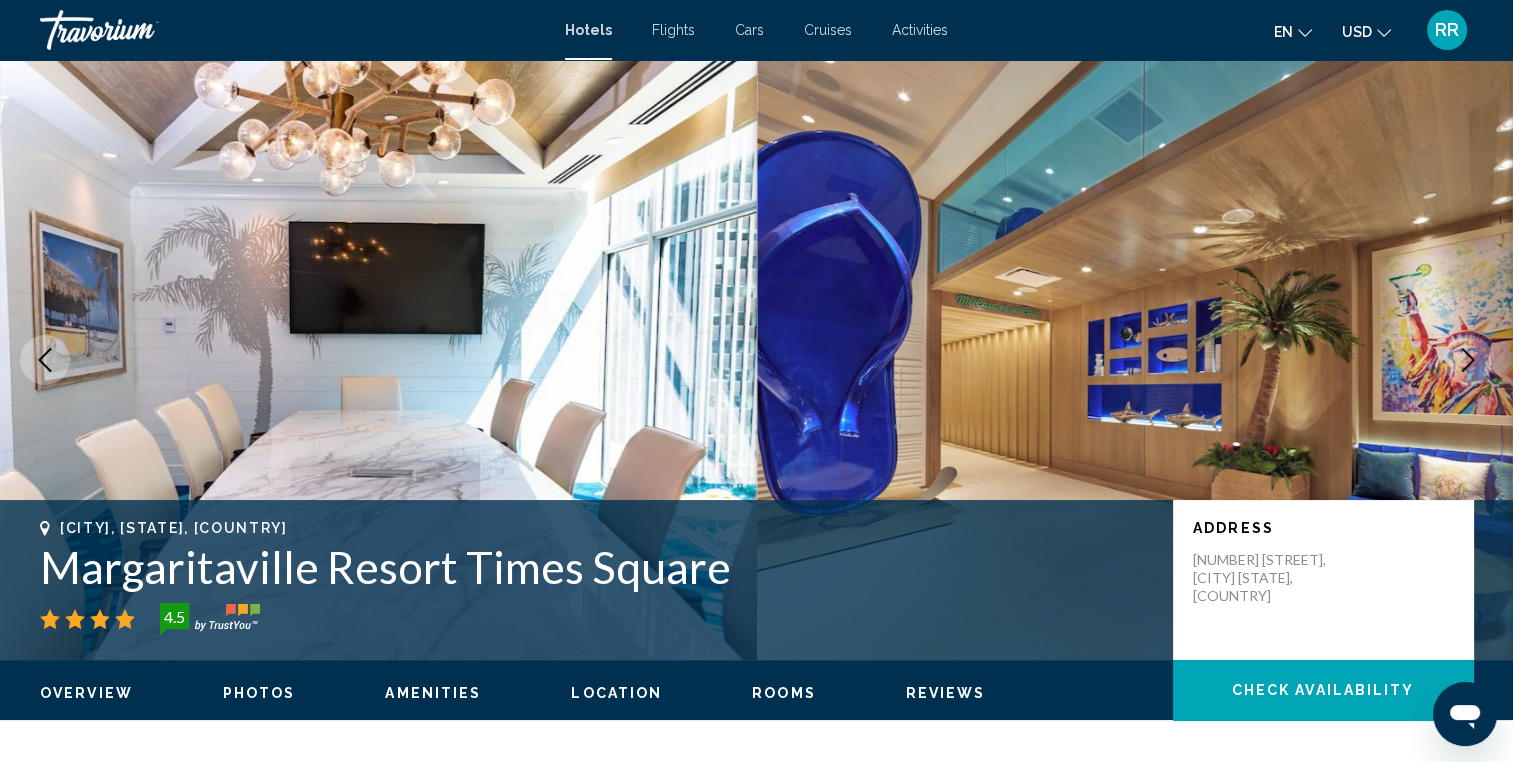 click 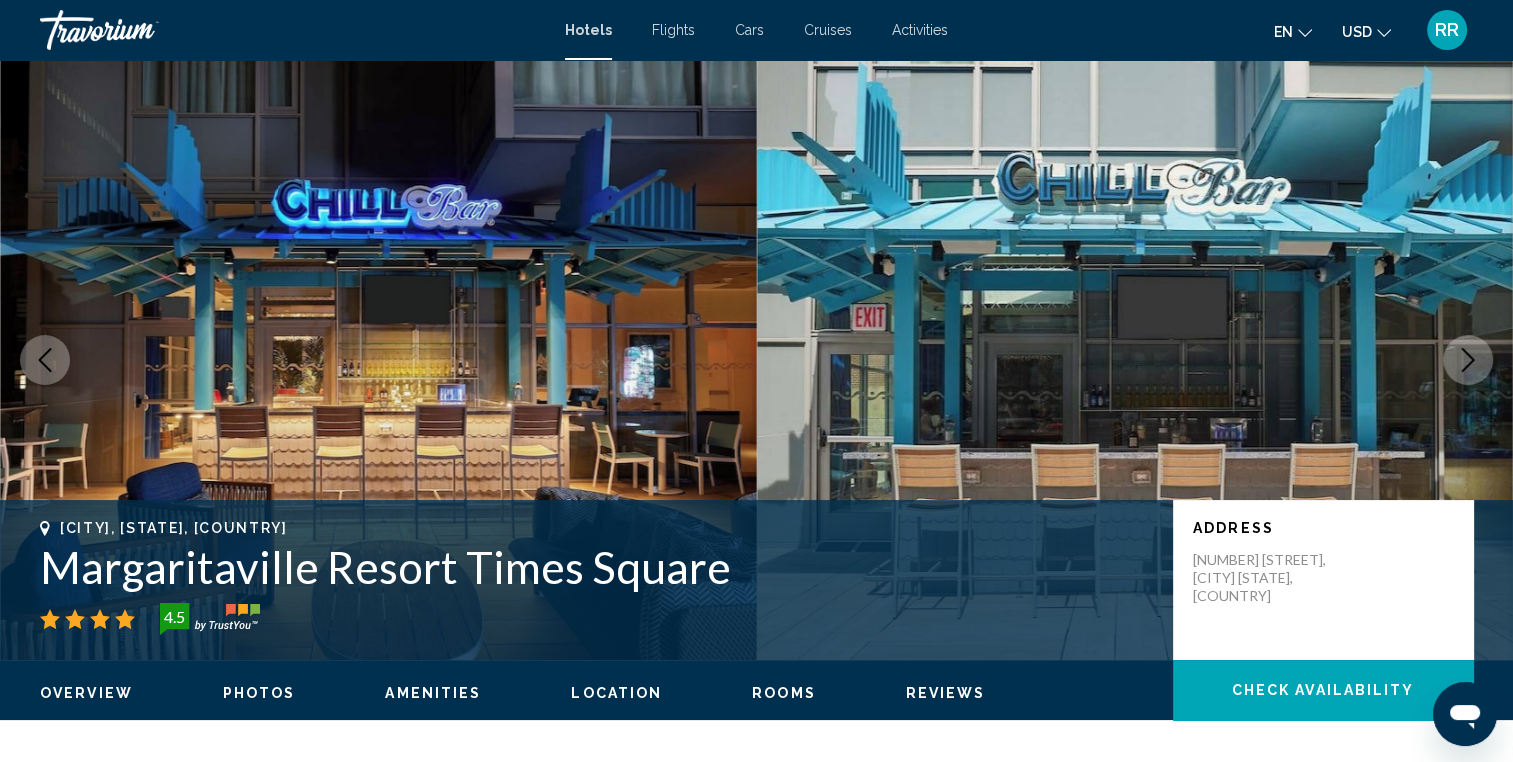 click at bounding box center (1468, 360) 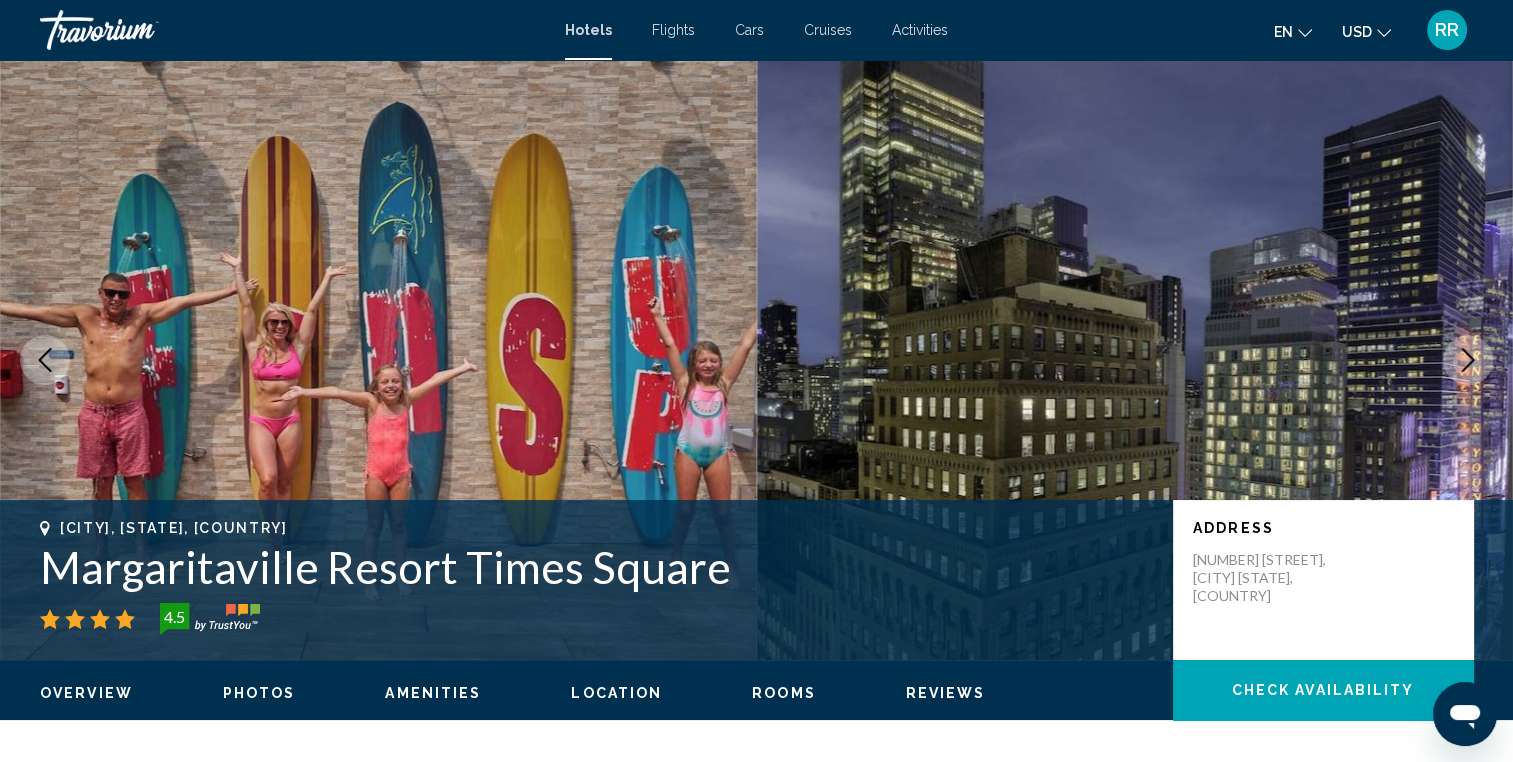 click 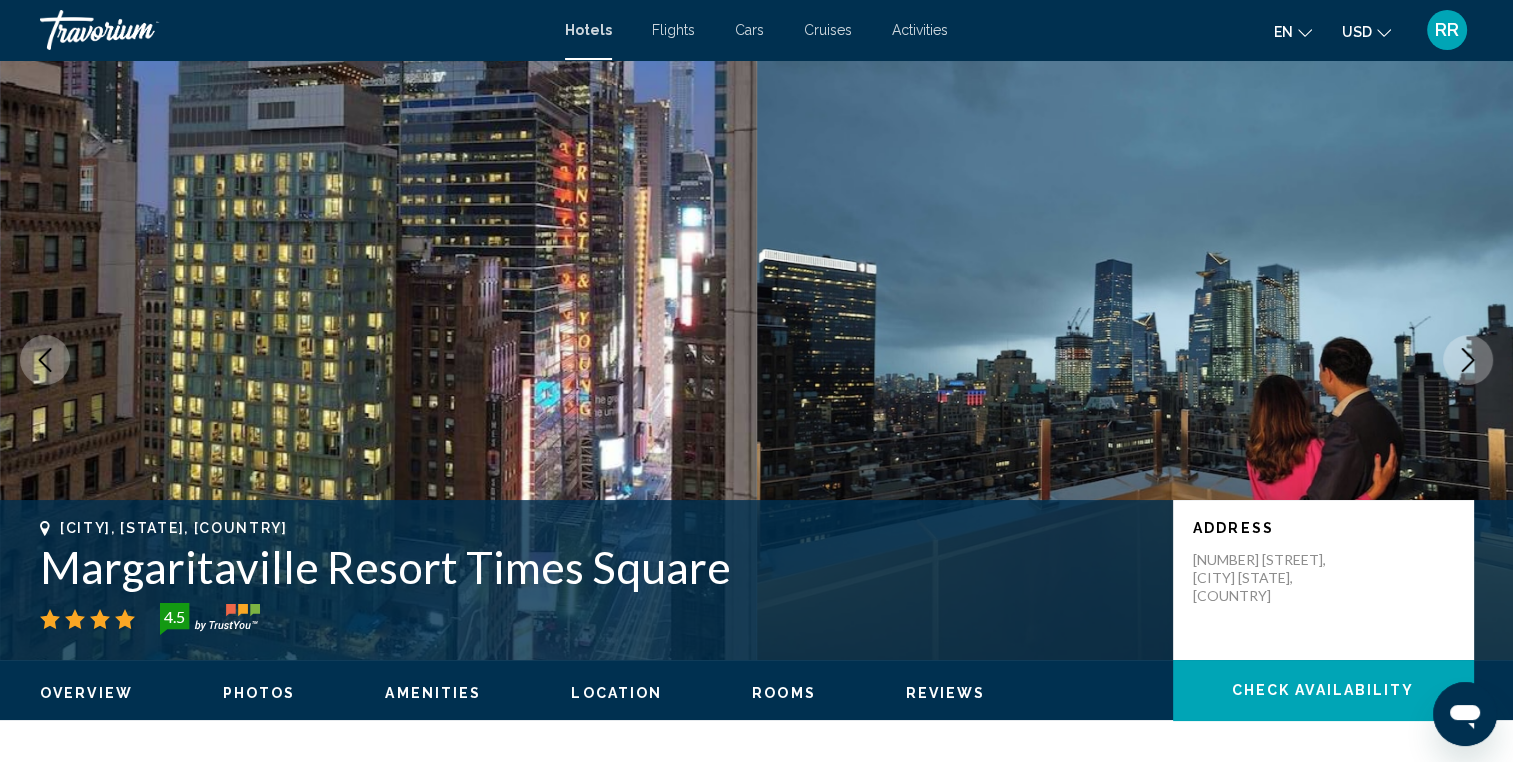 click 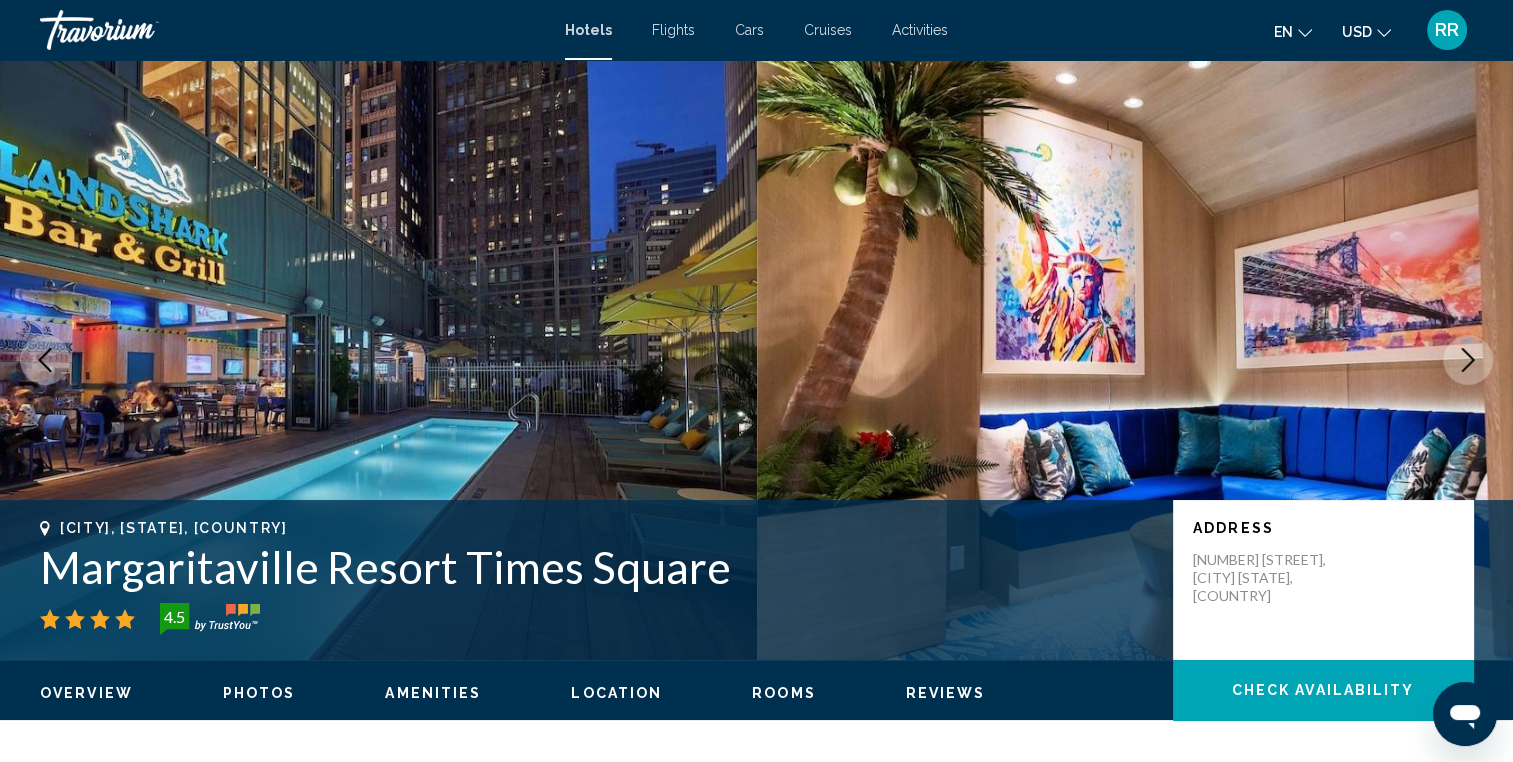 click 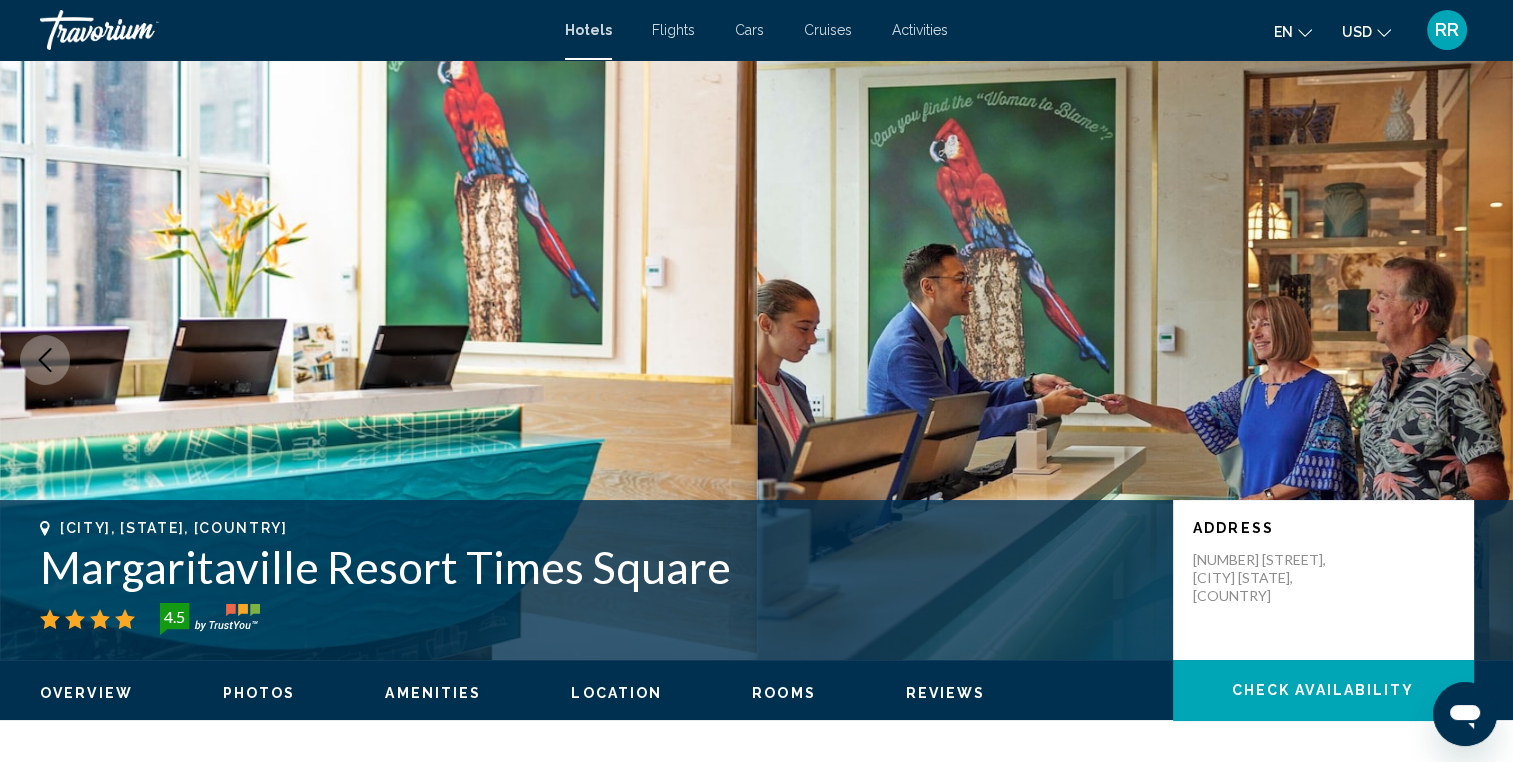 click 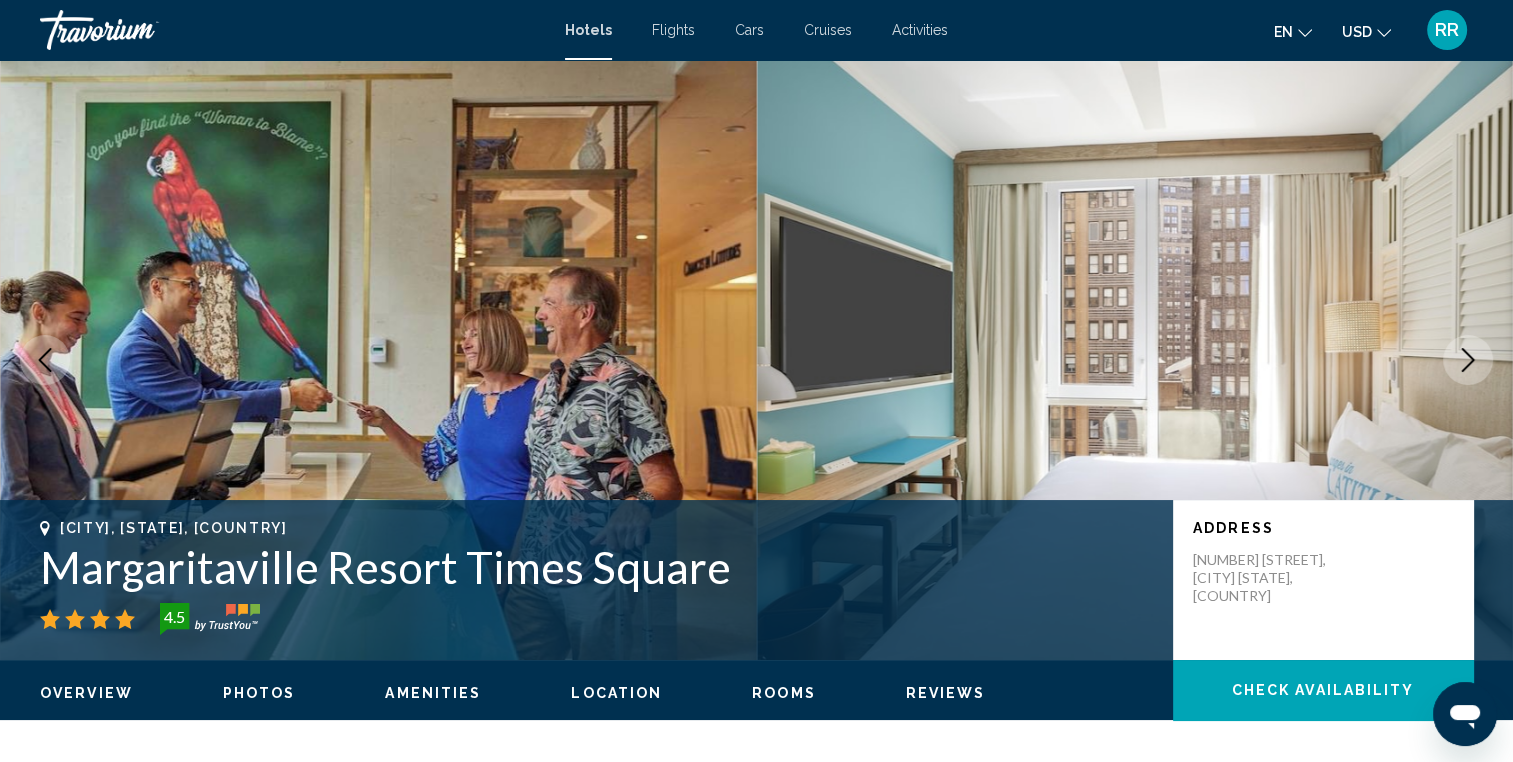 click 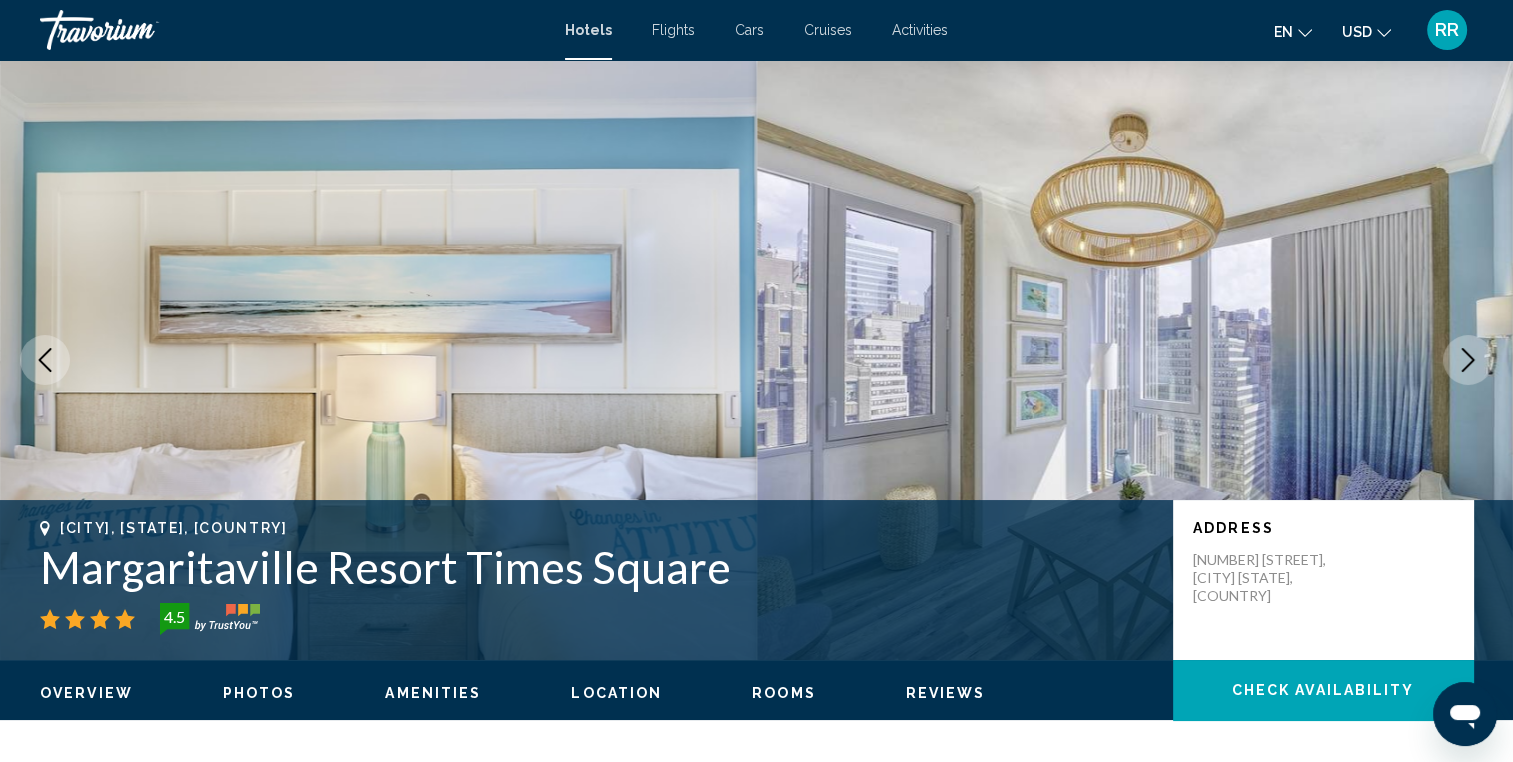 click 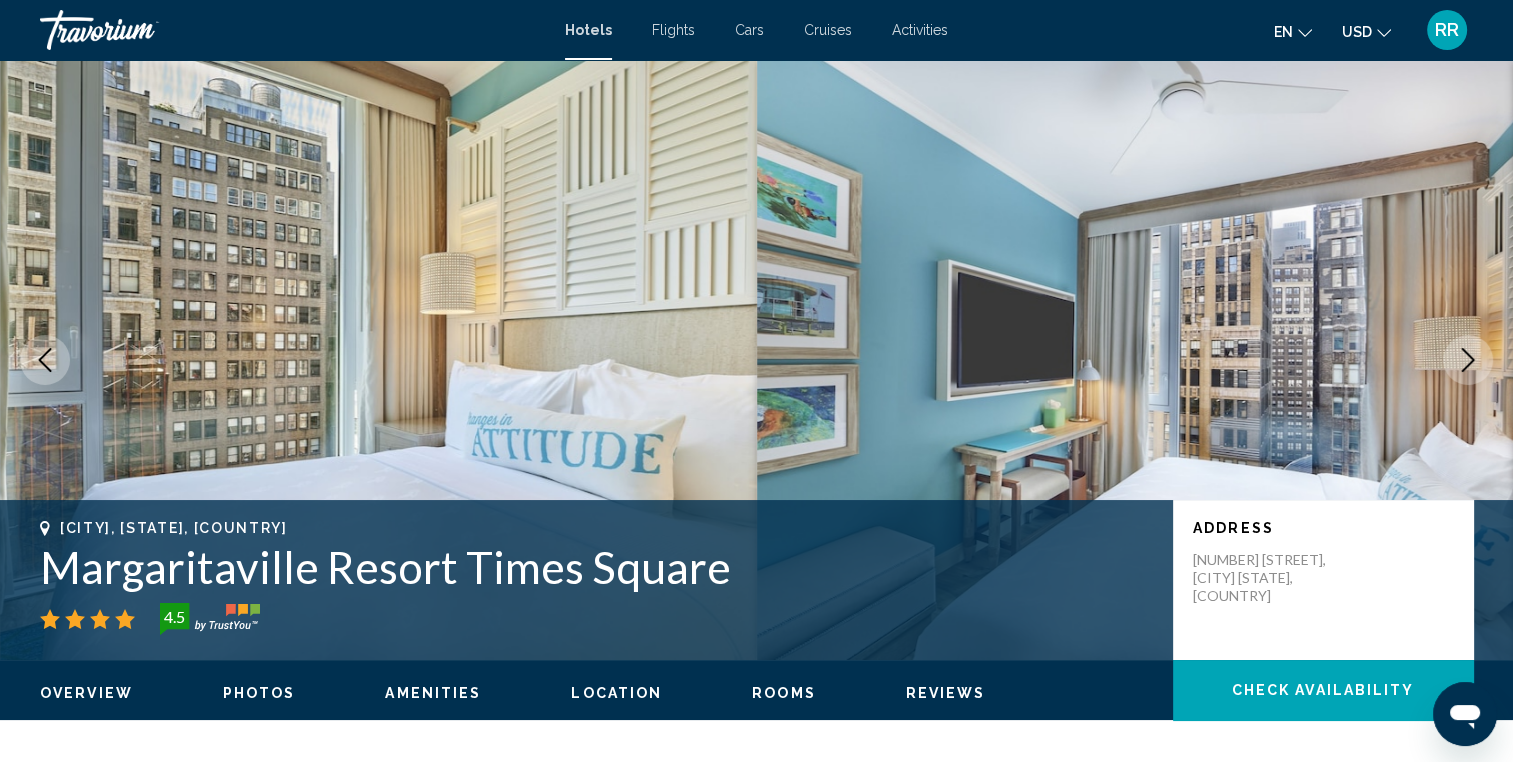 click 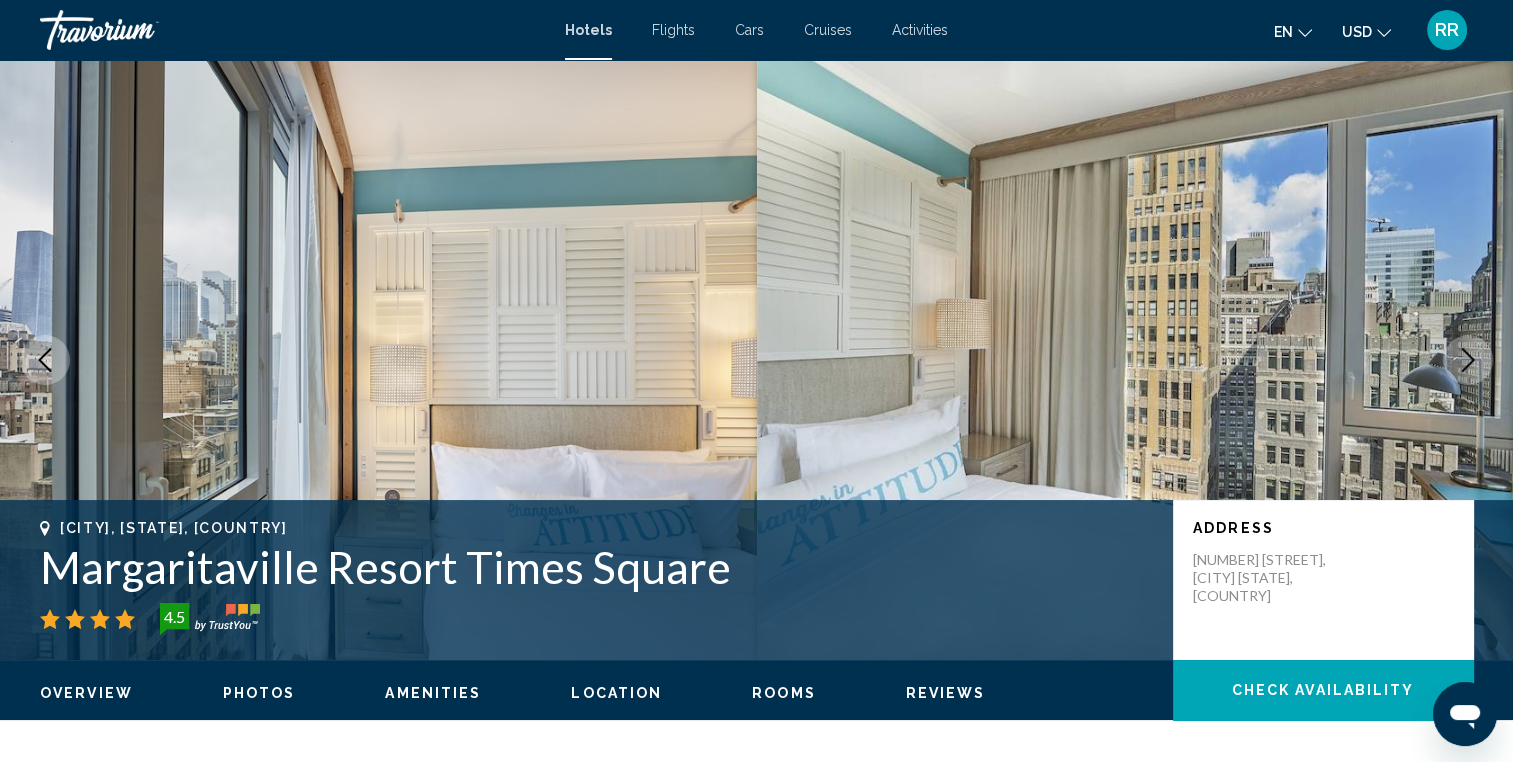 click 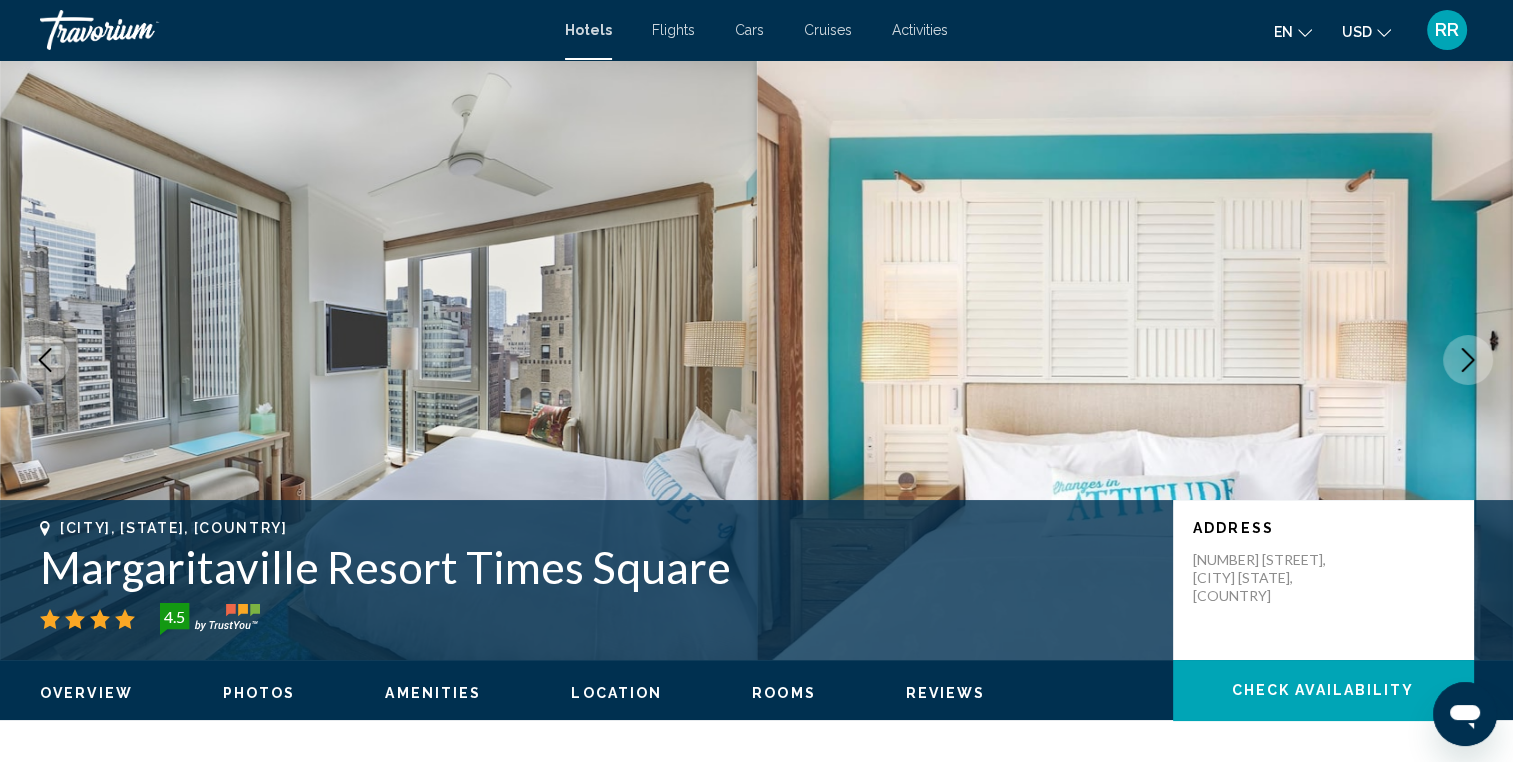 click 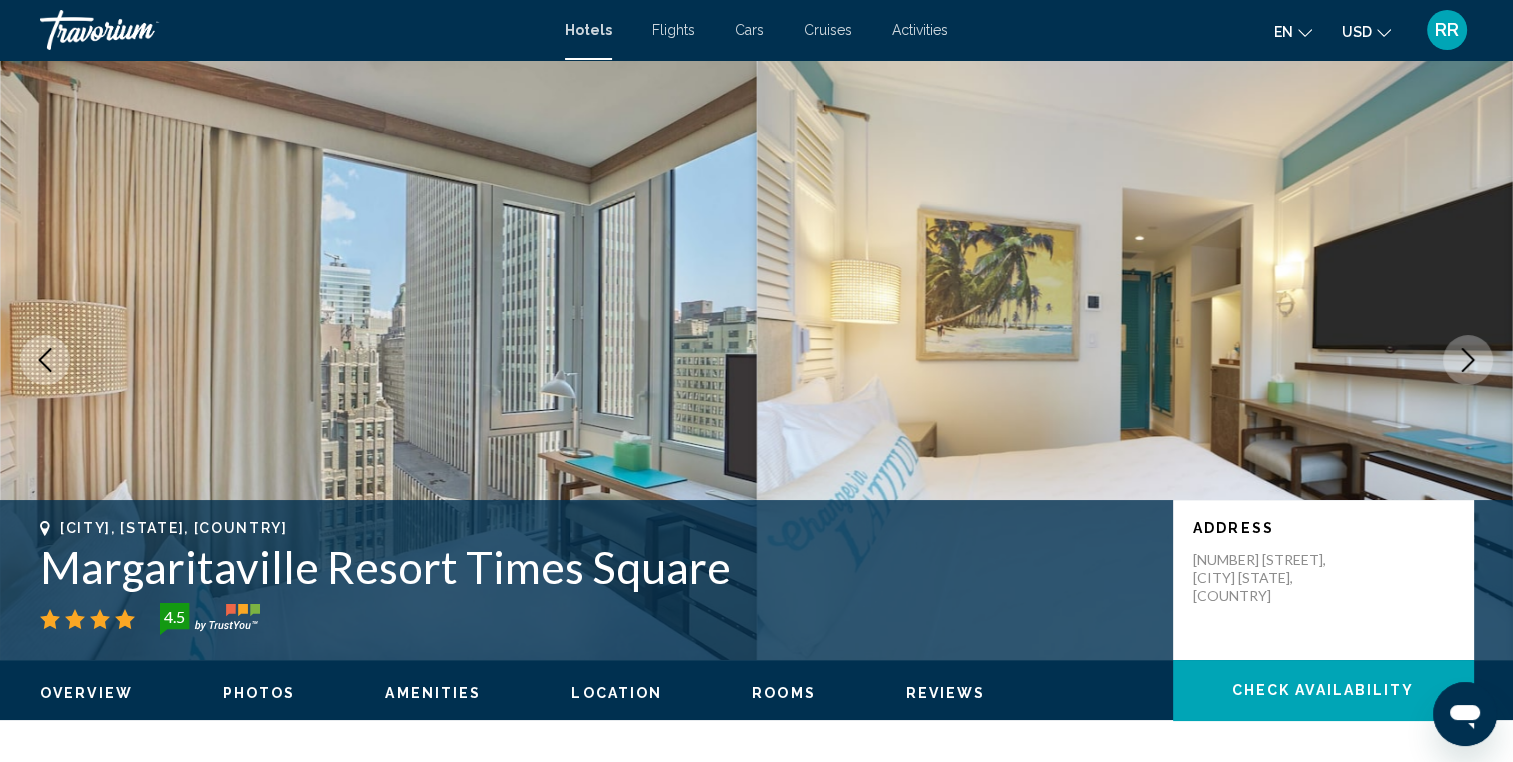 click at bounding box center [1468, 360] 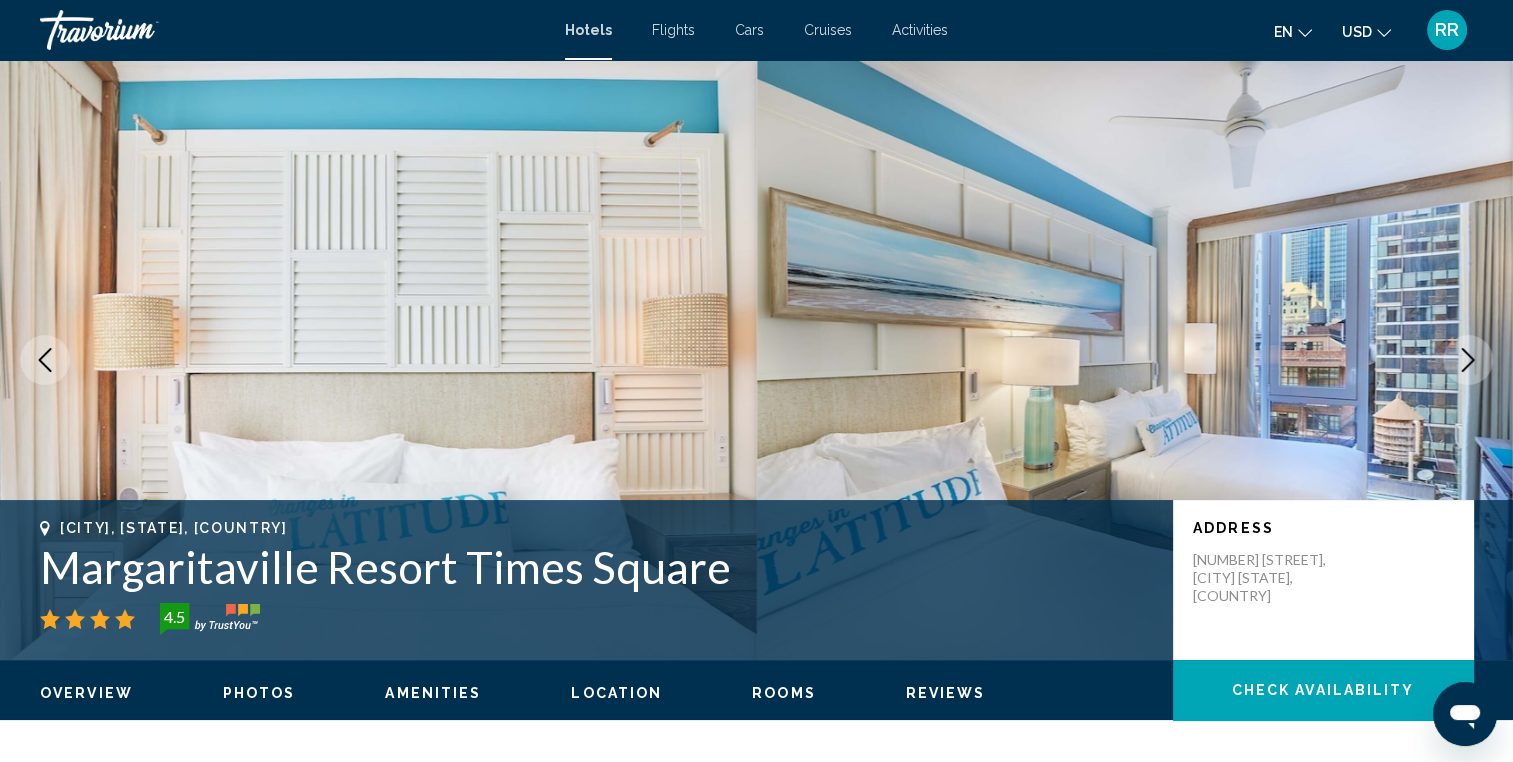 click at bounding box center (1468, 360) 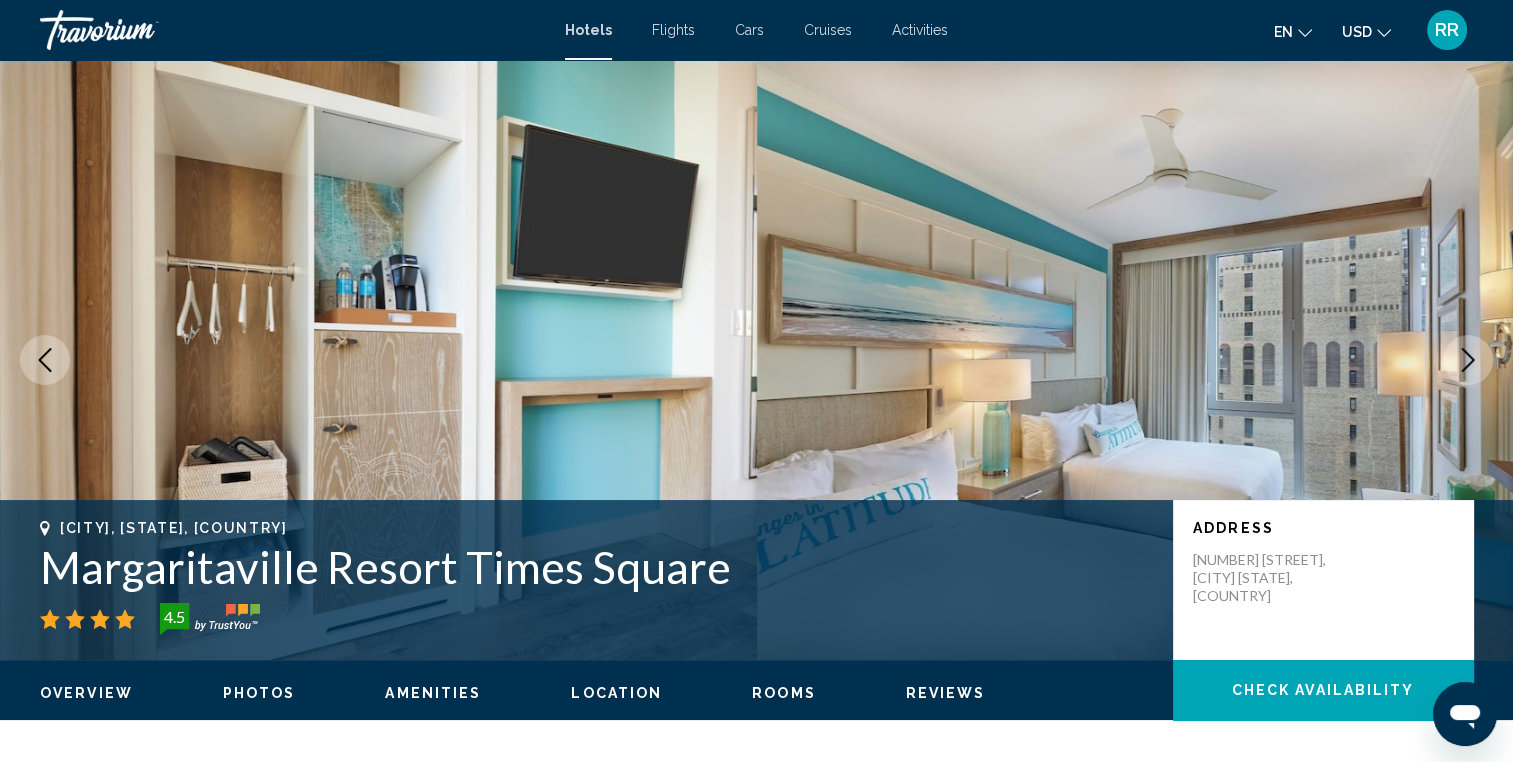 click at bounding box center (1468, 360) 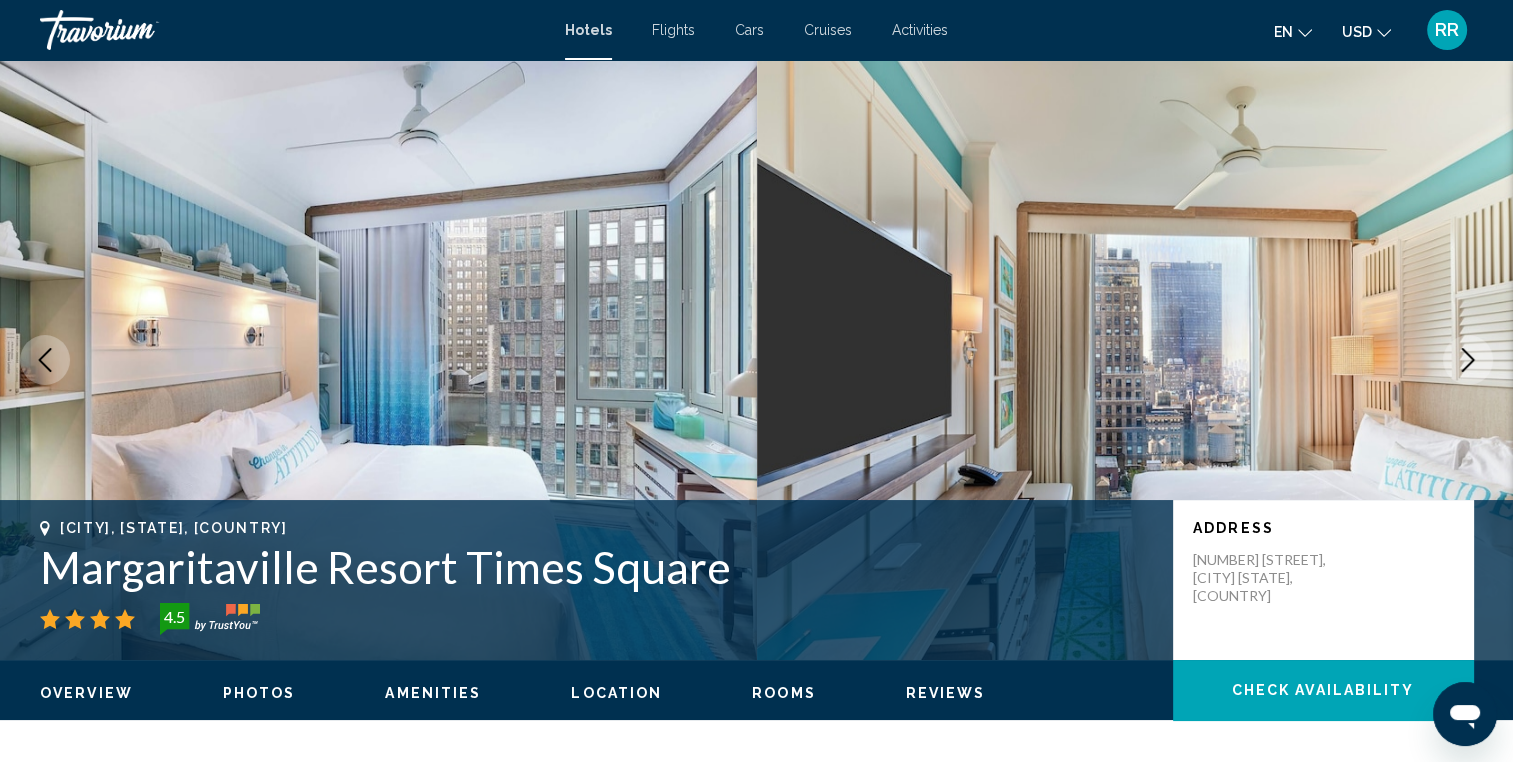 click at bounding box center (1468, 360) 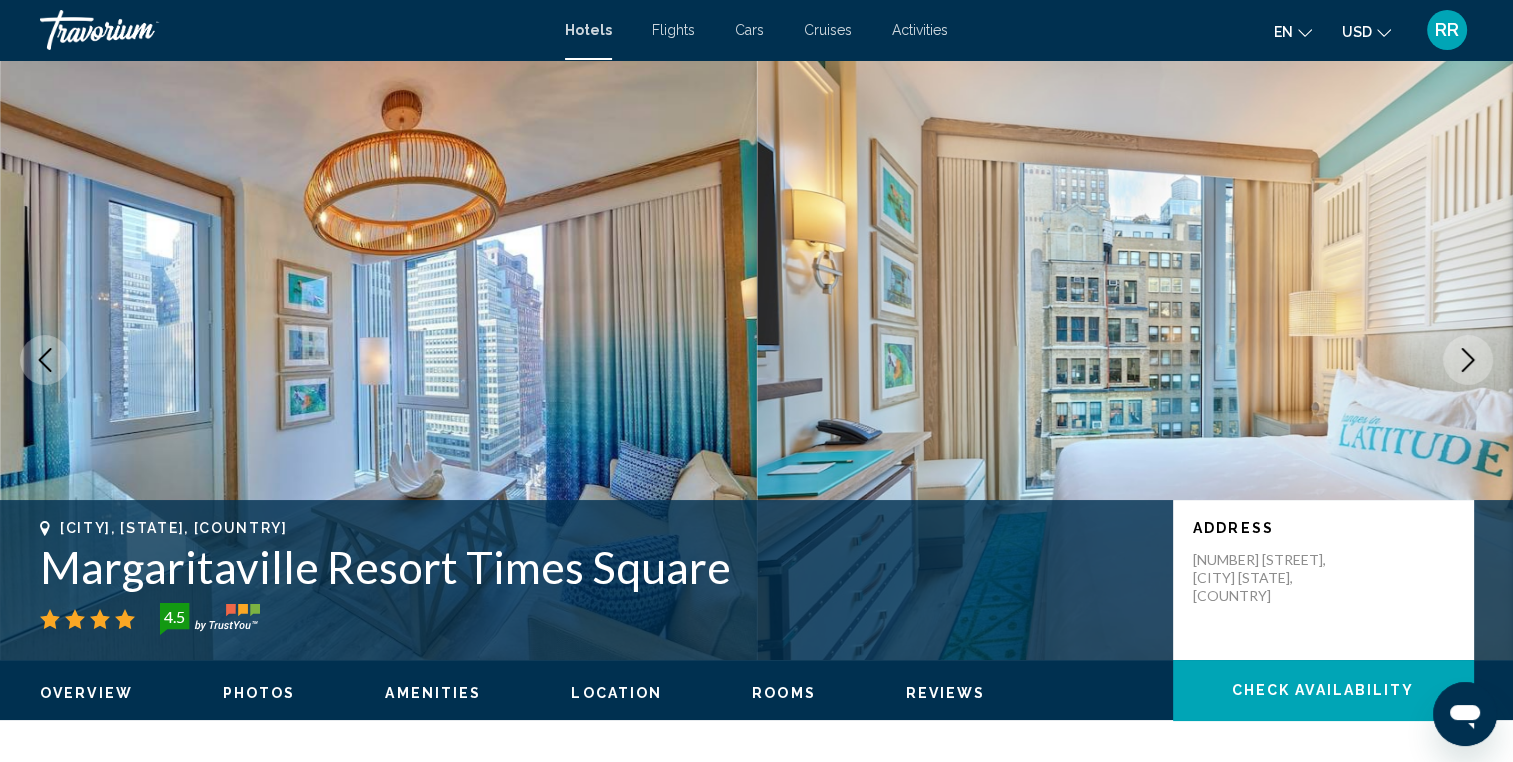 click at bounding box center [1468, 360] 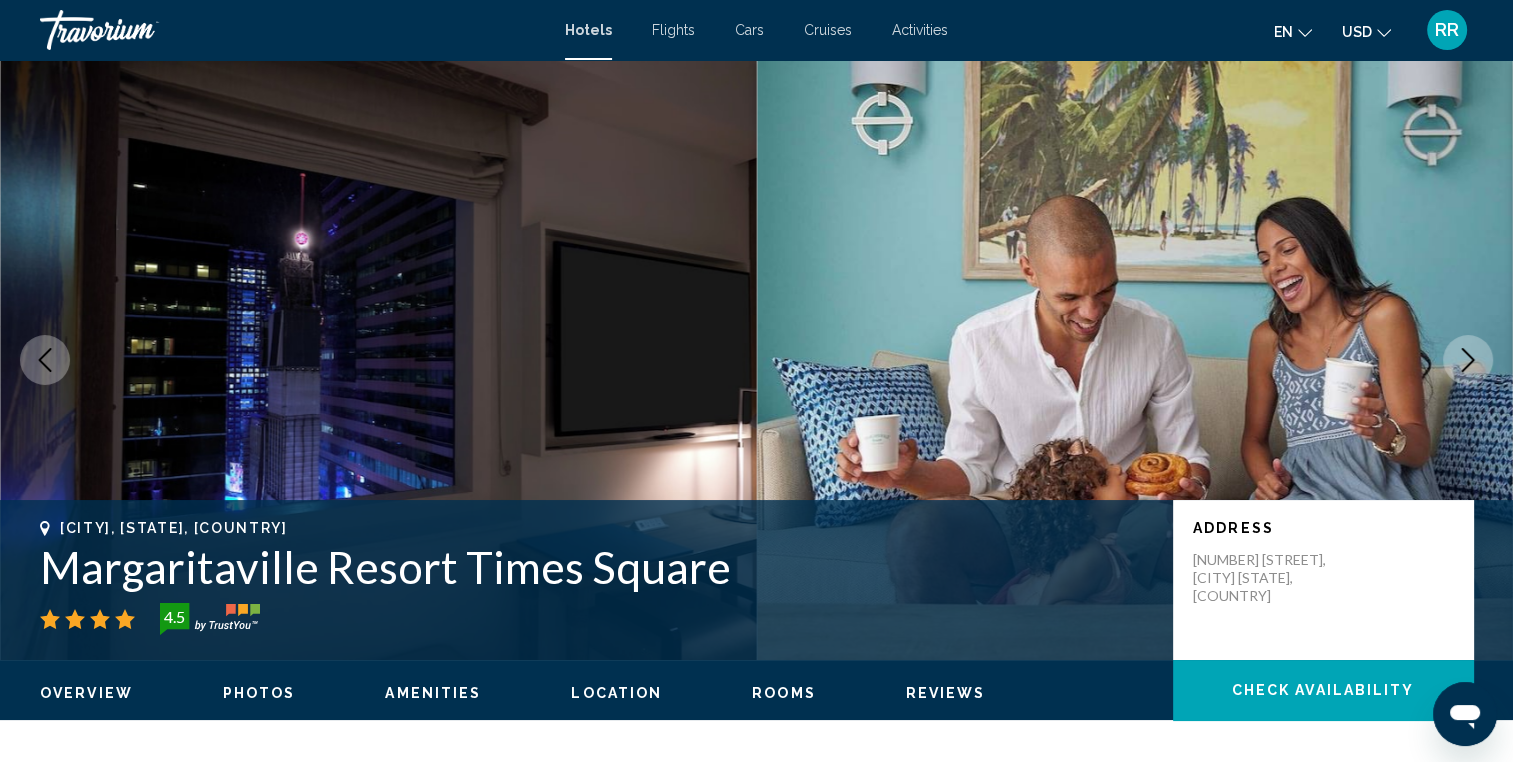 click at bounding box center (1468, 360) 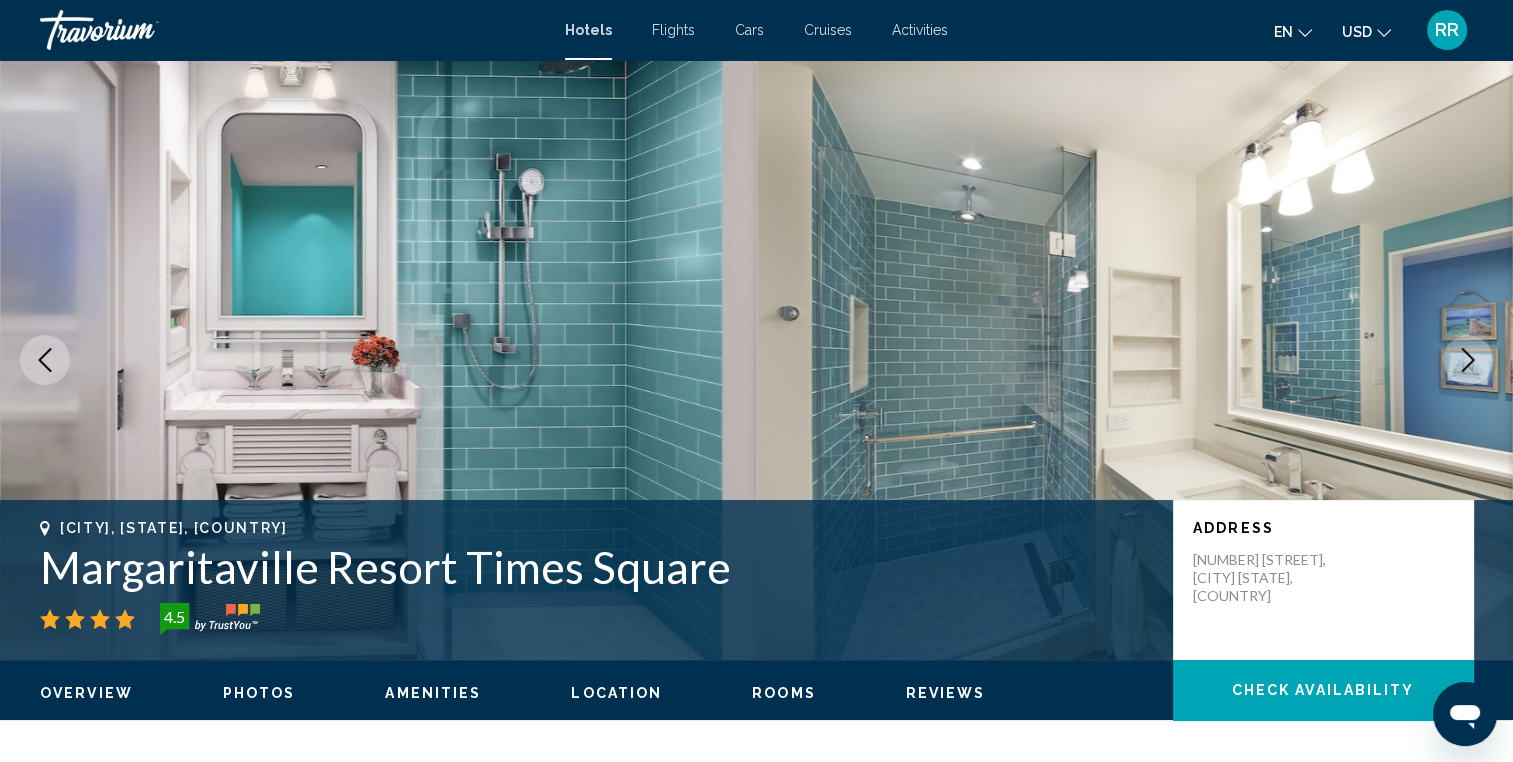 click 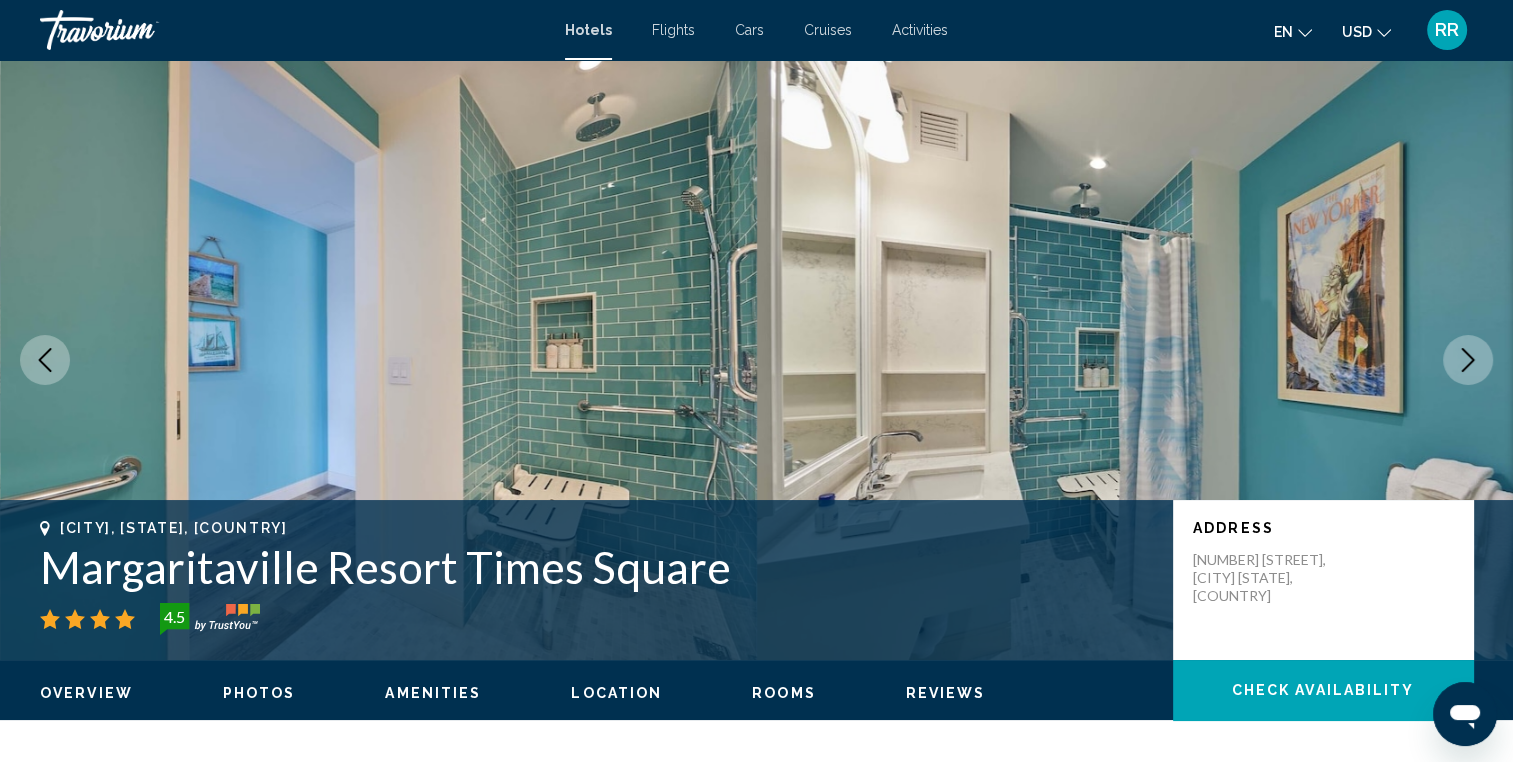 click 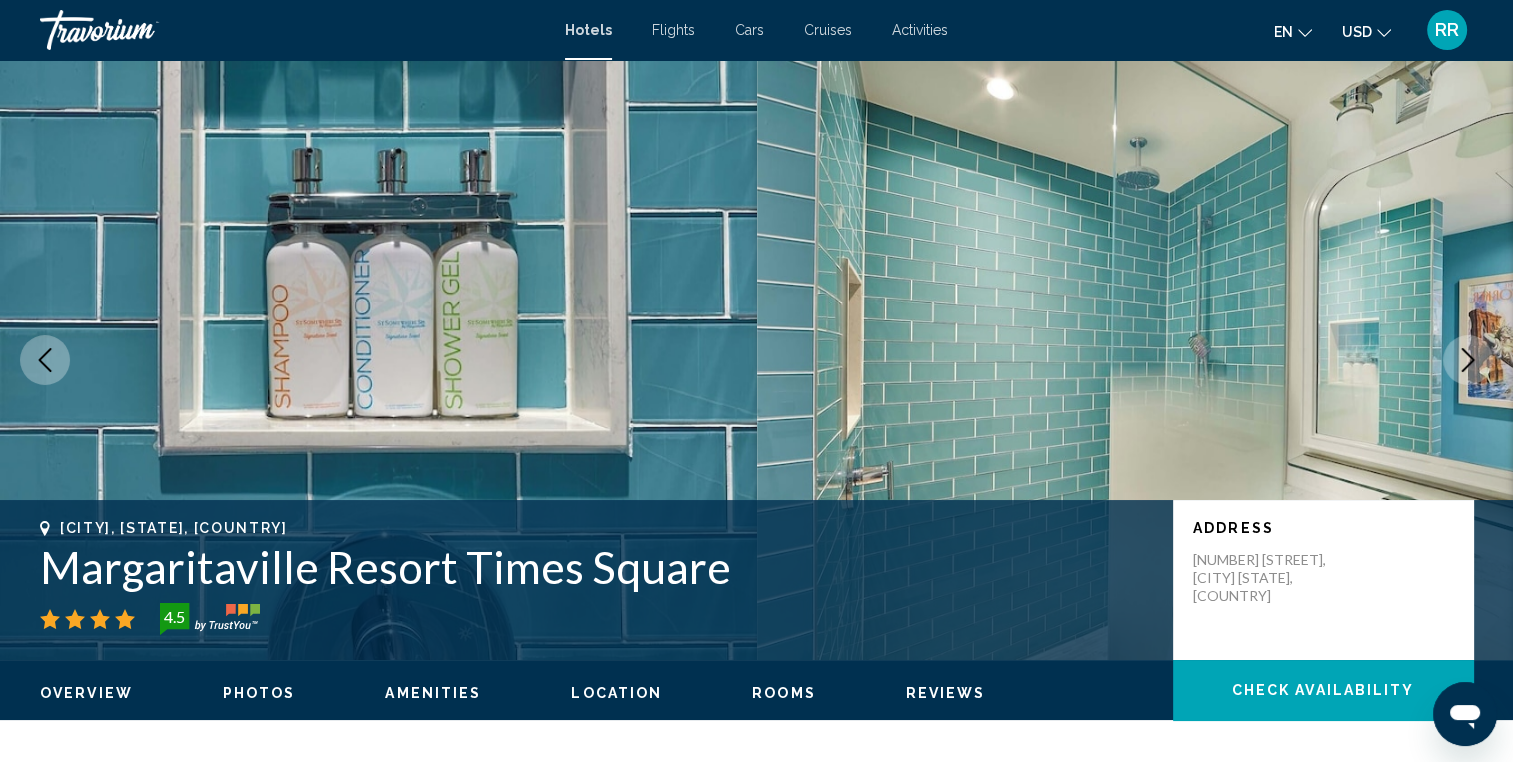 click 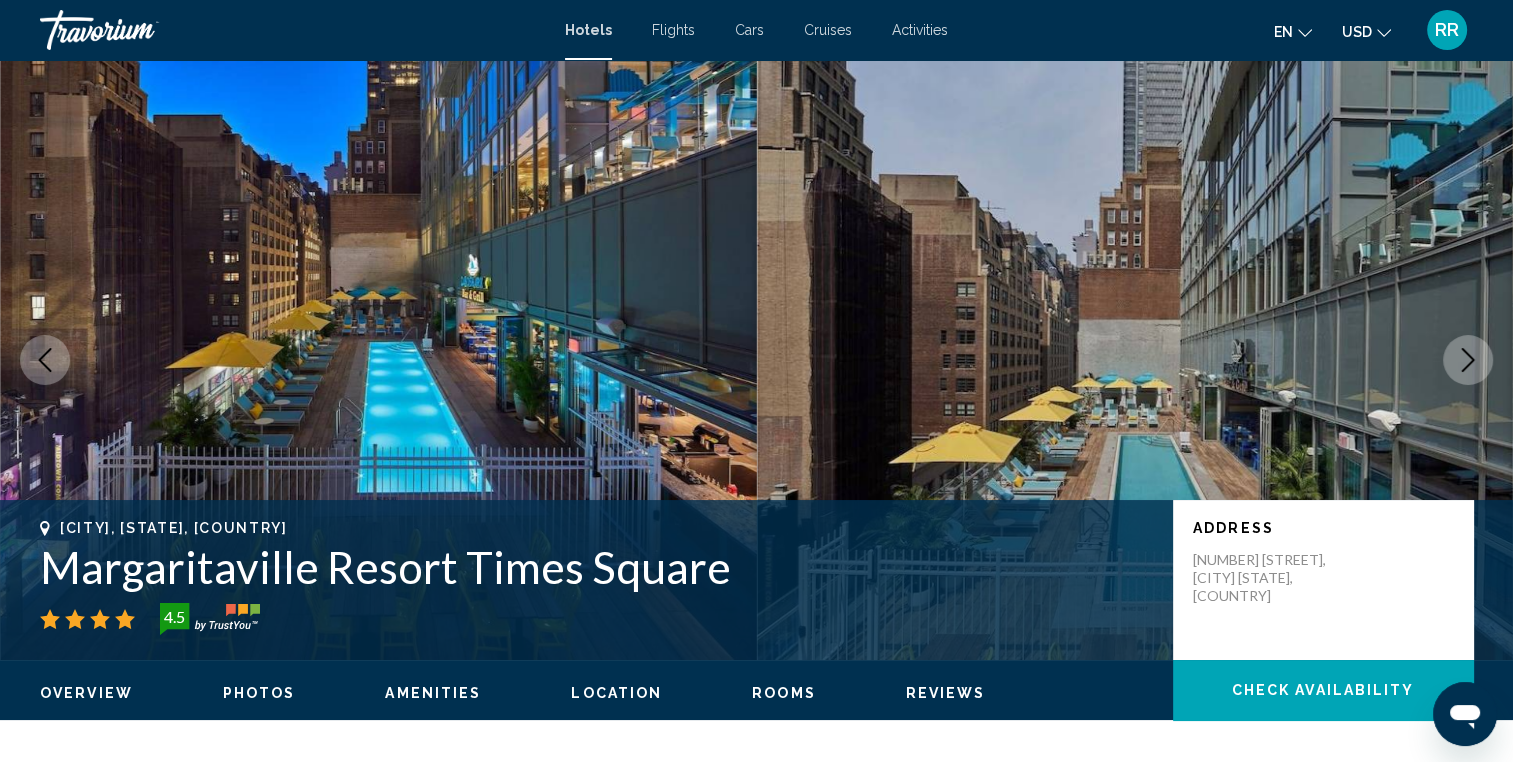 click at bounding box center [1468, 360] 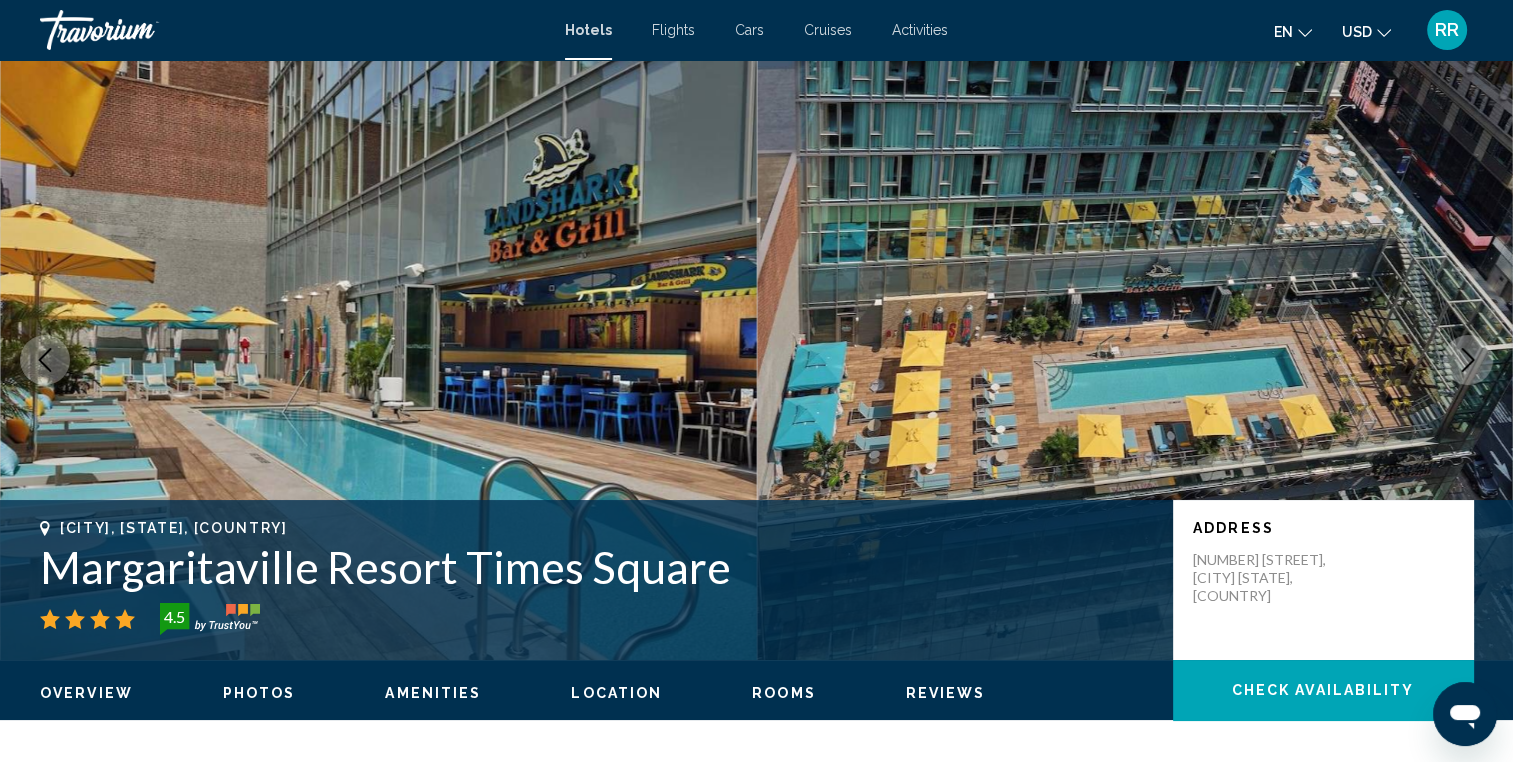 click 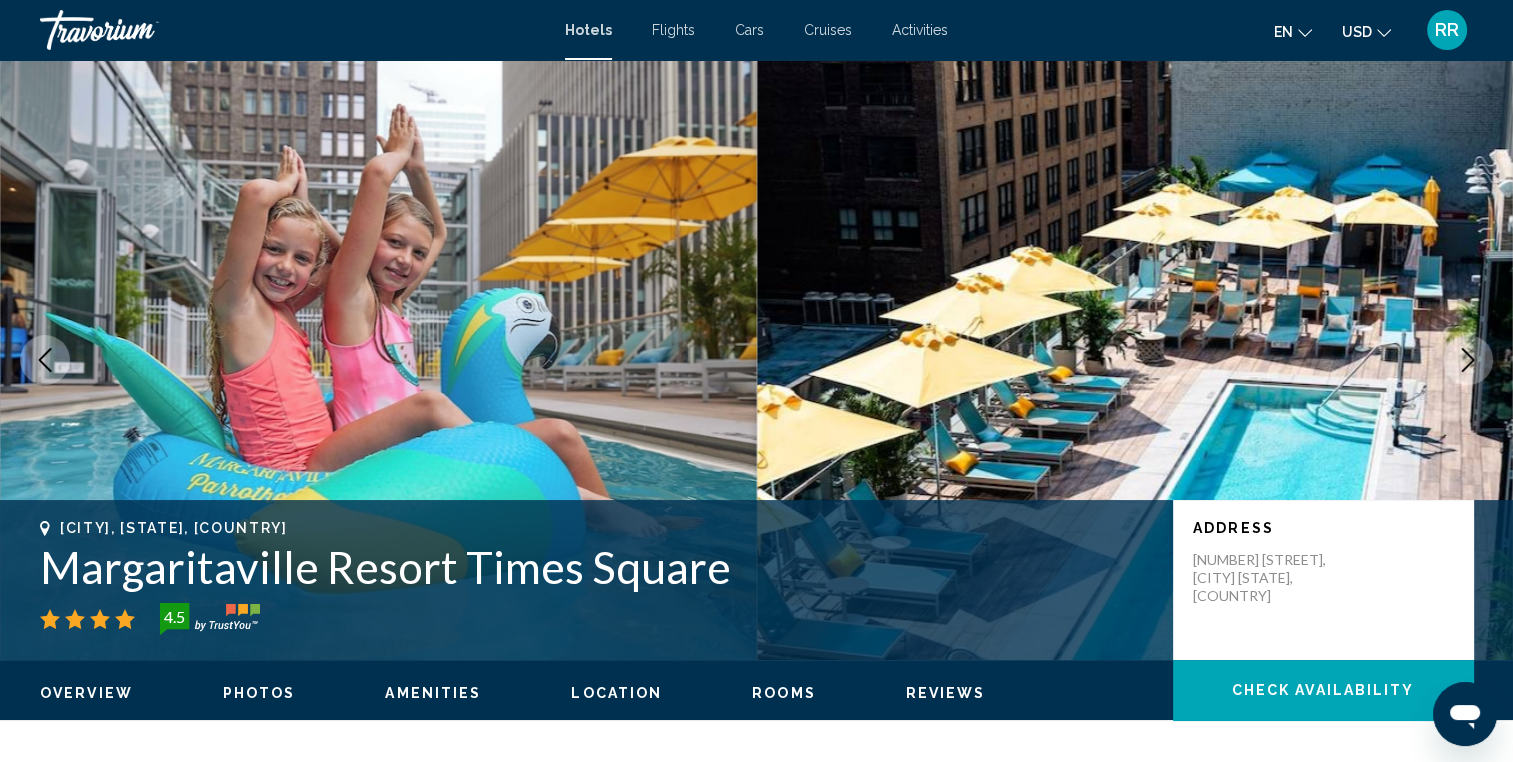 click at bounding box center (1468, 360) 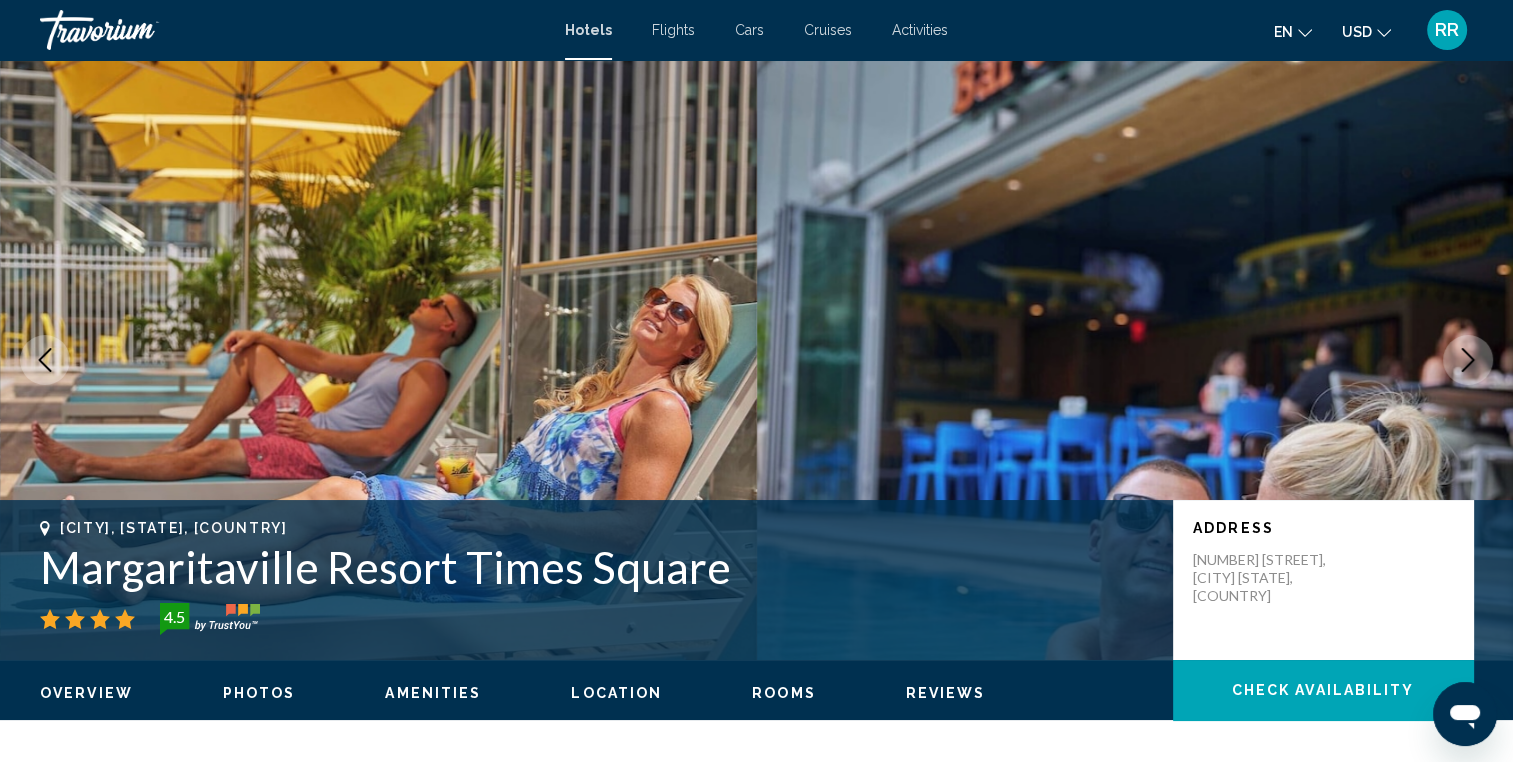 click 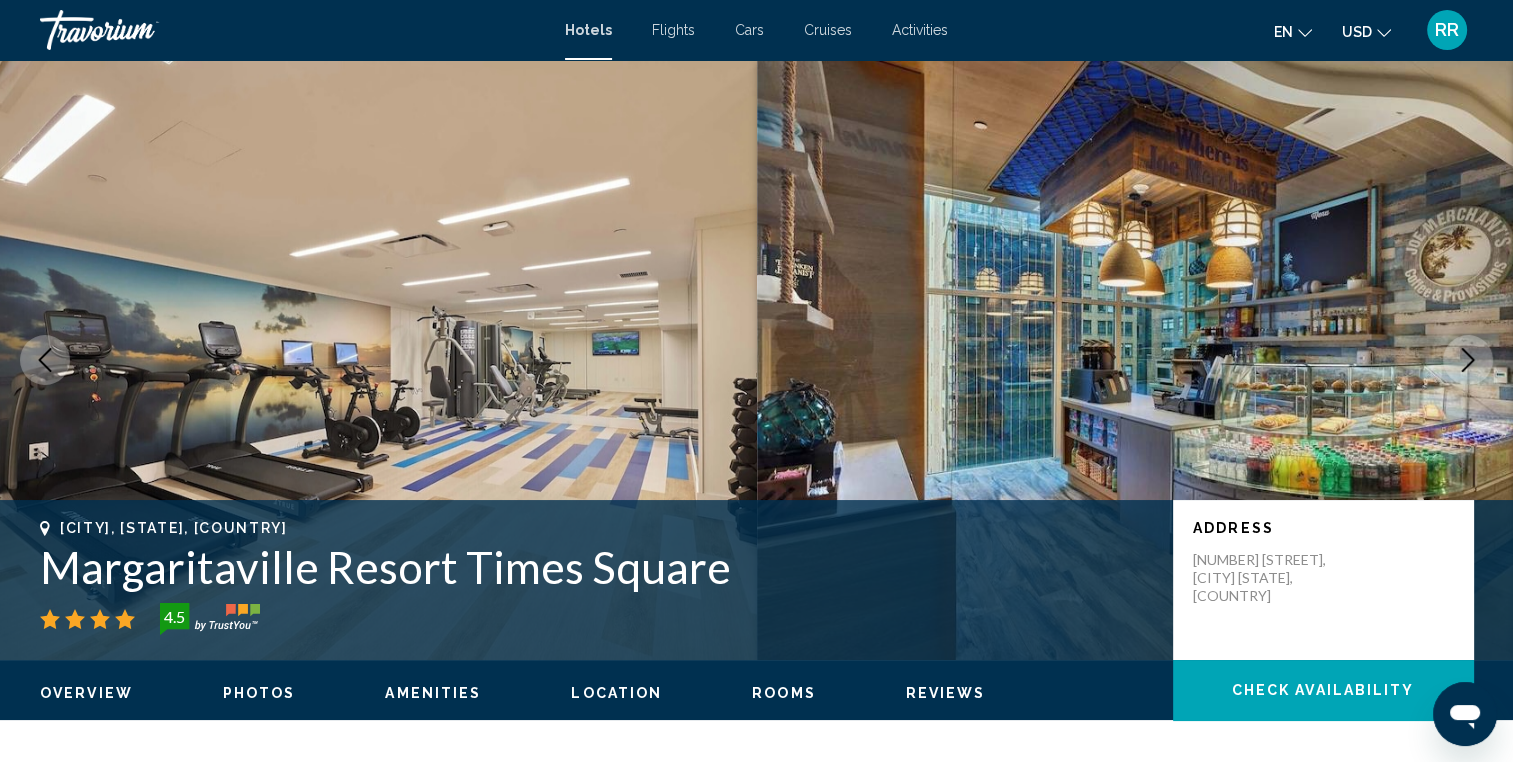 click 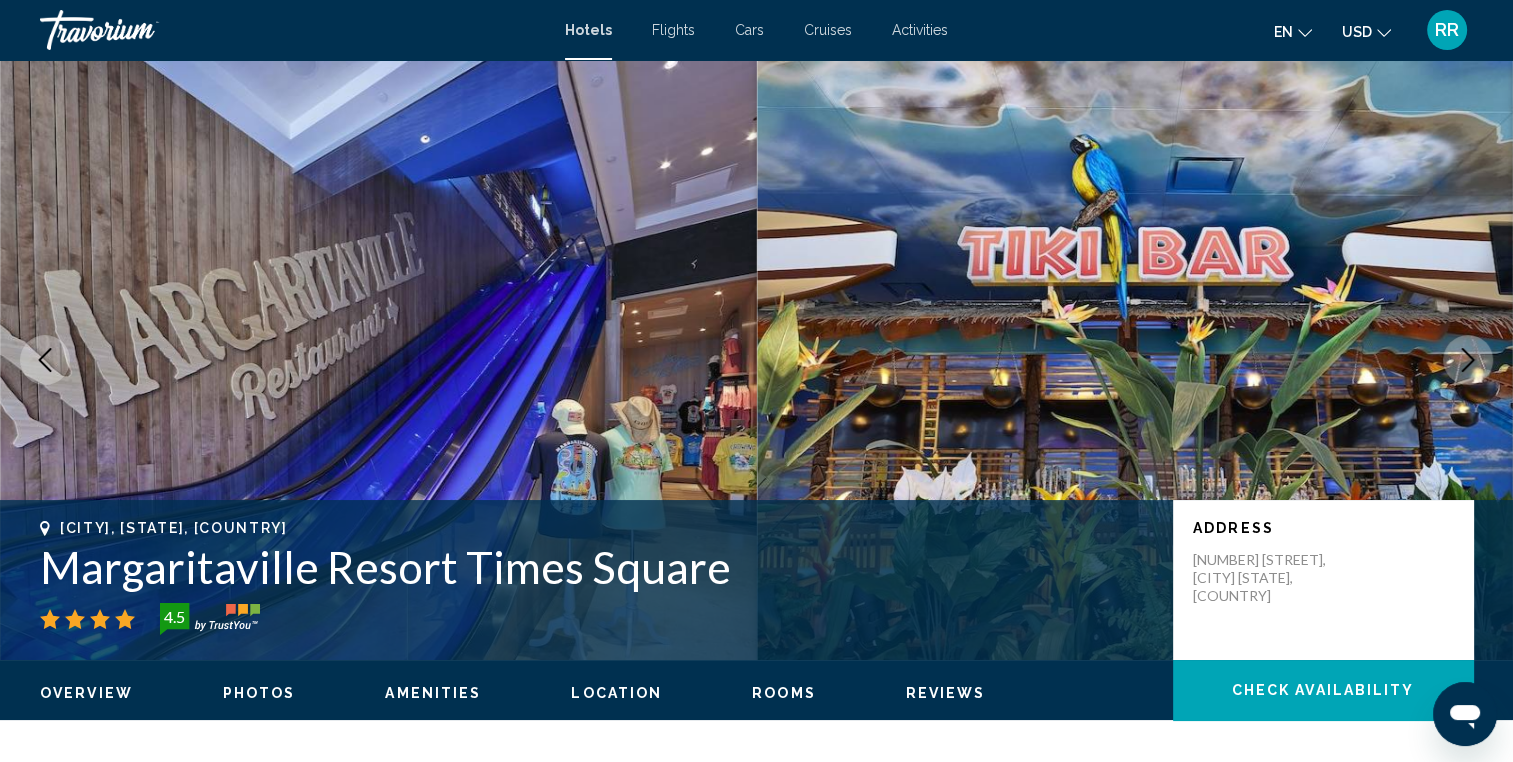 click 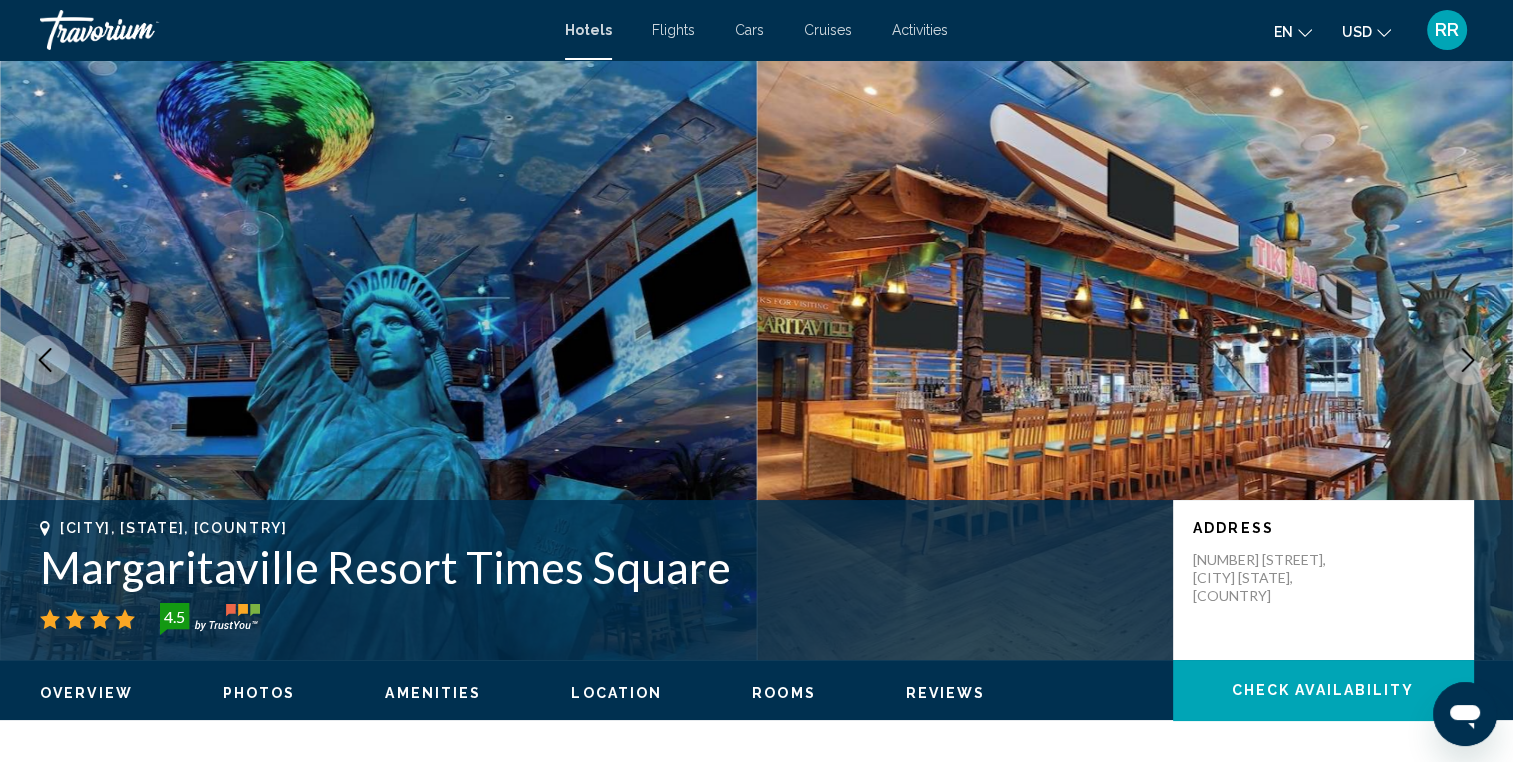 click 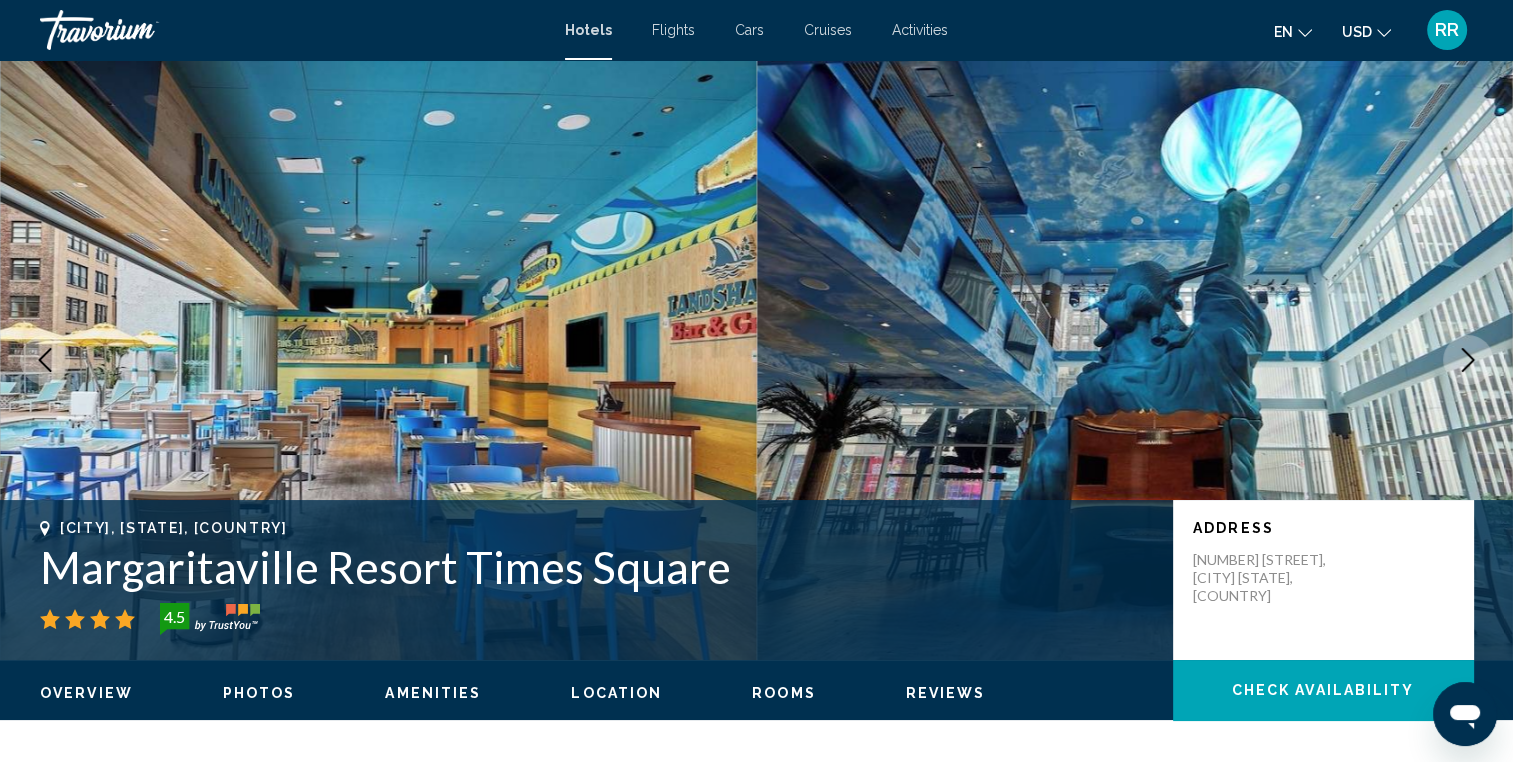 click 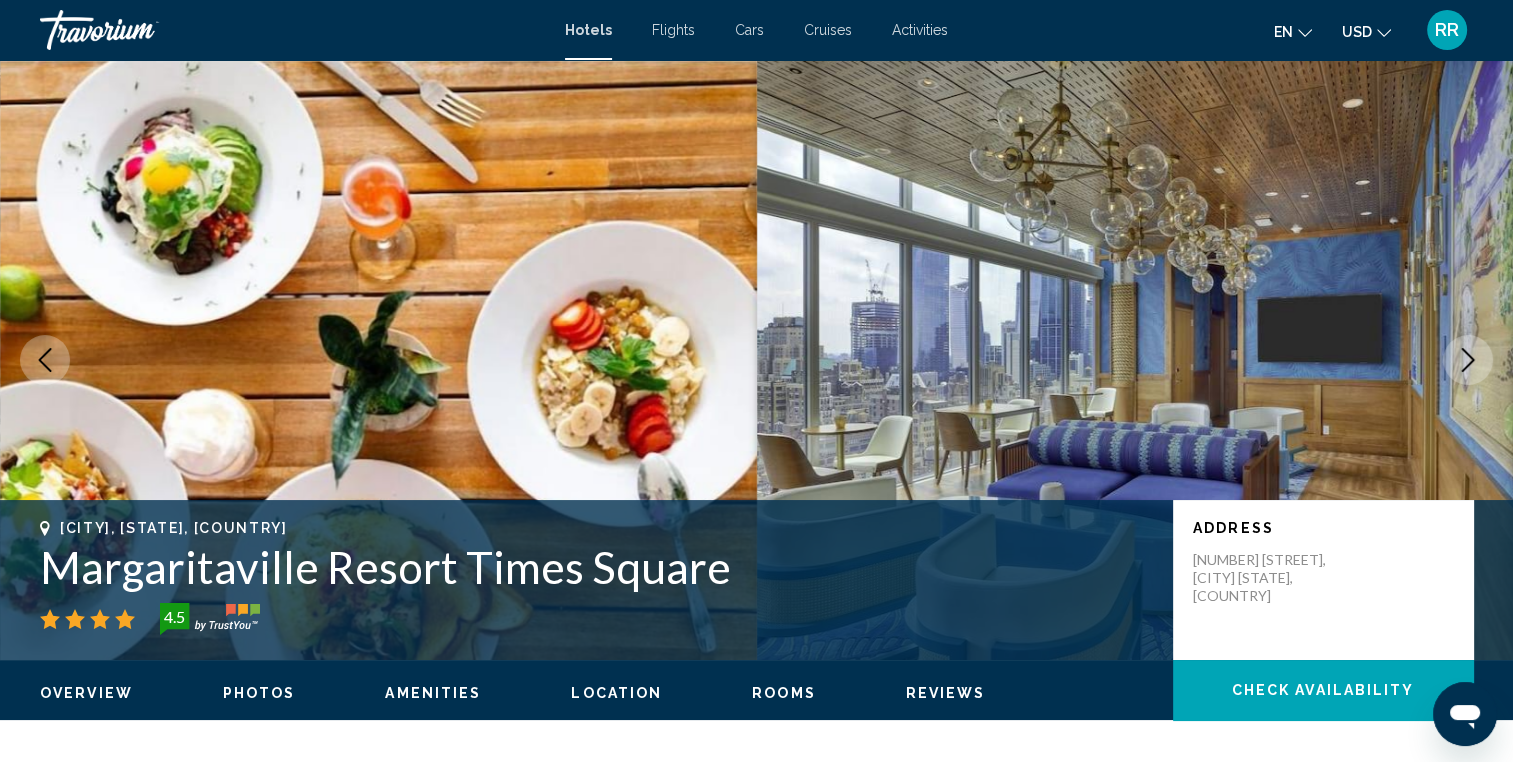 click 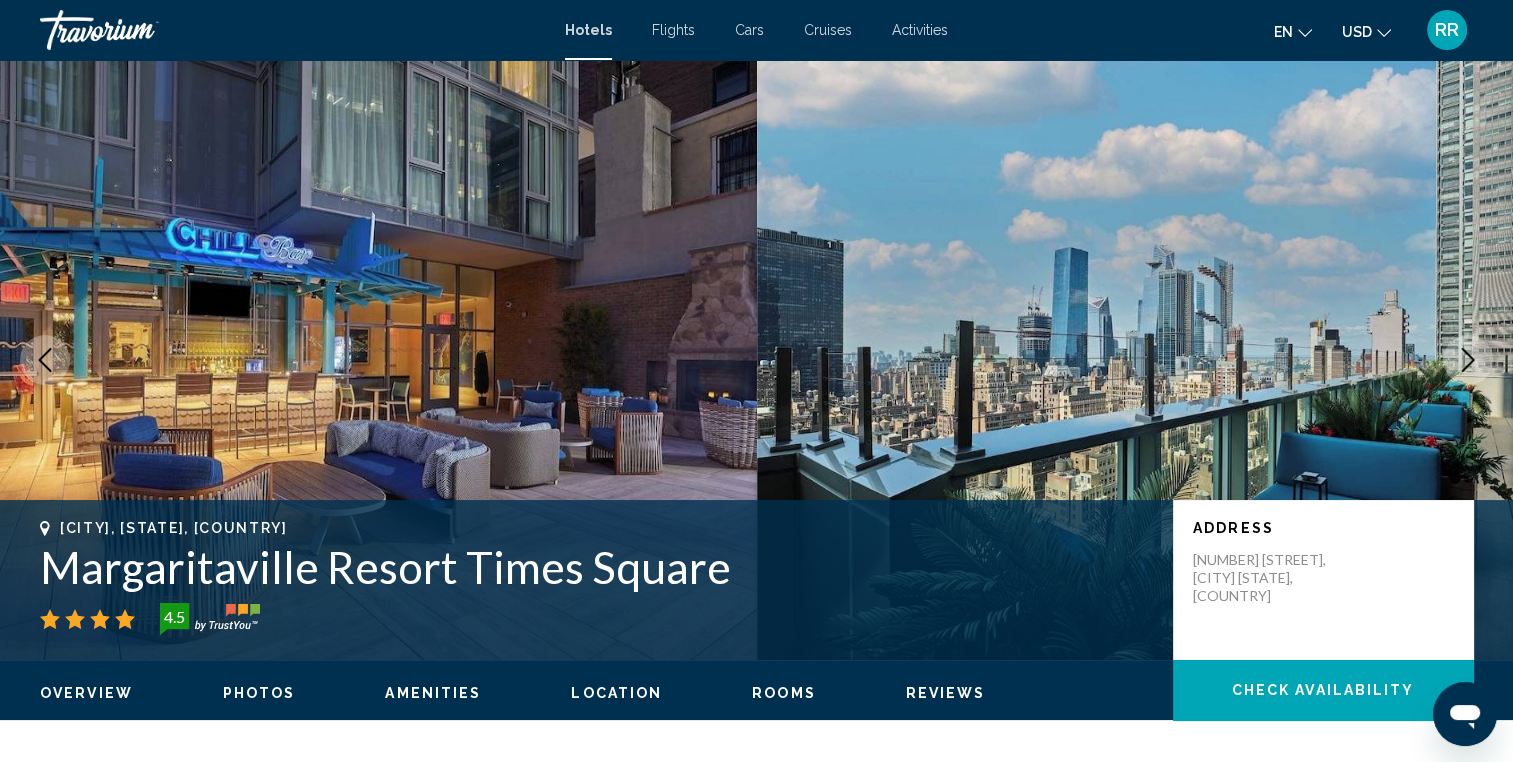 click 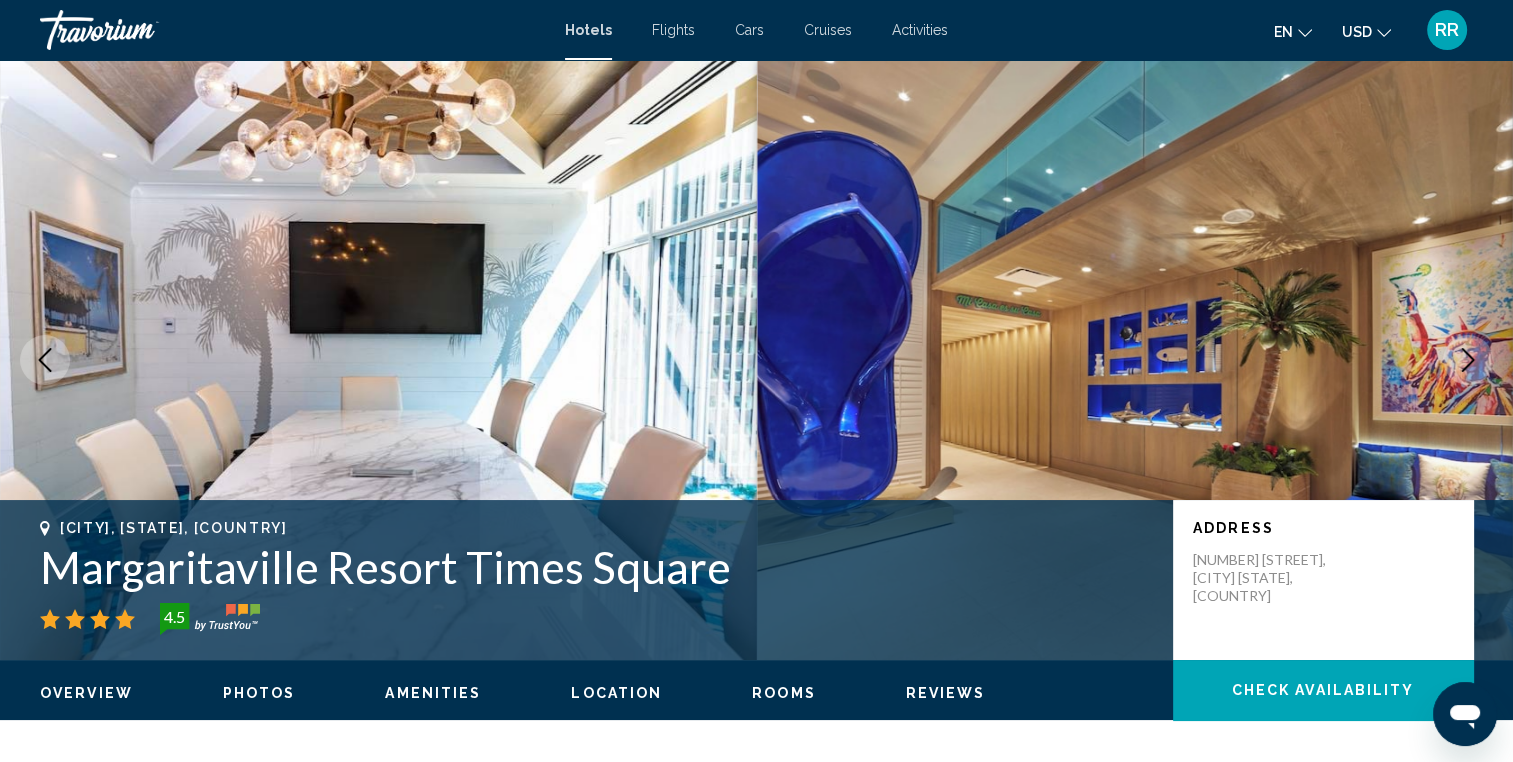 click 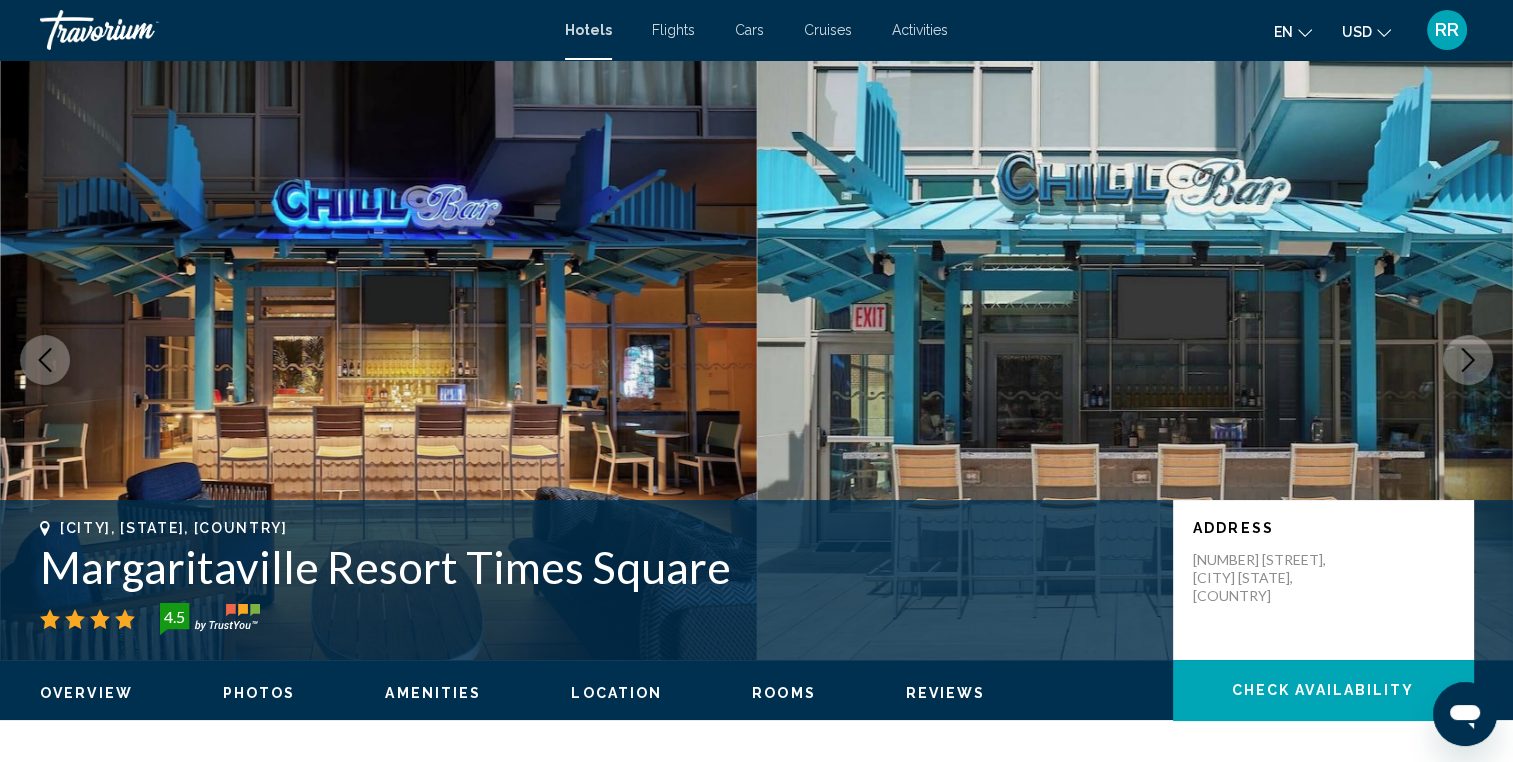 click 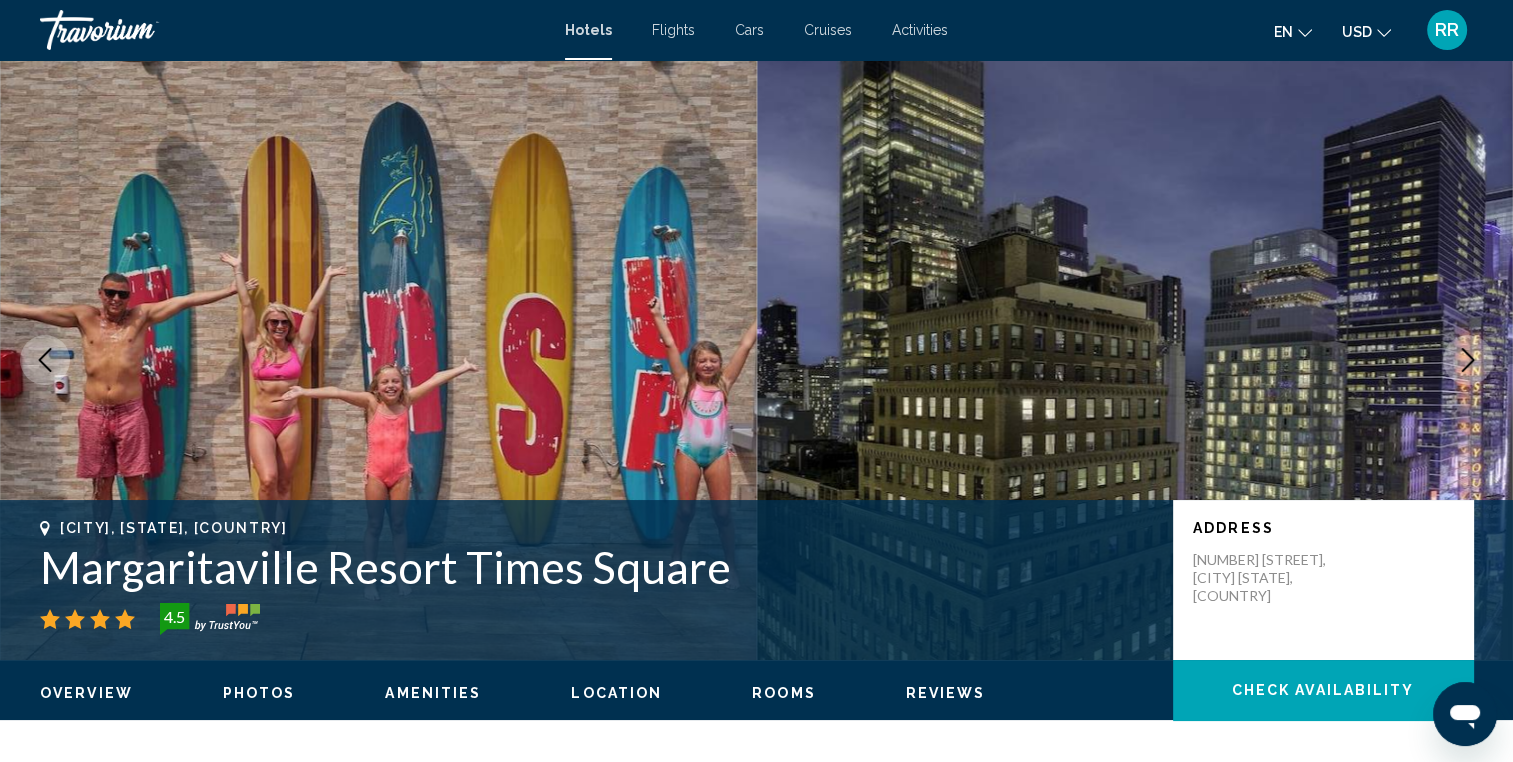 click 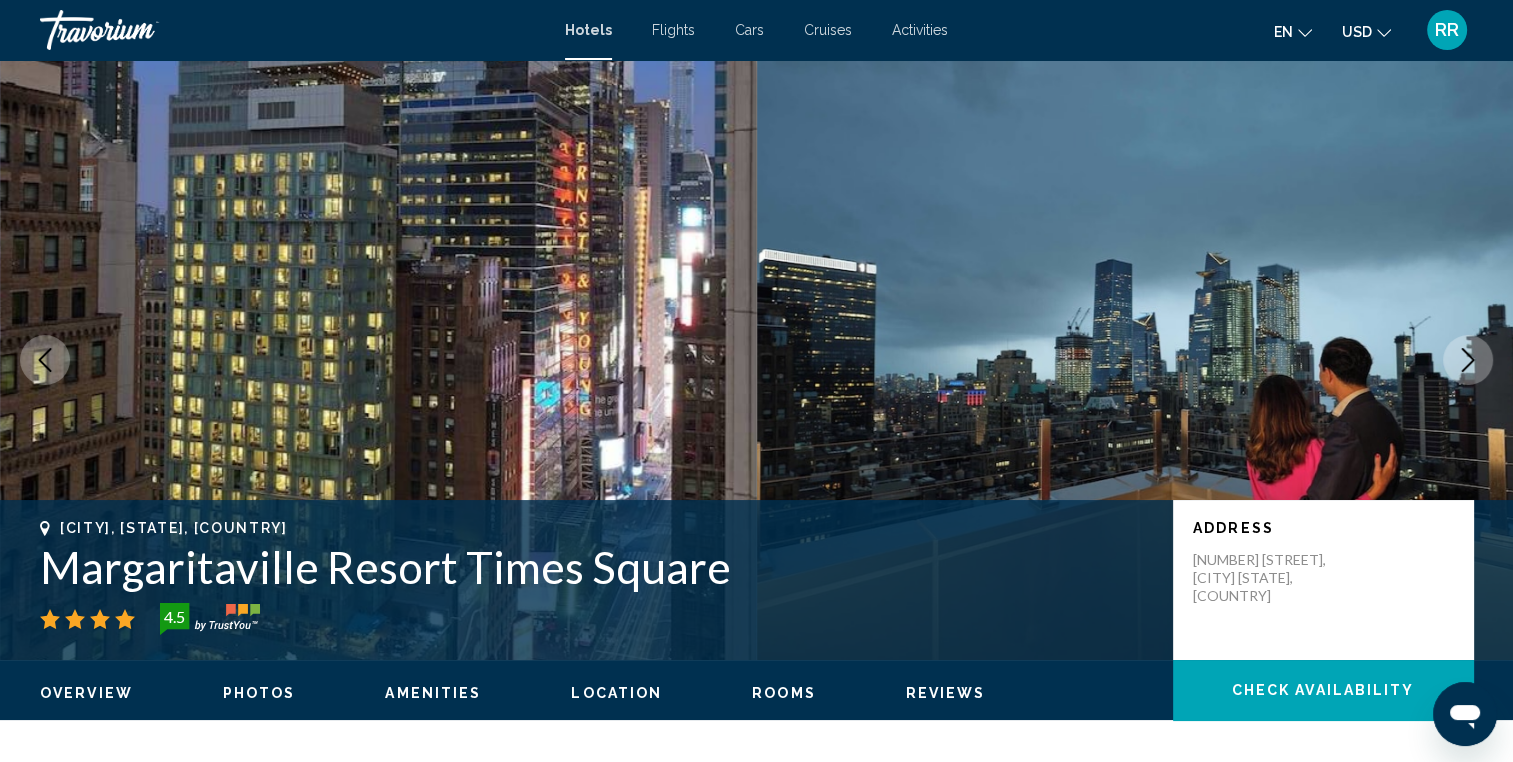 click 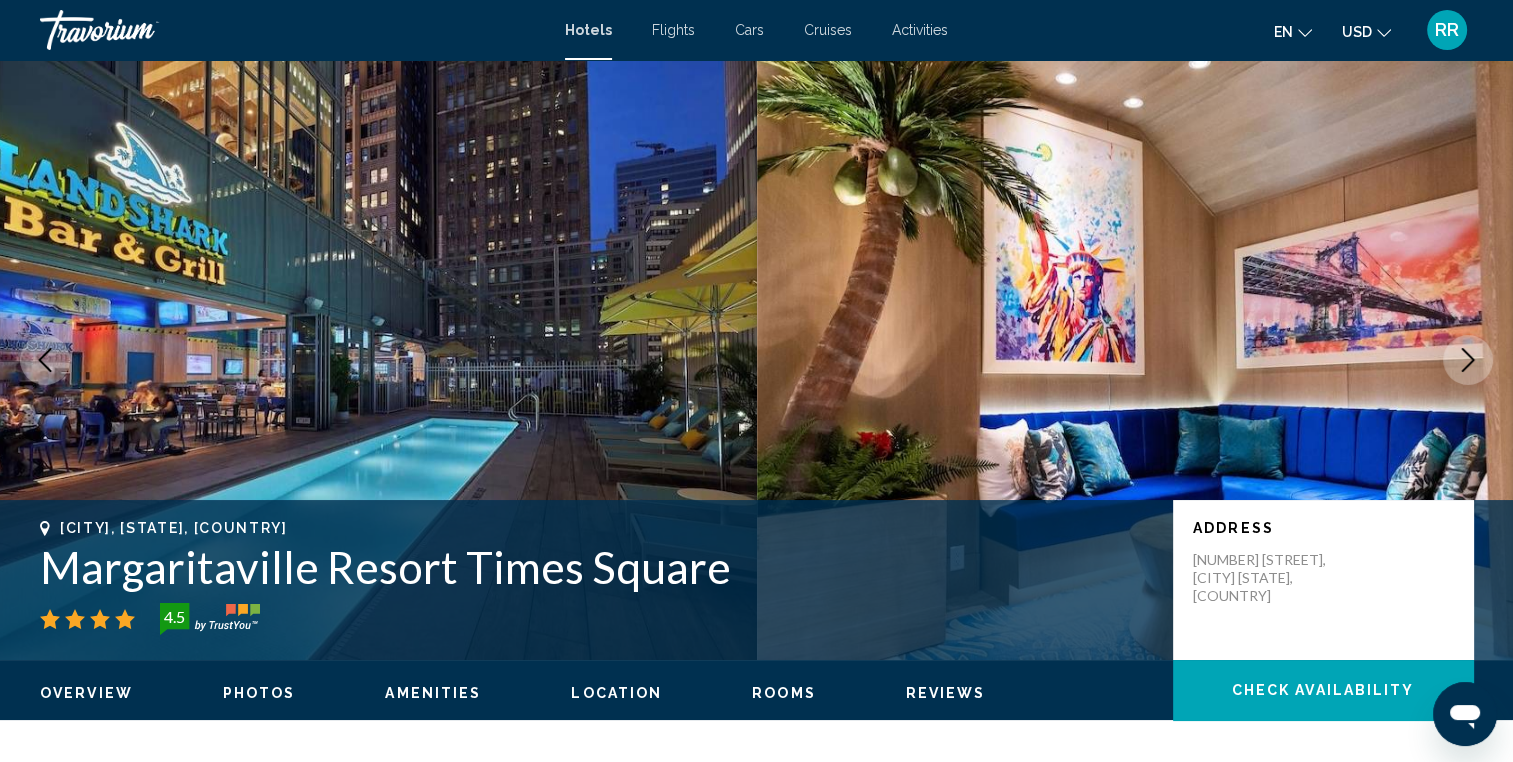 click 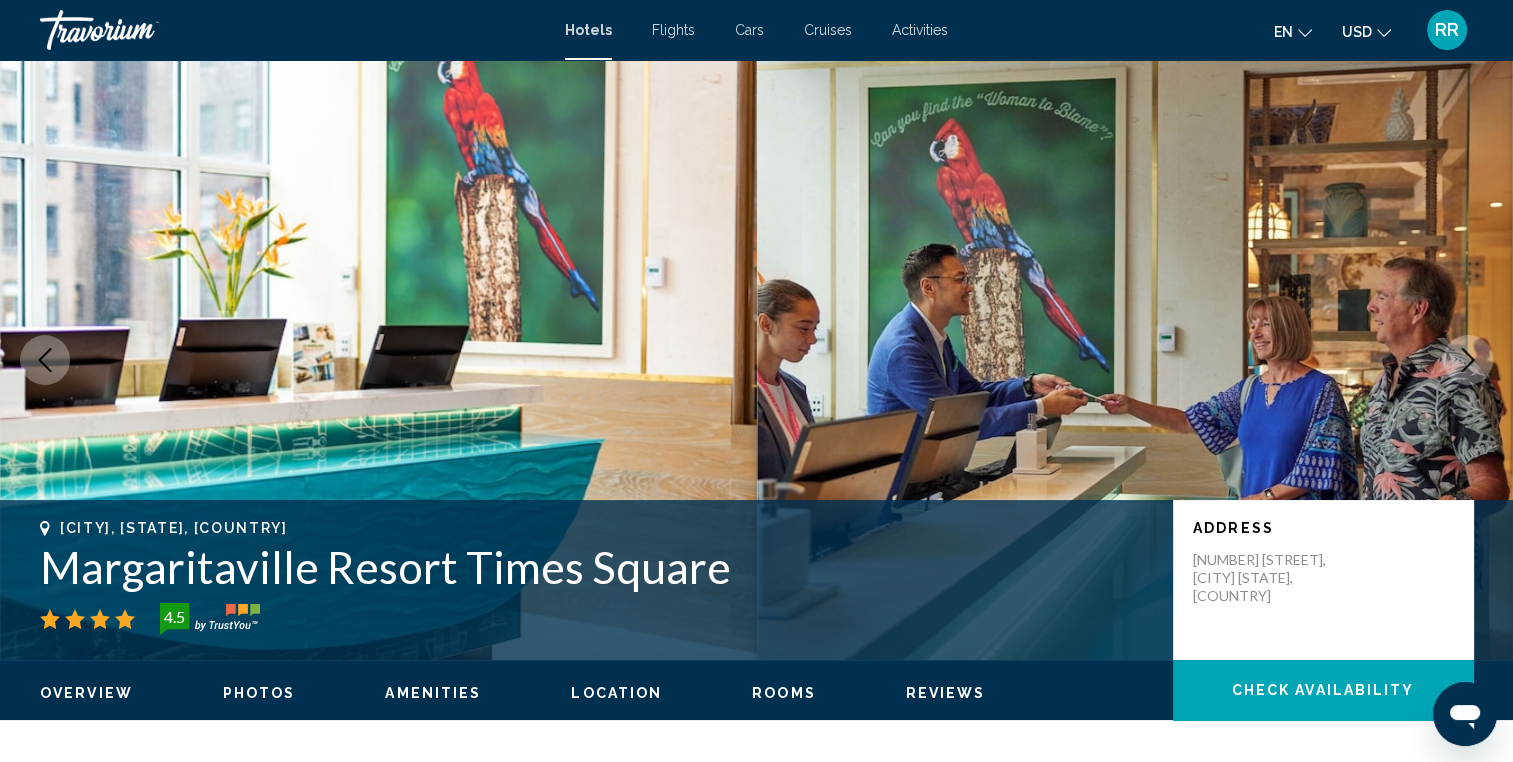 click 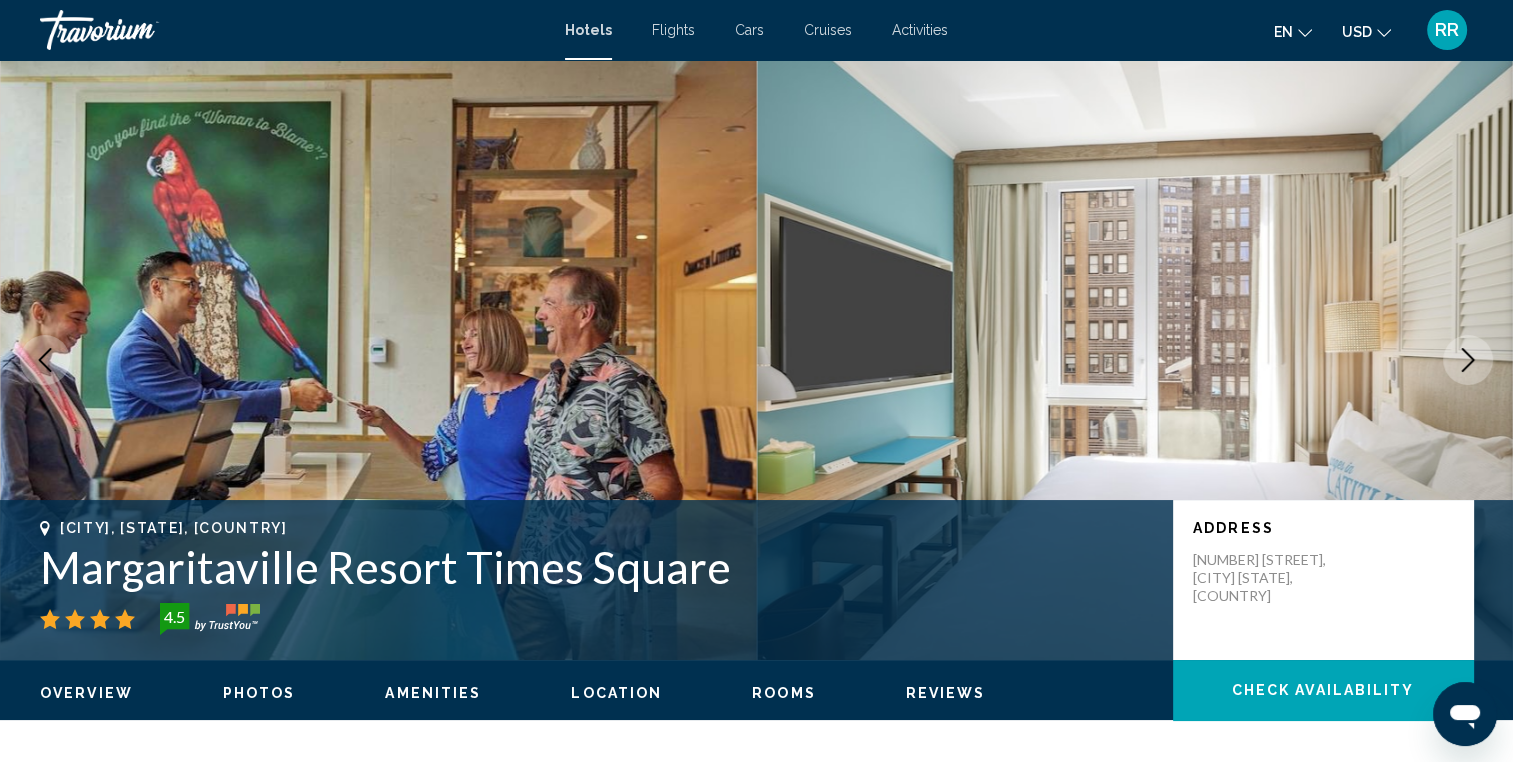 click 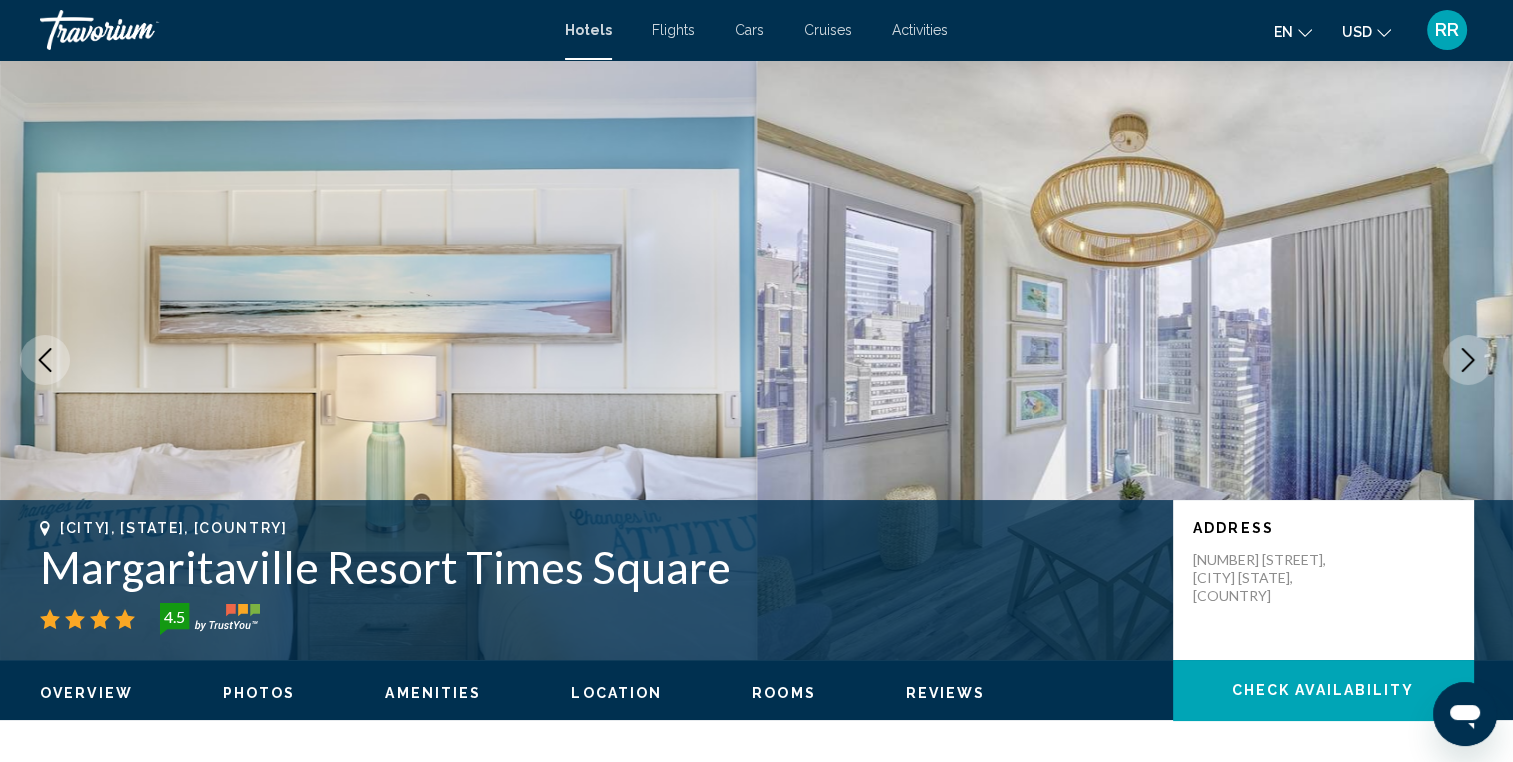 click 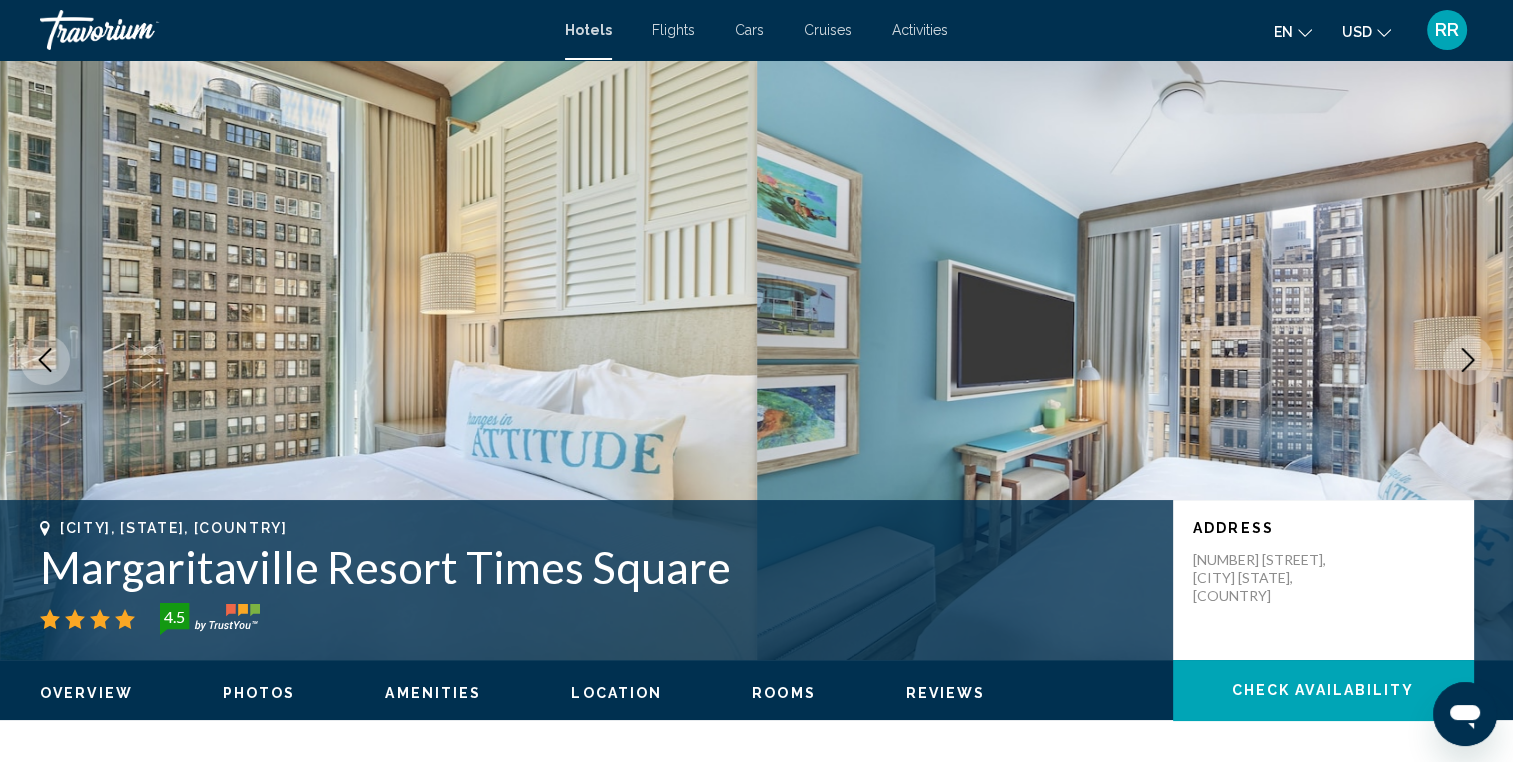 click 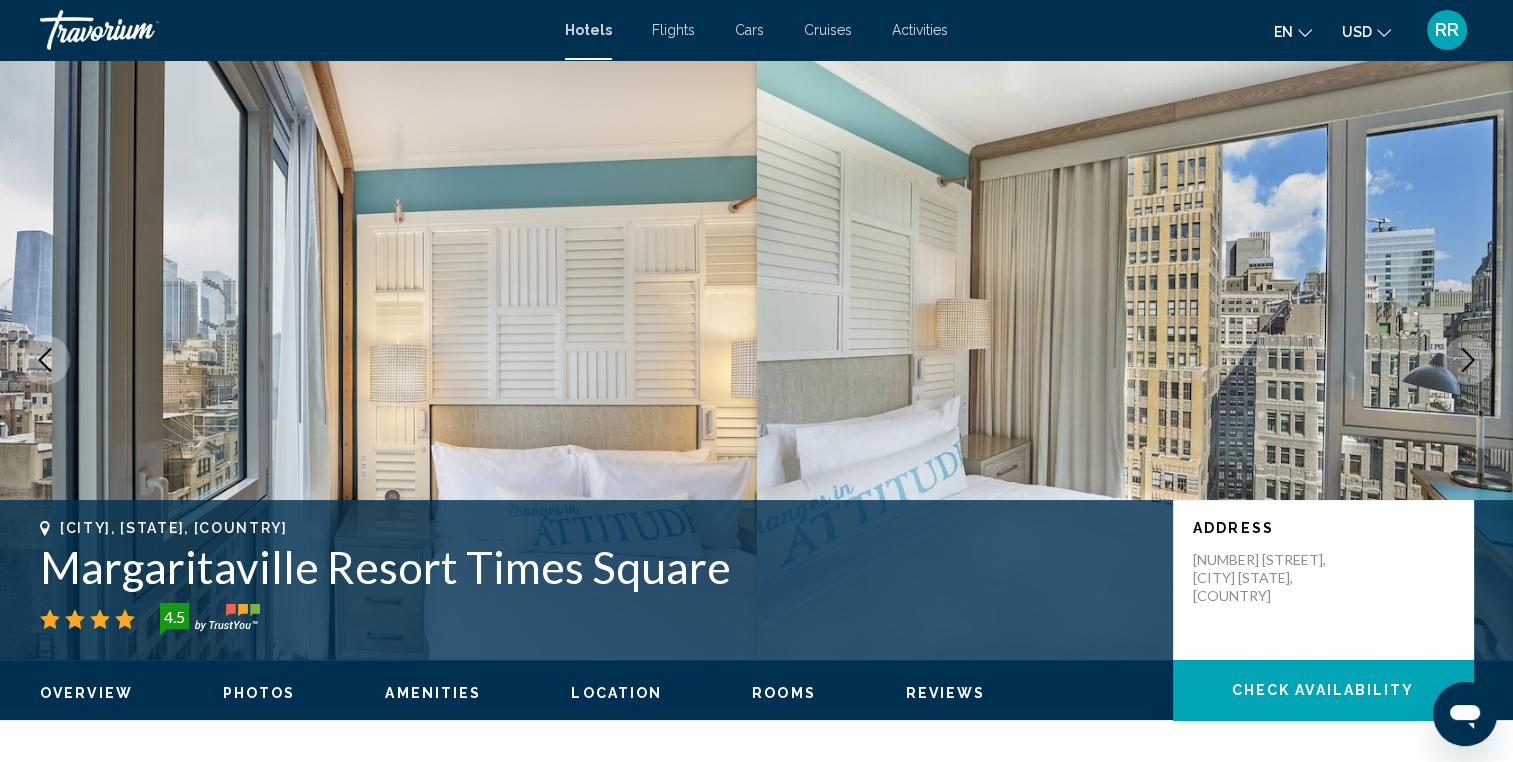 click 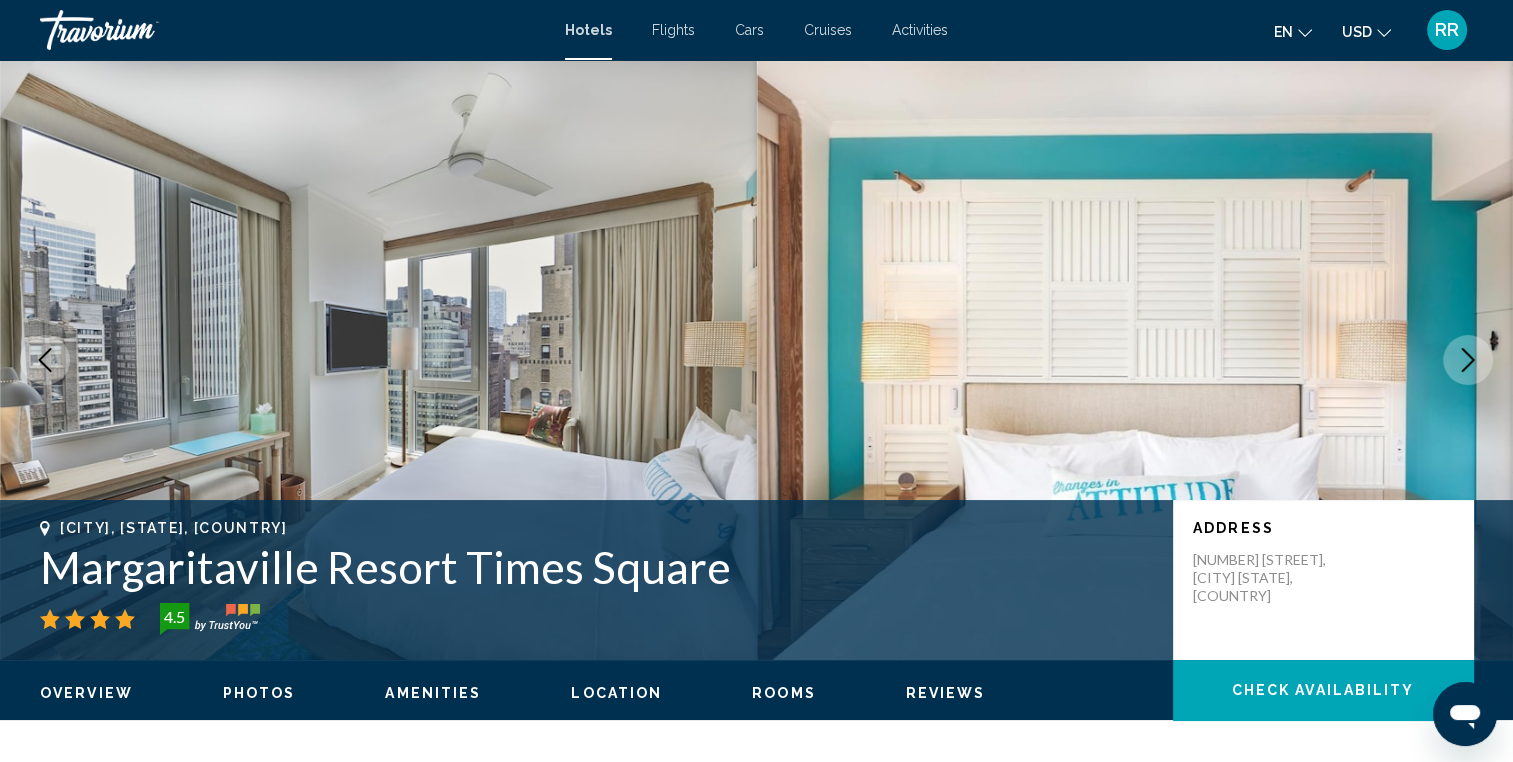 click 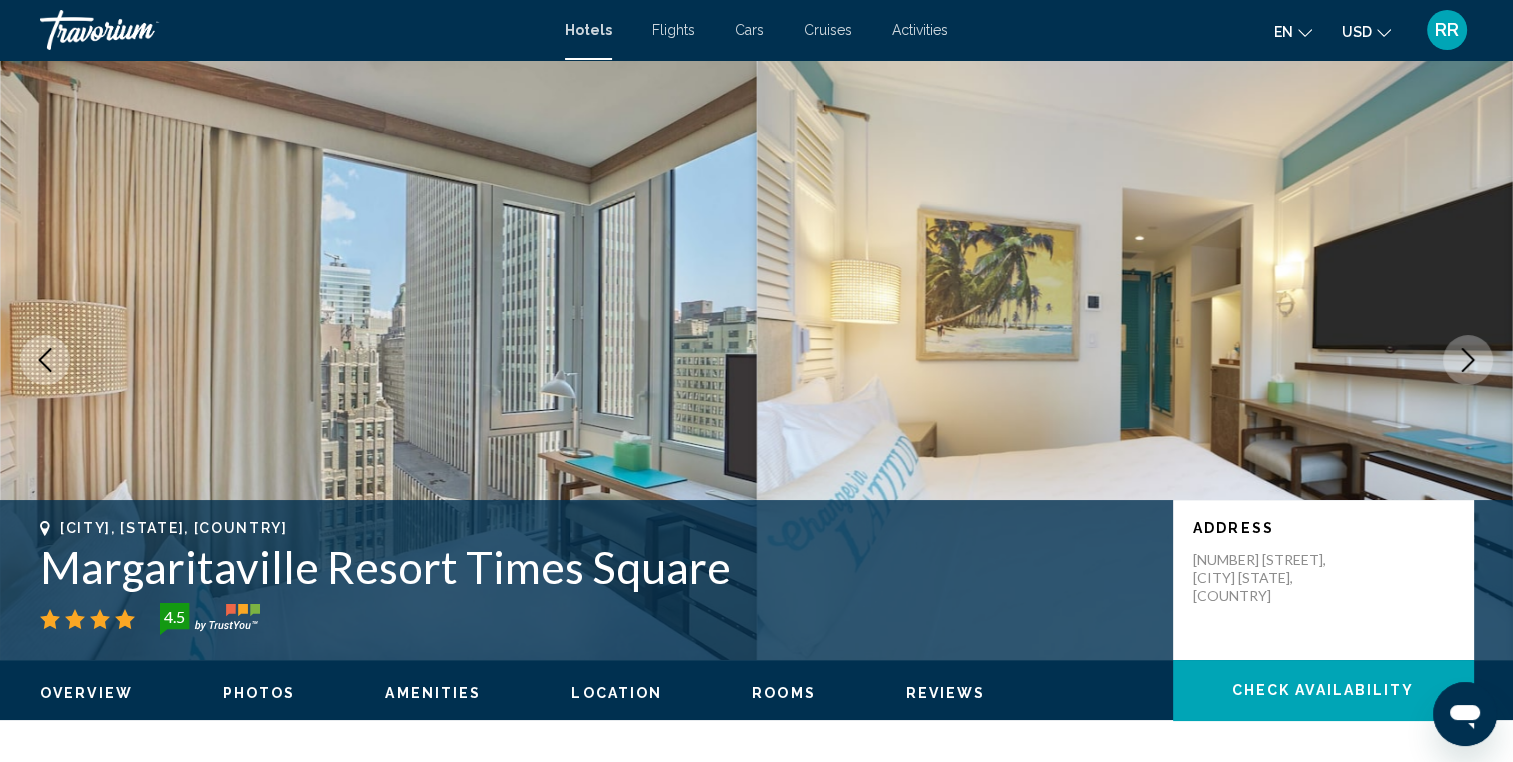 click 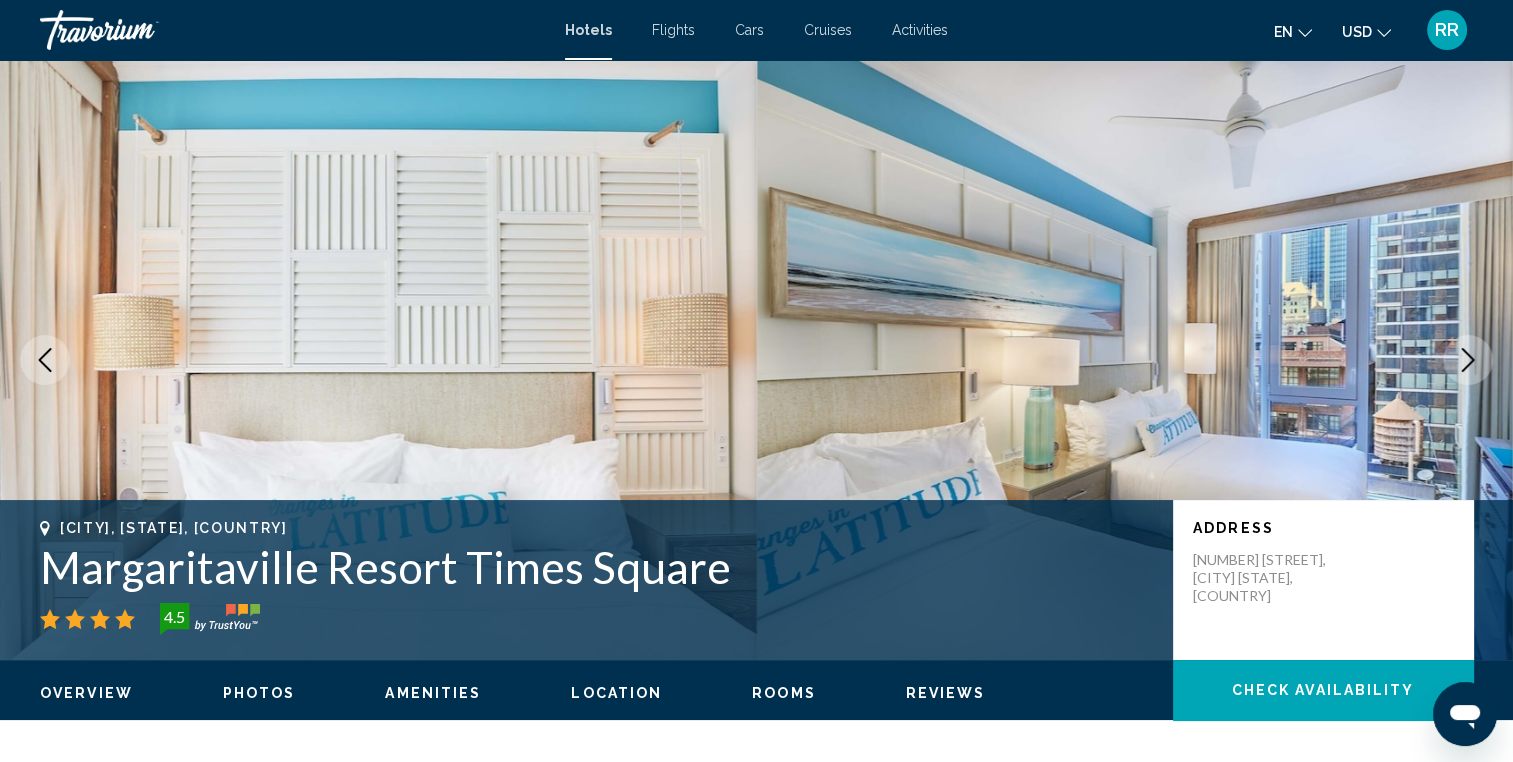 click 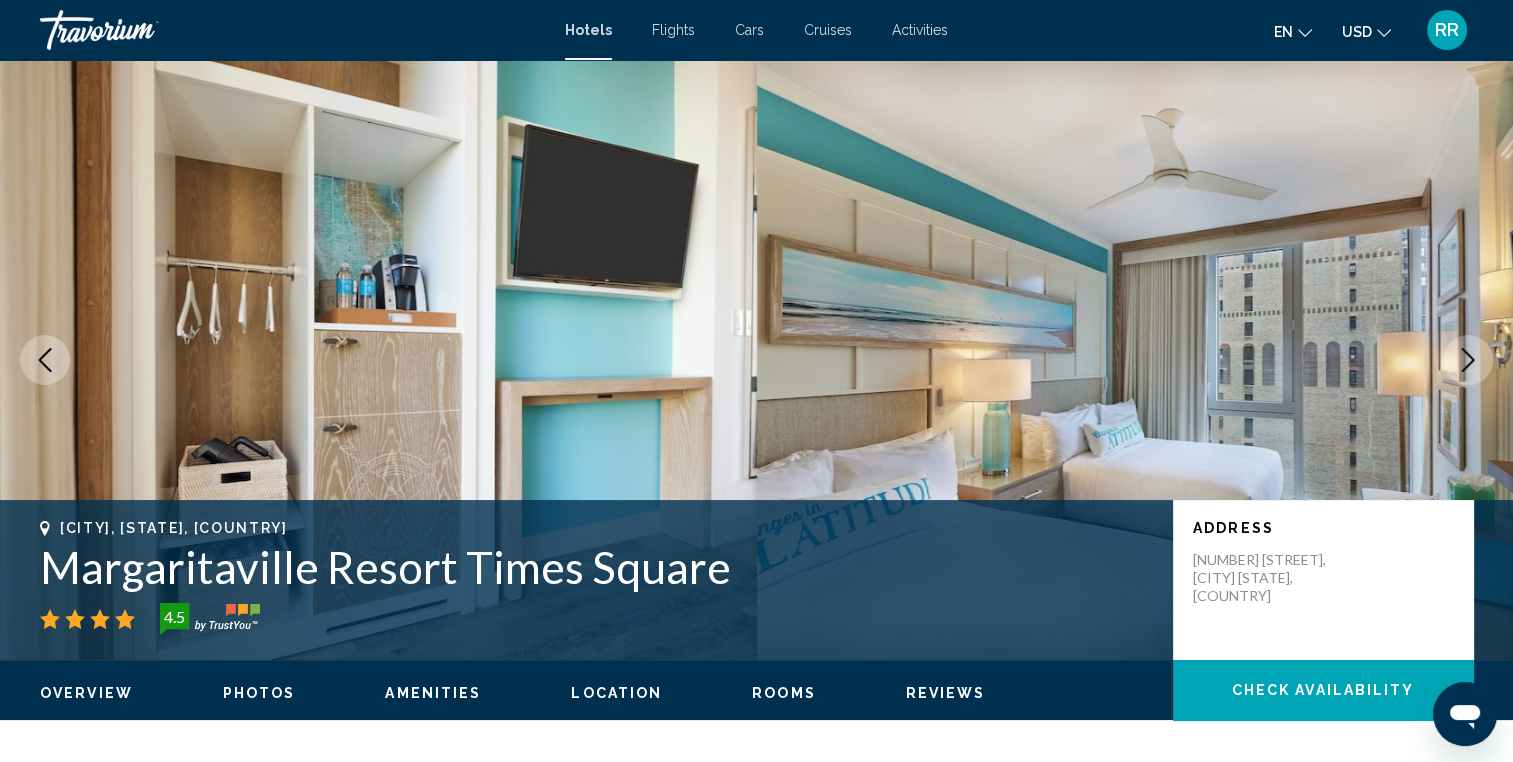 click 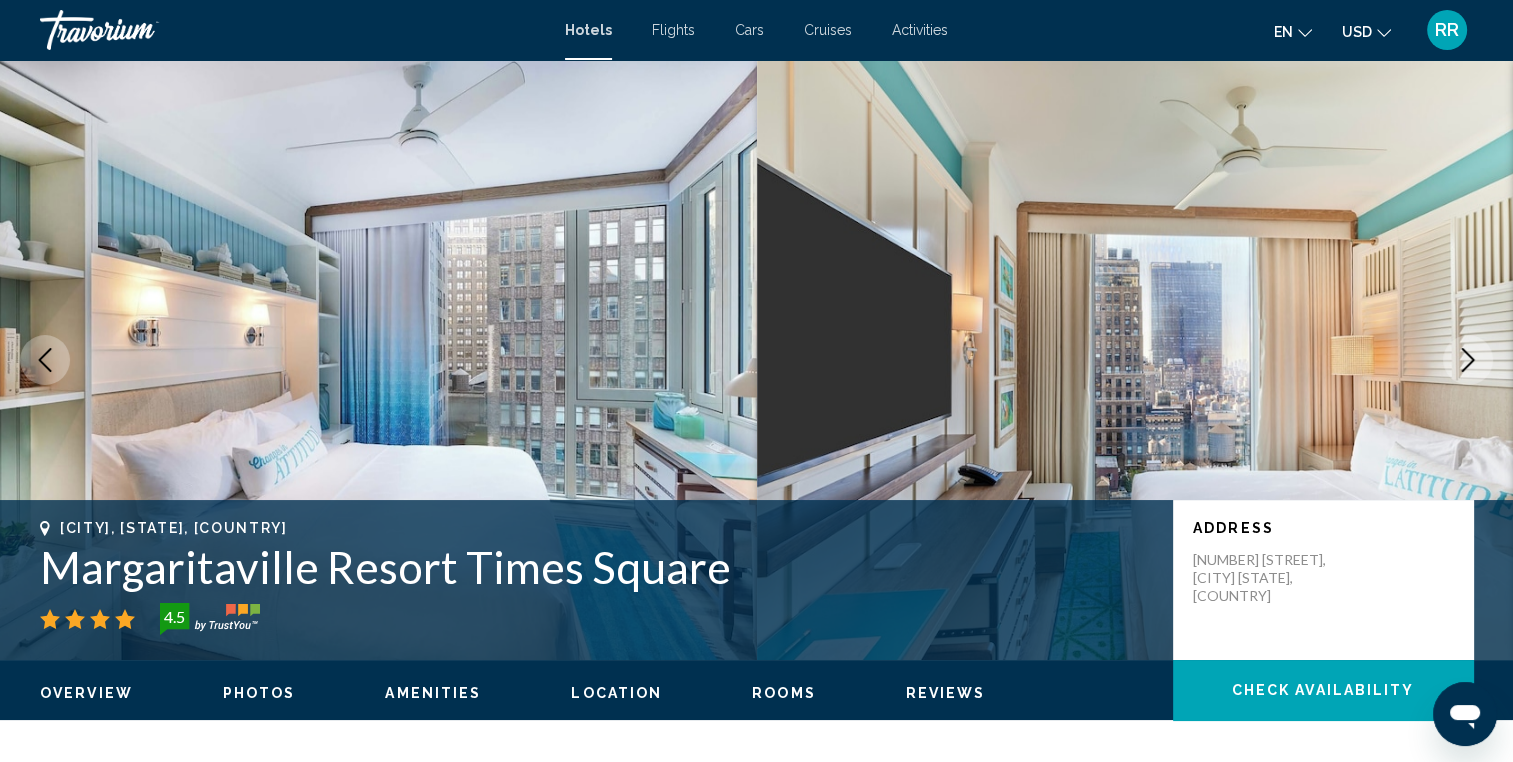 click 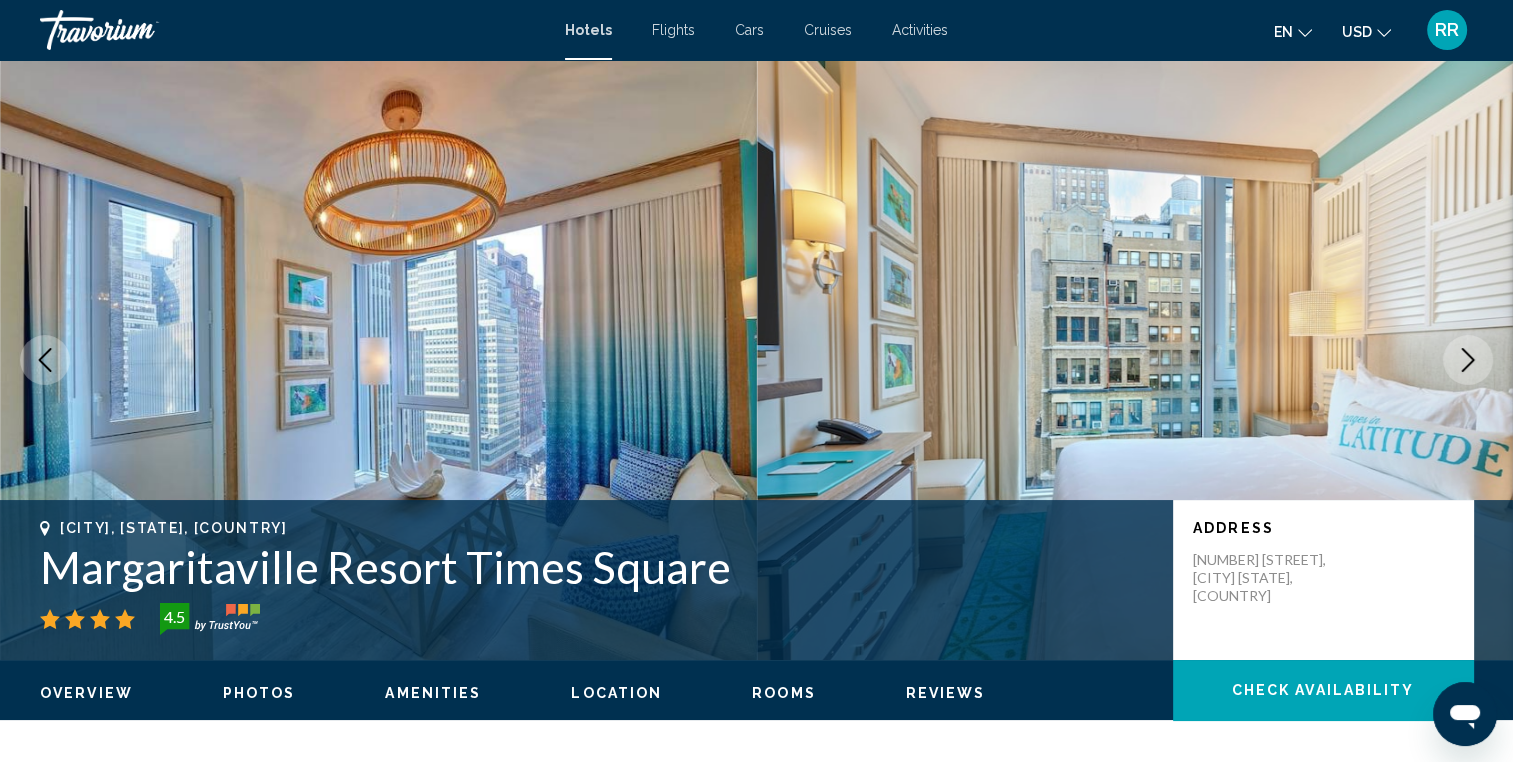 click 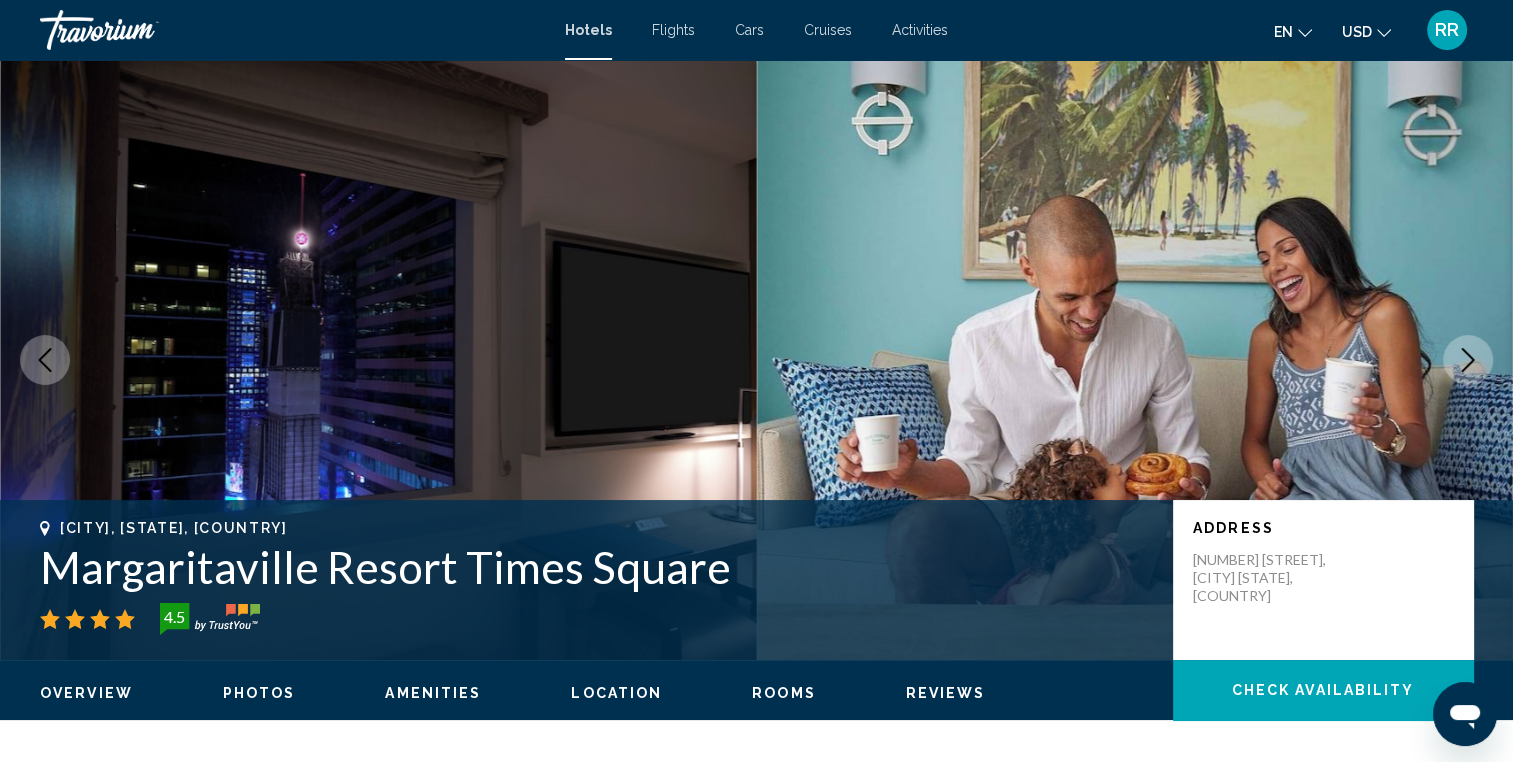 click 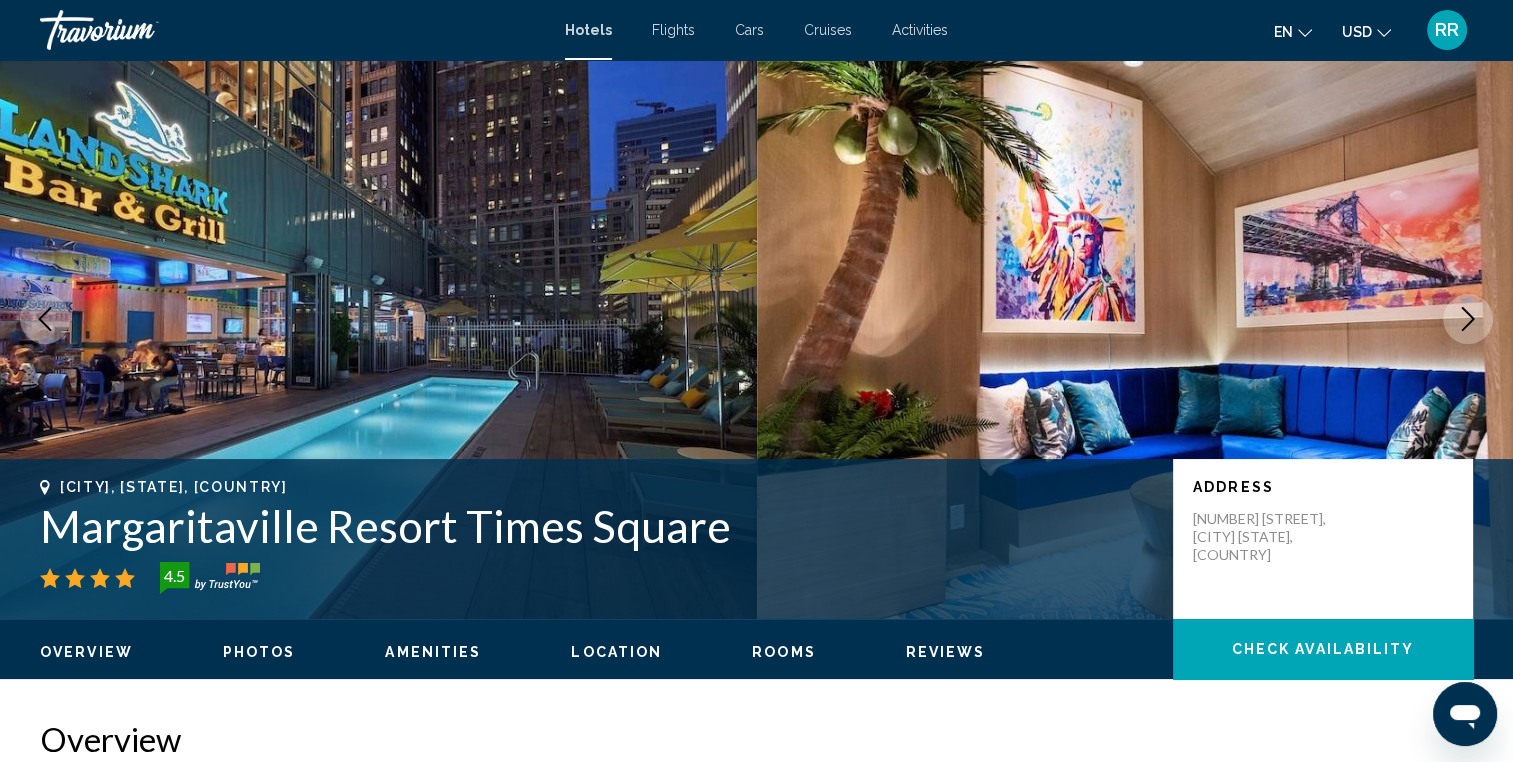 scroll, scrollTop: 0, scrollLeft: 0, axis: both 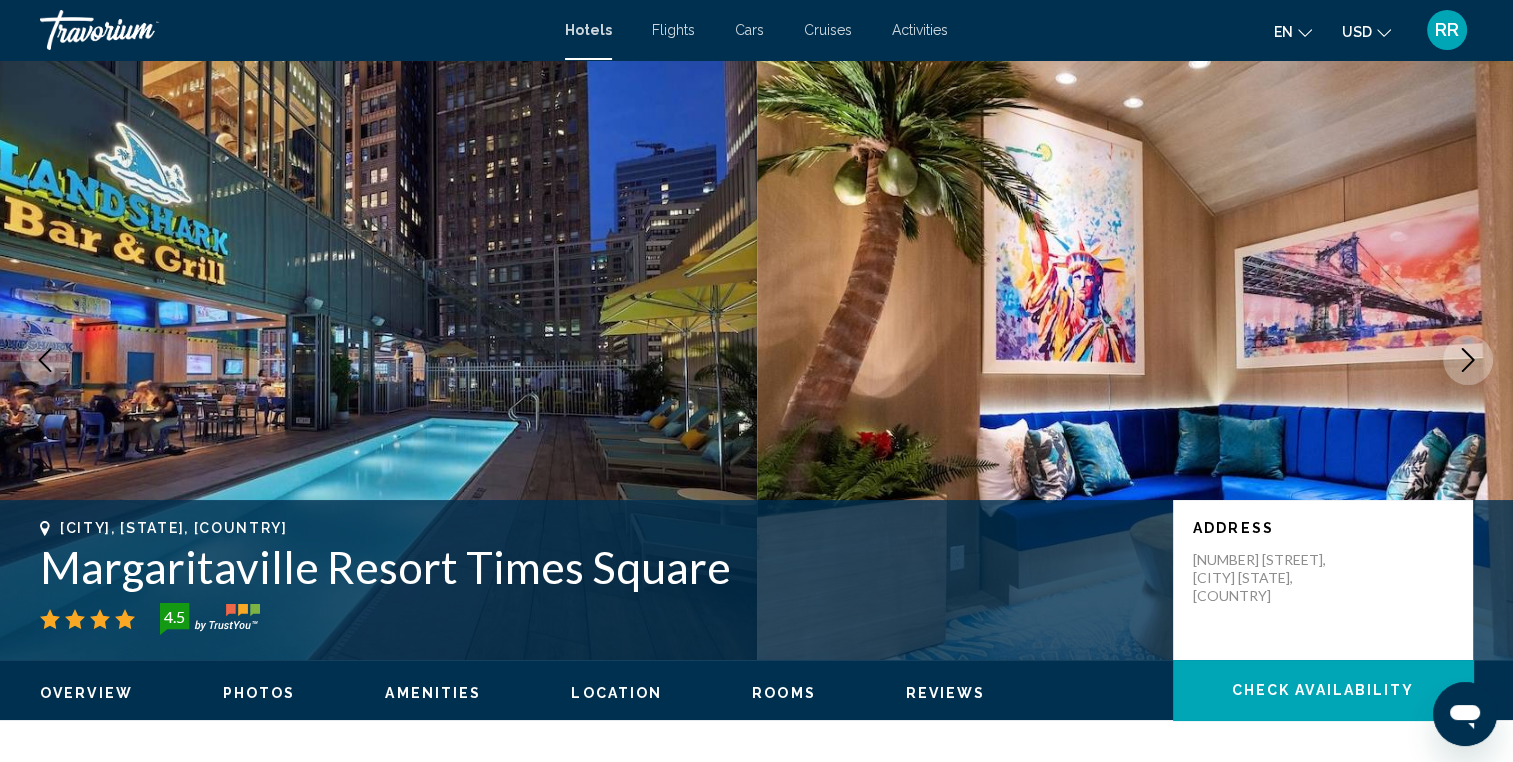 click on "USD
USD ($) MXN (Mex$) CAD (Can$) GBP (£) EUR (€) AUD (A$) NZD (NZ$) CNY (CN¥)" 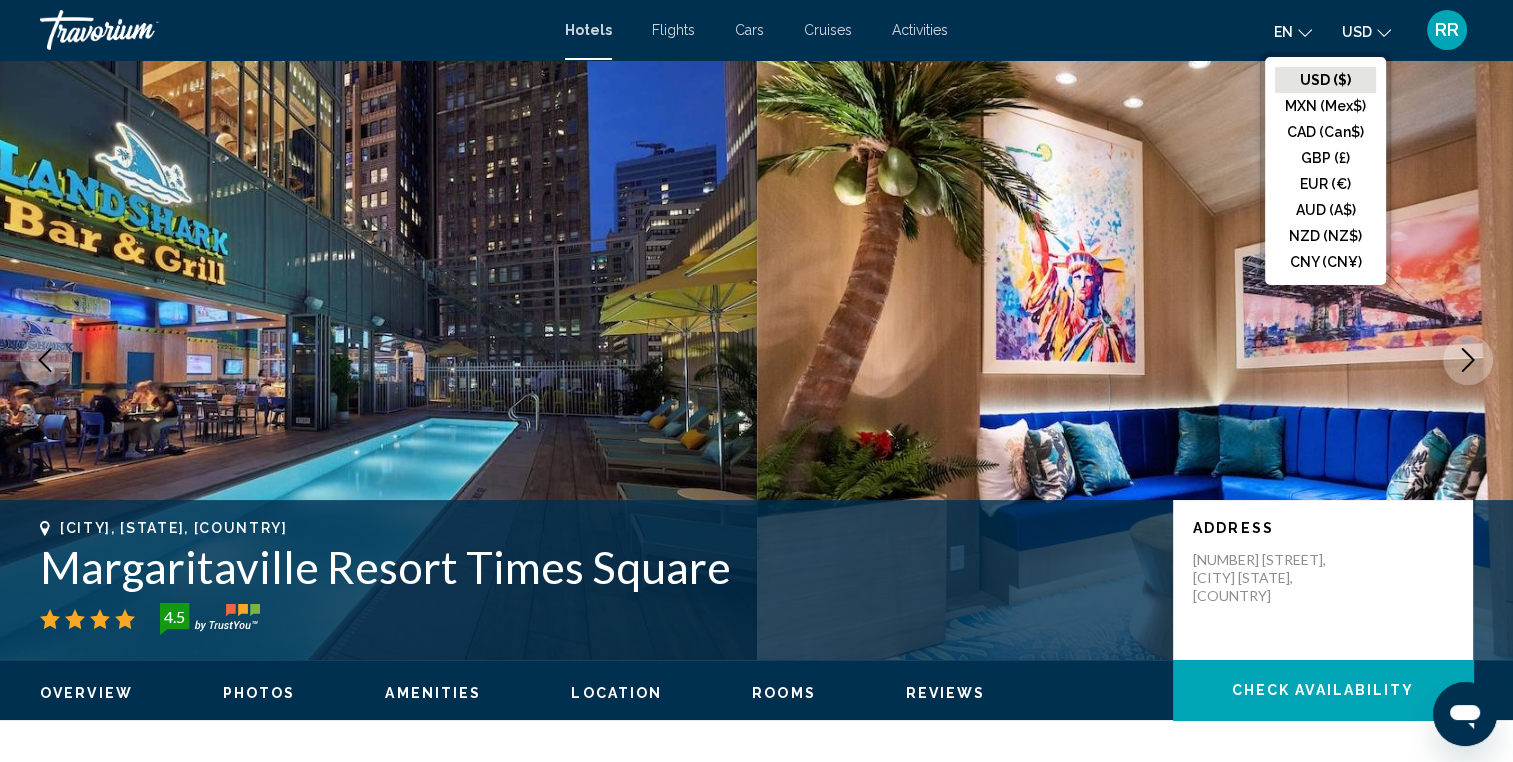 click on "en" 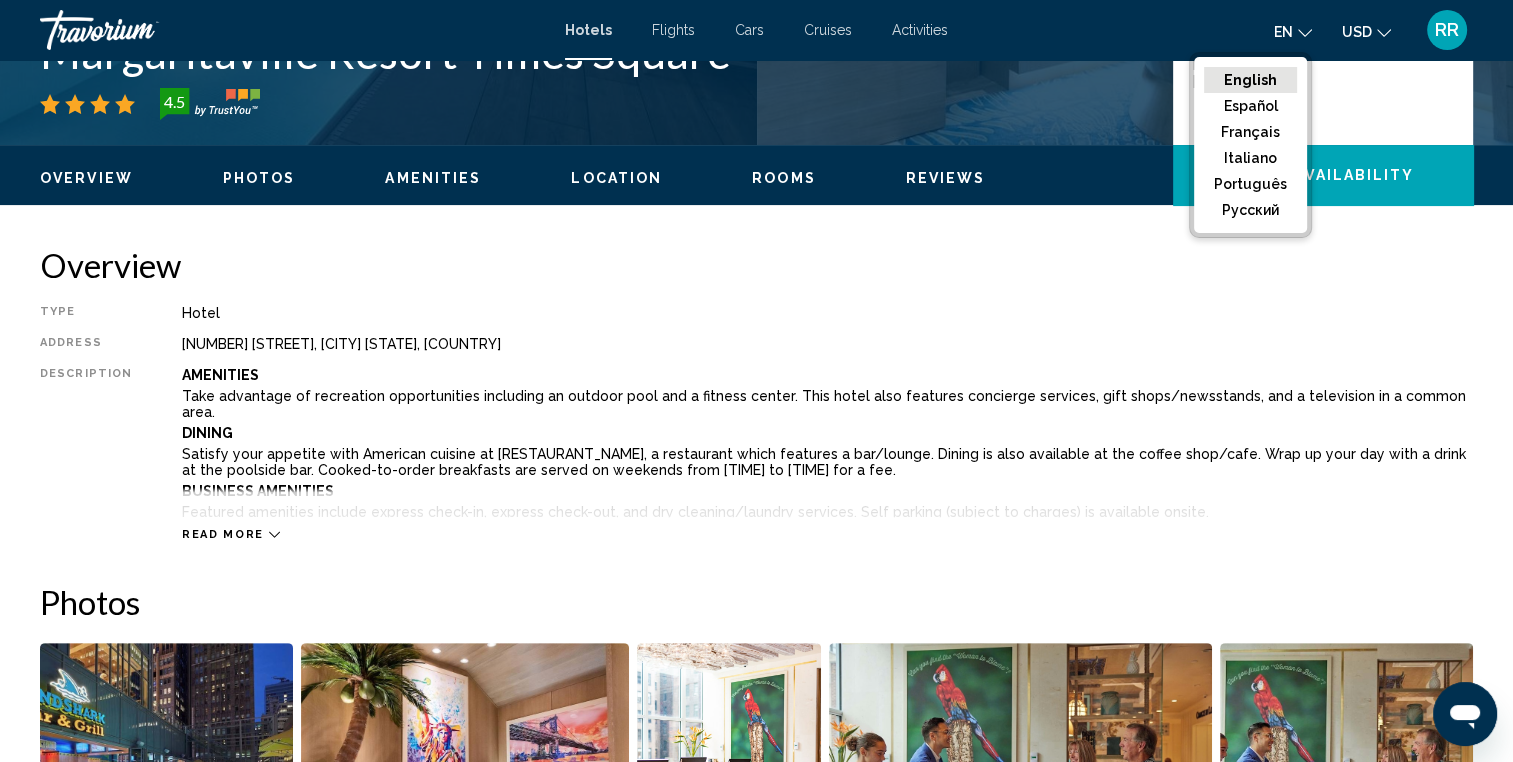 scroll, scrollTop: 493, scrollLeft: 0, axis: vertical 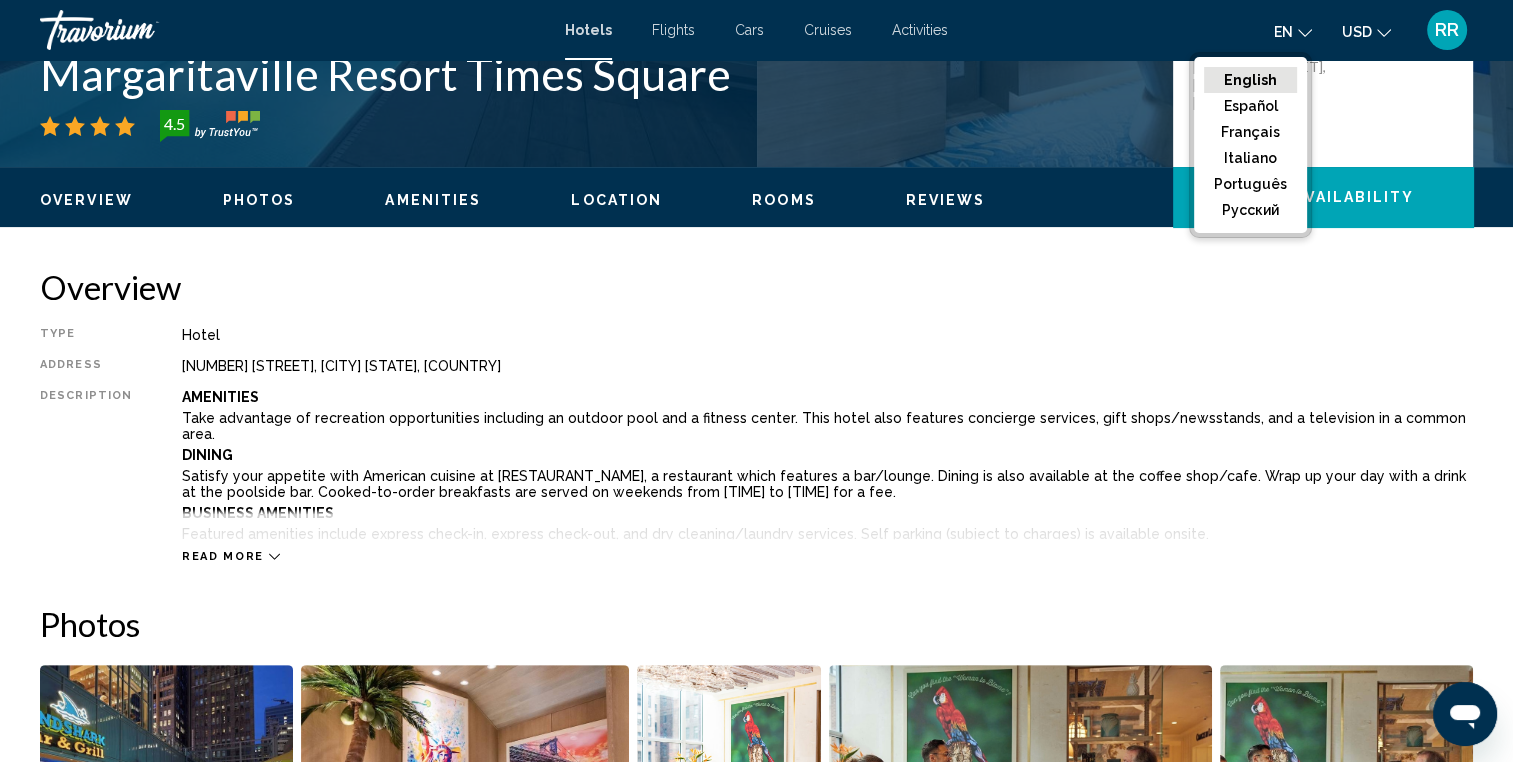 click 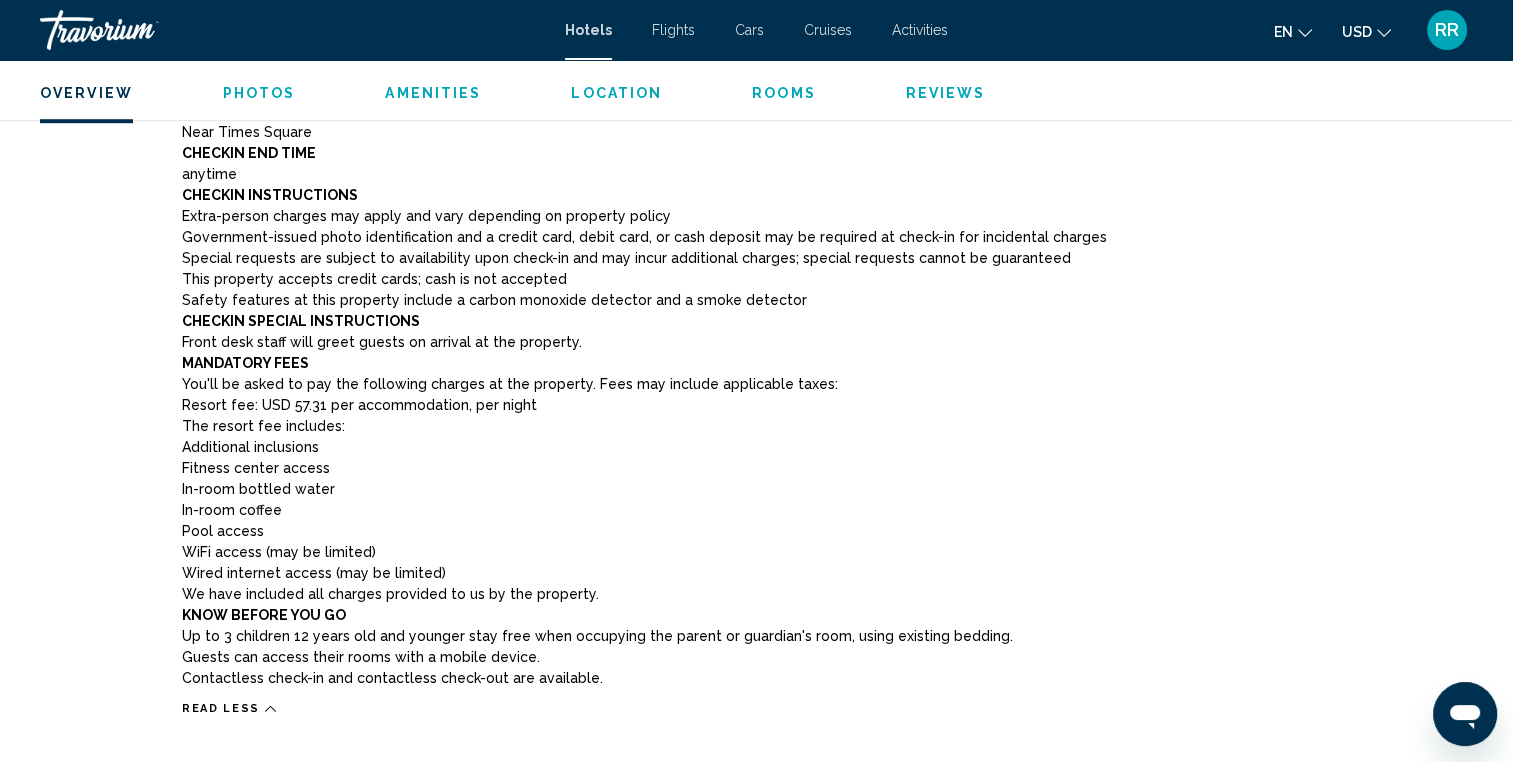 scroll, scrollTop: 0, scrollLeft: 0, axis: both 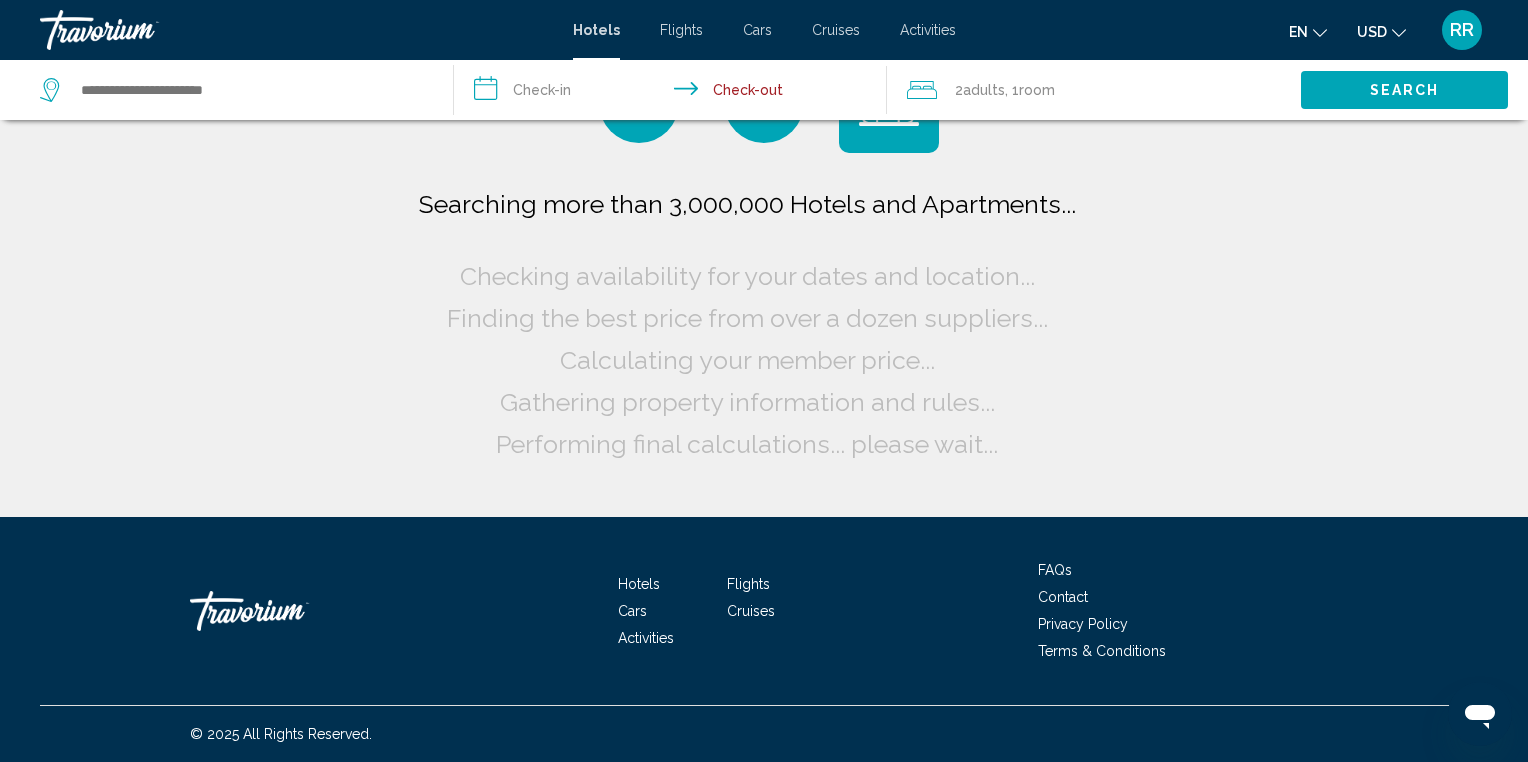 click on "**********" at bounding box center (675, 93) 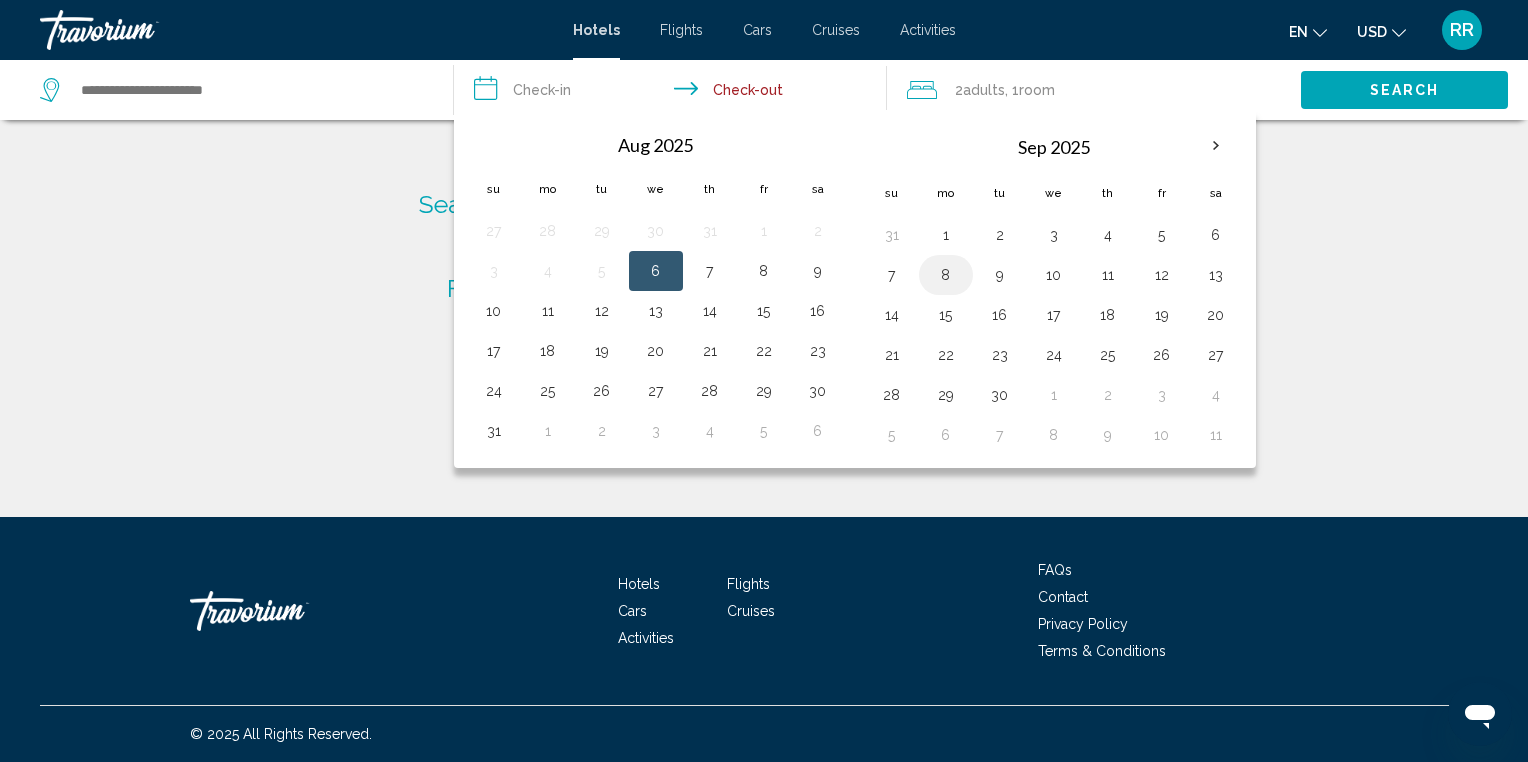 click on "8" at bounding box center (946, 275) 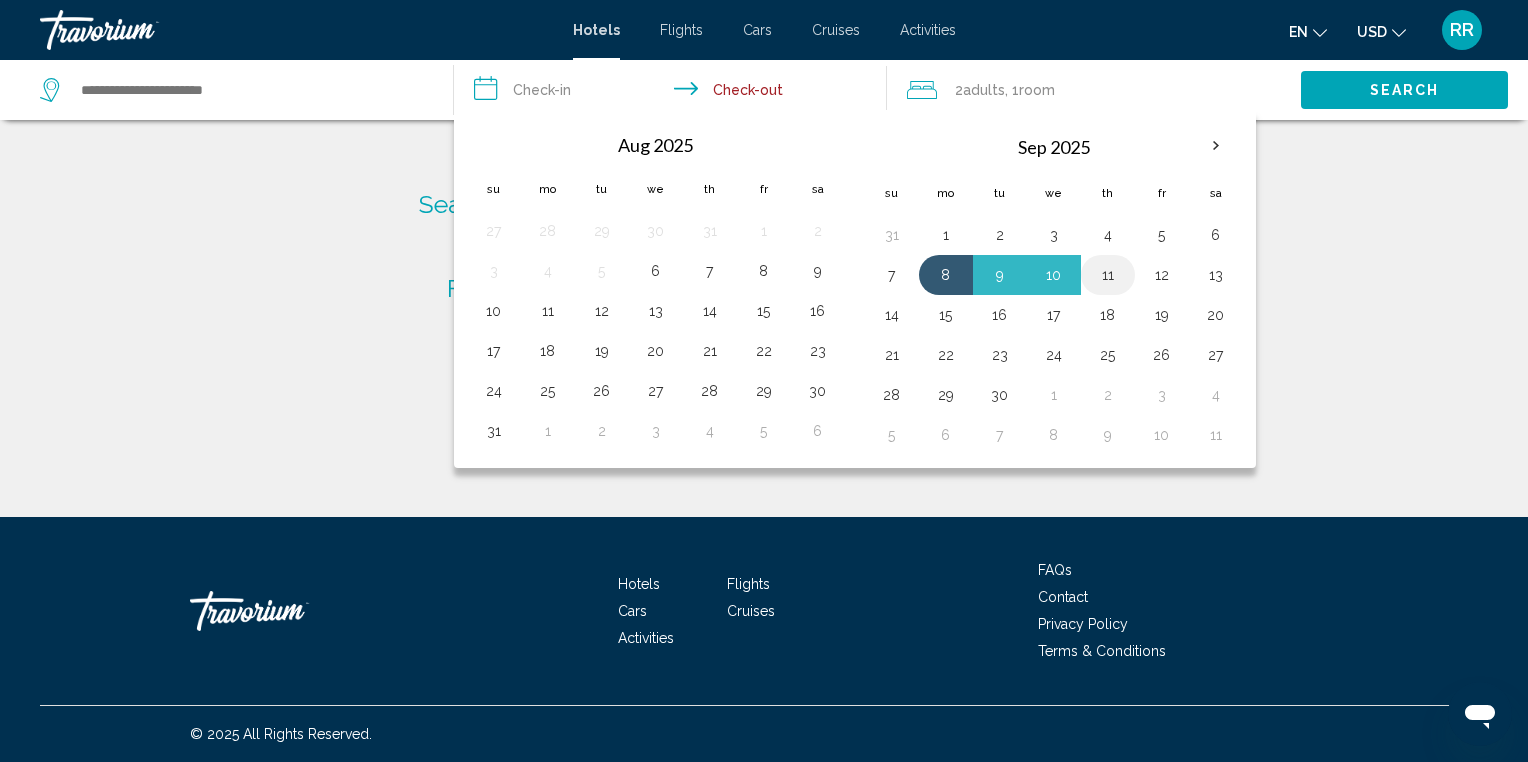 click on "11" at bounding box center (1108, 275) 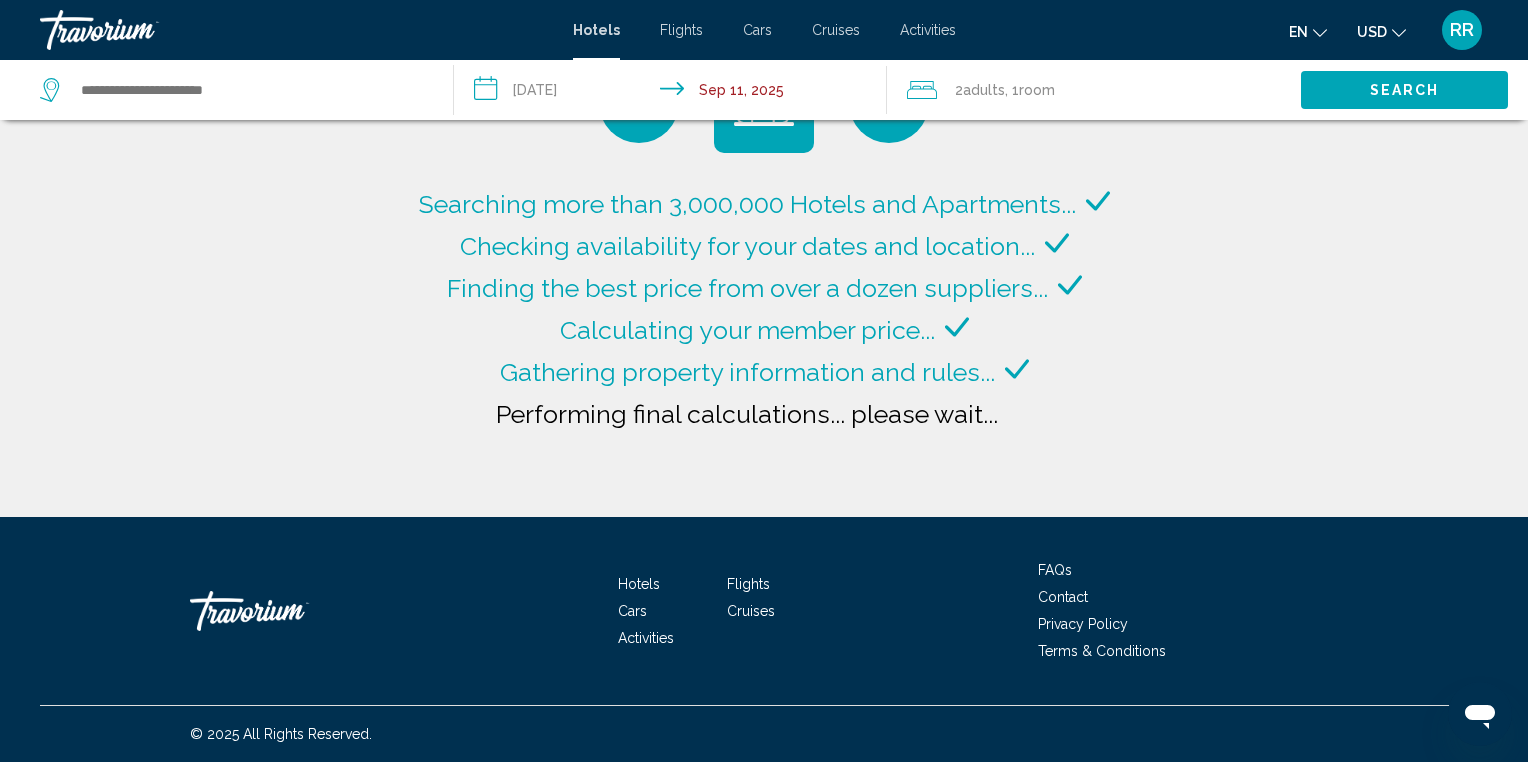 type on "**********" 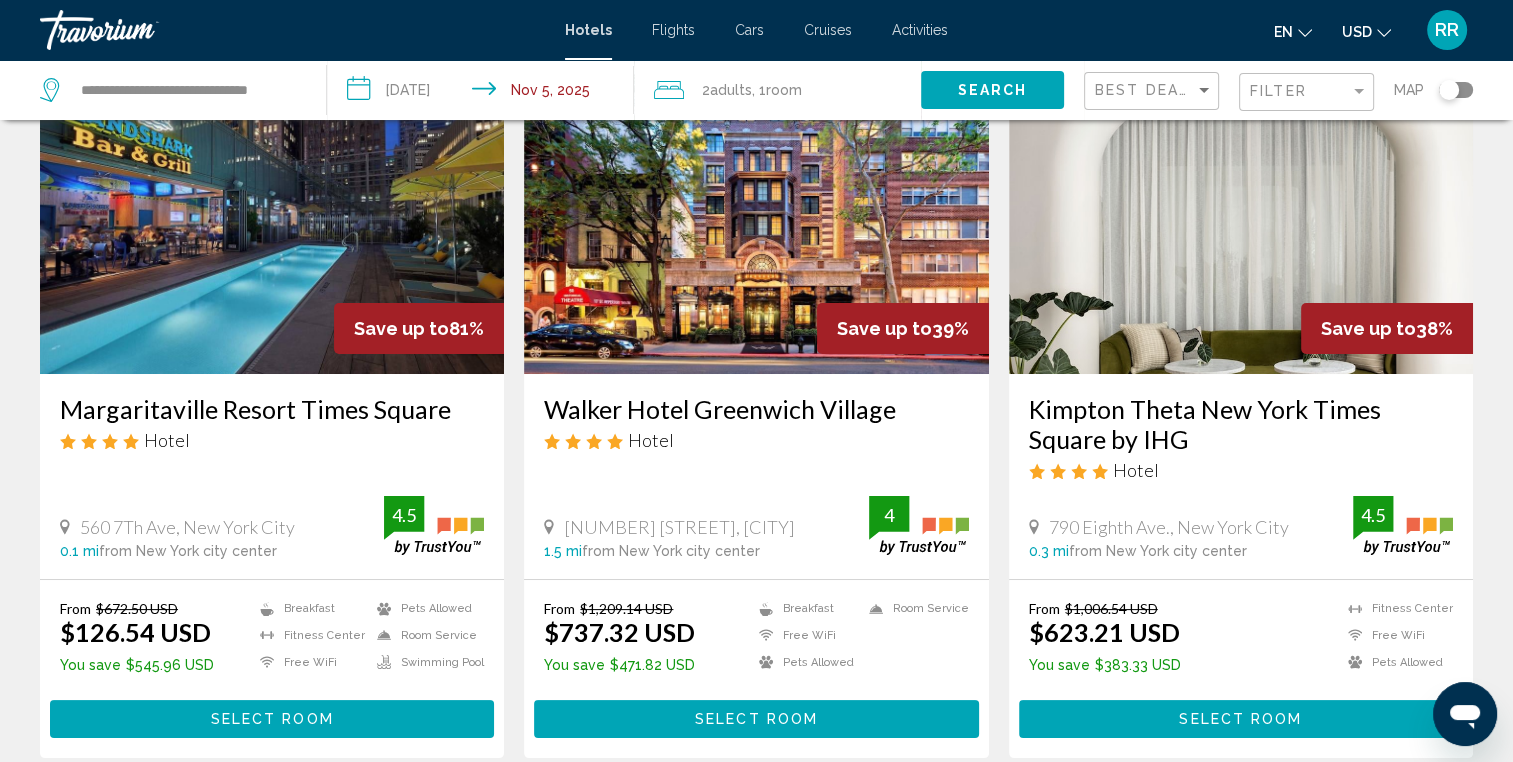 scroll, scrollTop: 132, scrollLeft: 0, axis: vertical 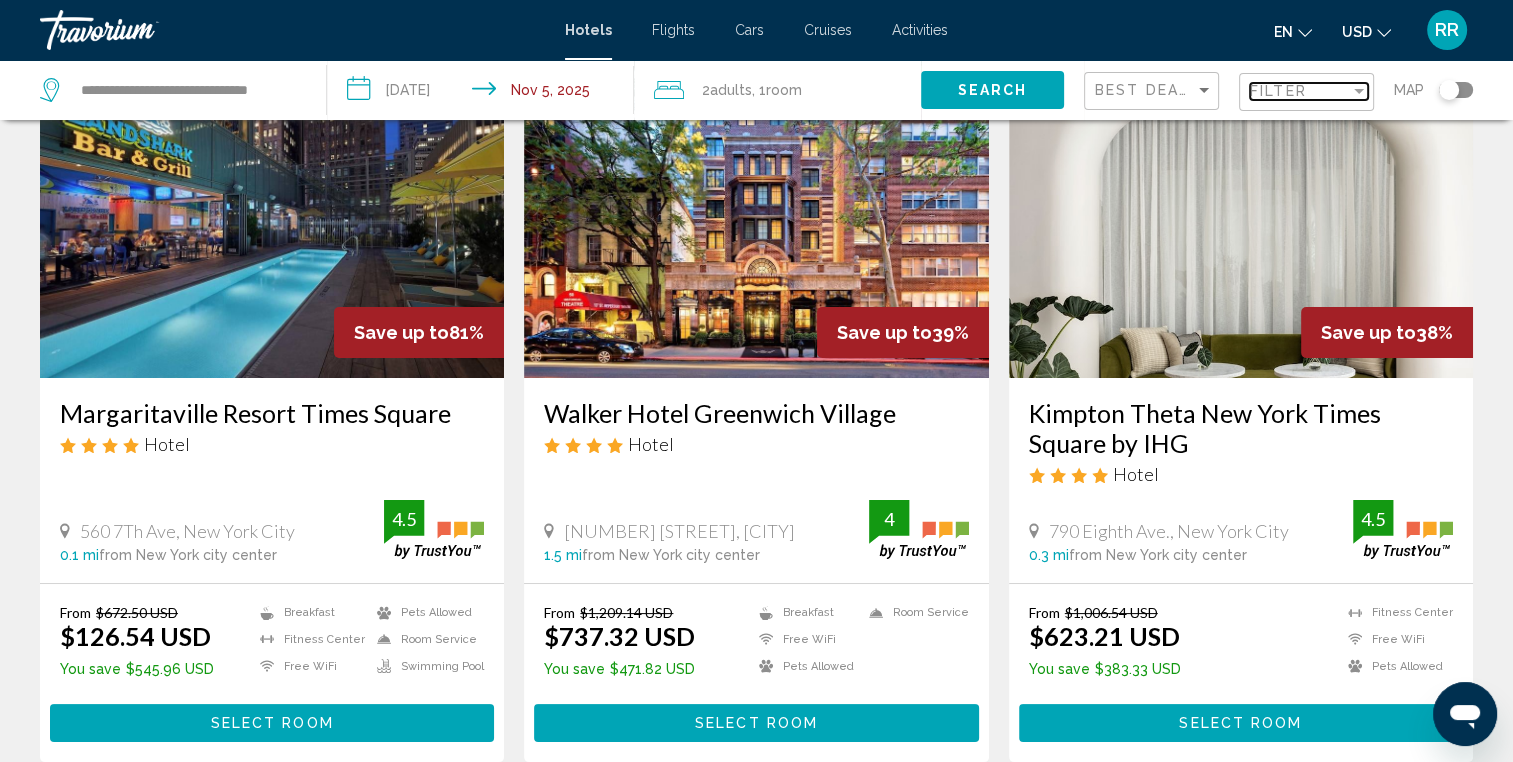 click on "Filter" at bounding box center (1300, 91) 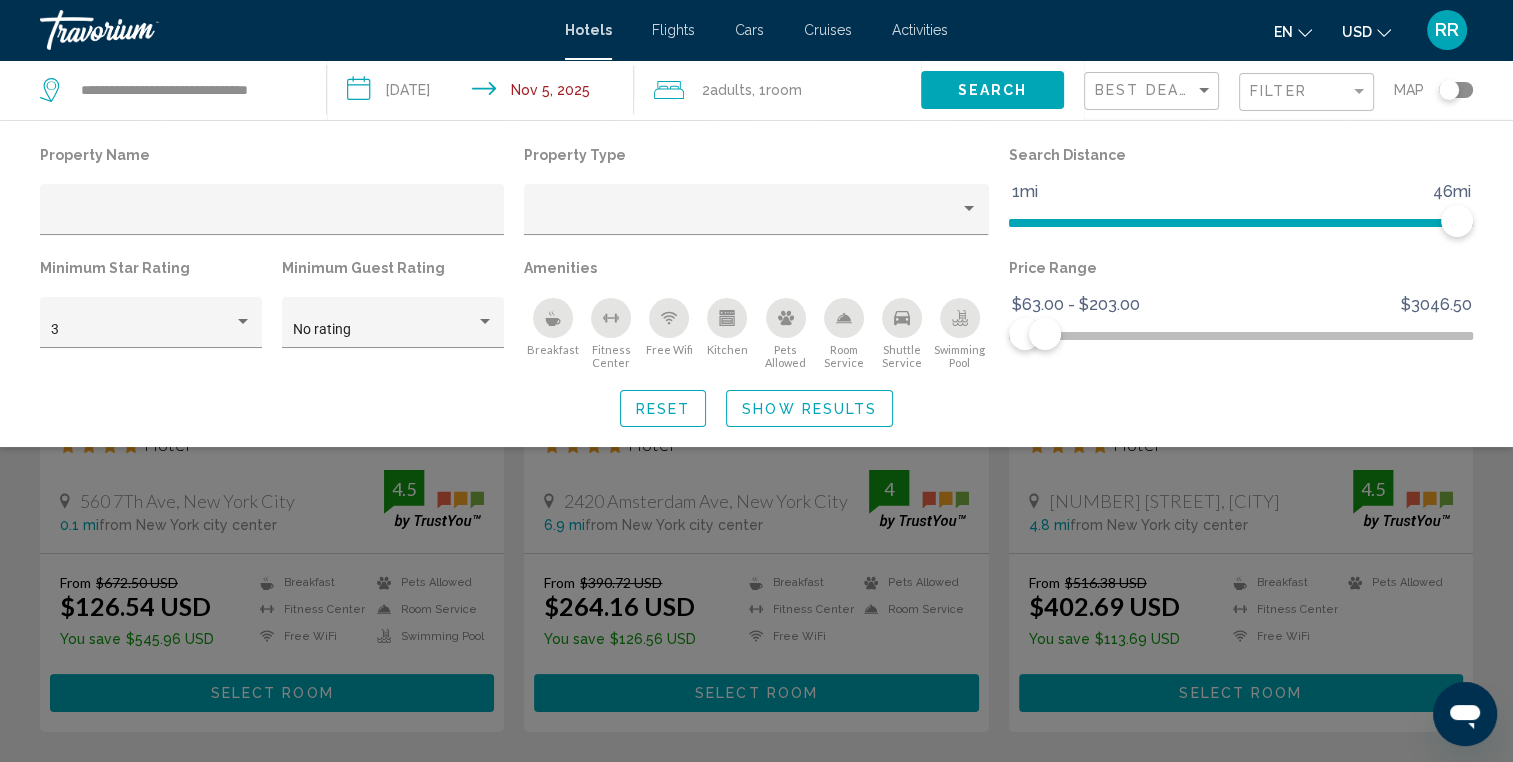 click on "Reset" 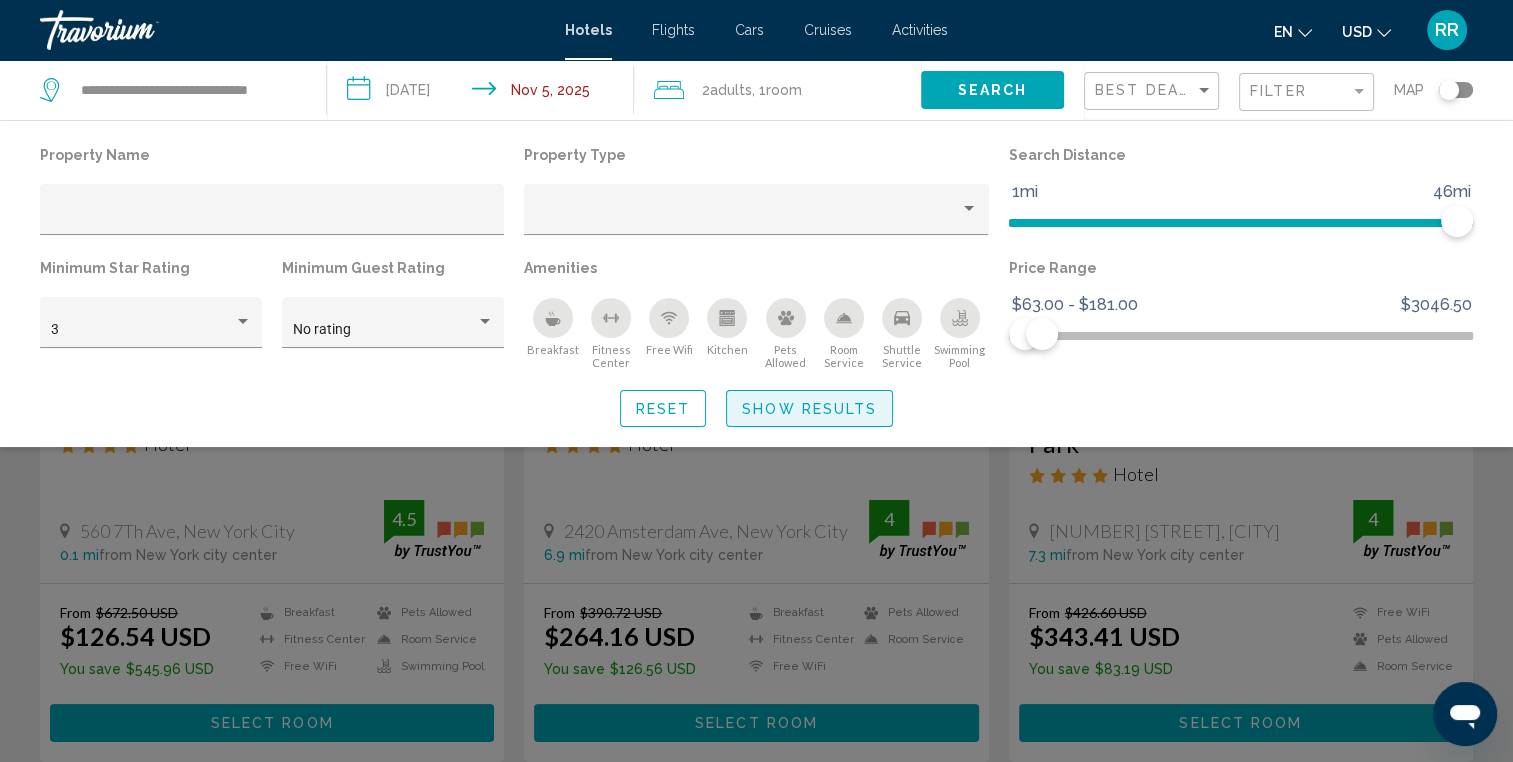 click on "Show Results" 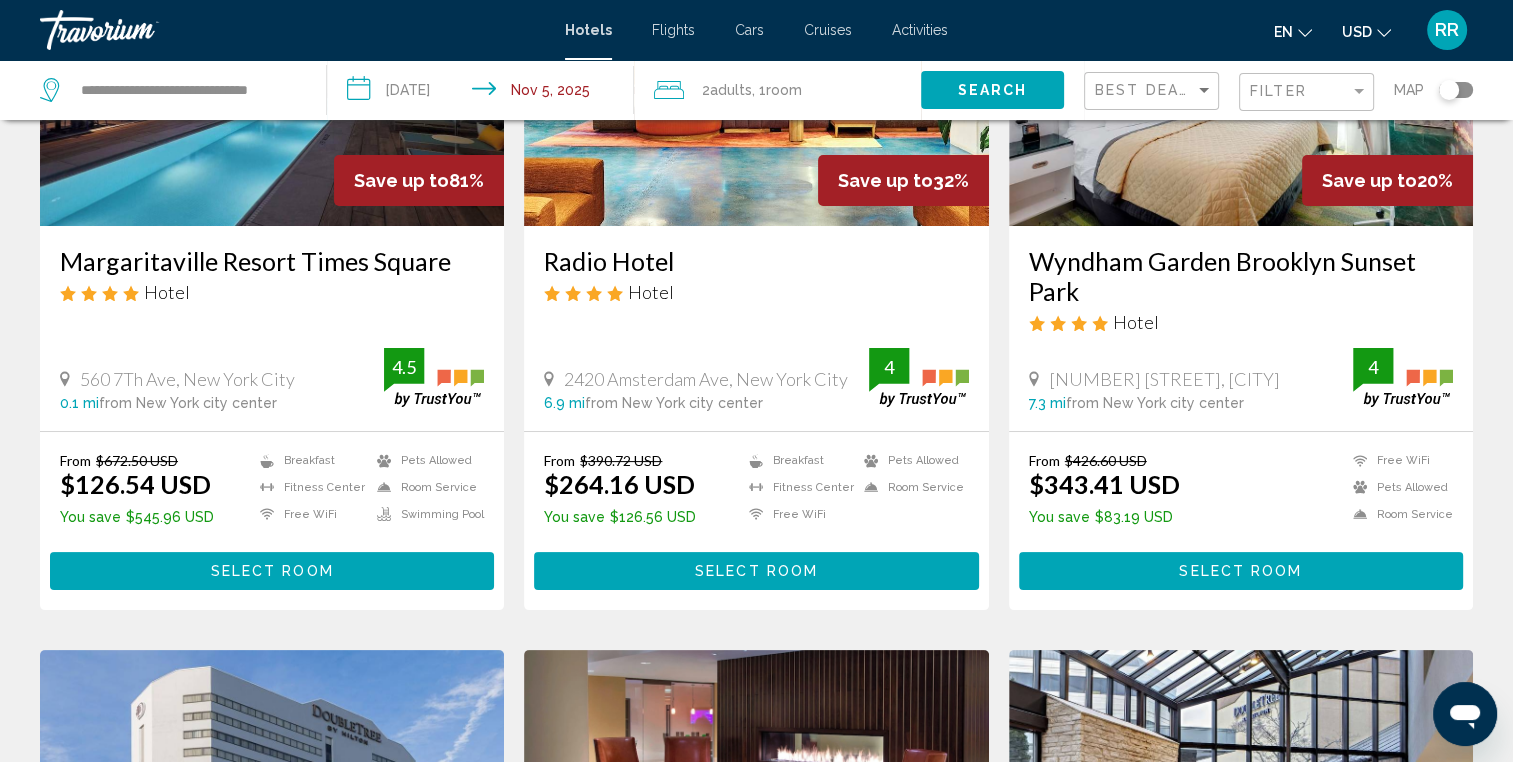 scroll, scrollTop: 276, scrollLeft: 0, axis: vertical 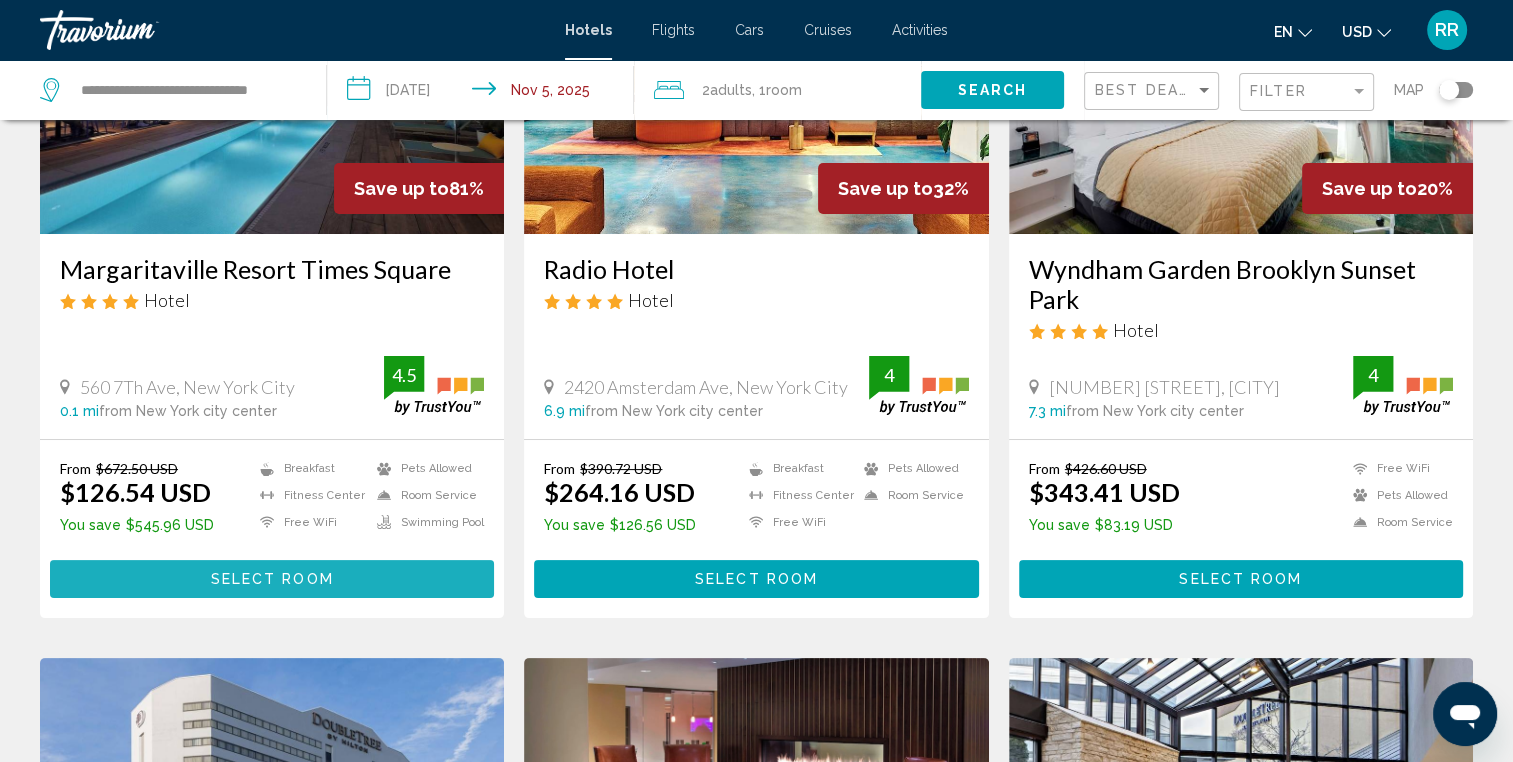 click on "Select Room" at bounding box center [272, 580] 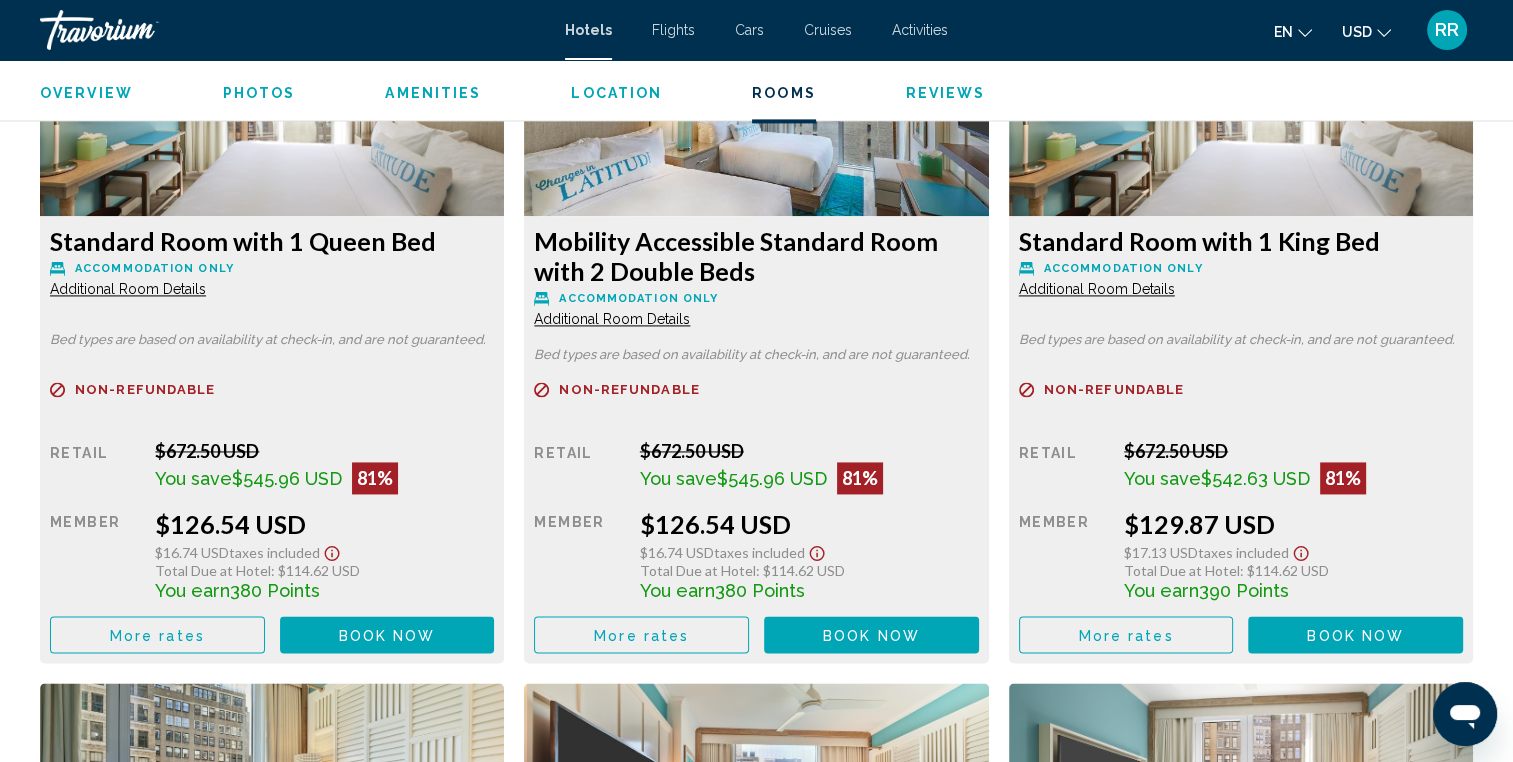 scroll, scrollTop: 2877, scrollLeft: 0, axis: vertical 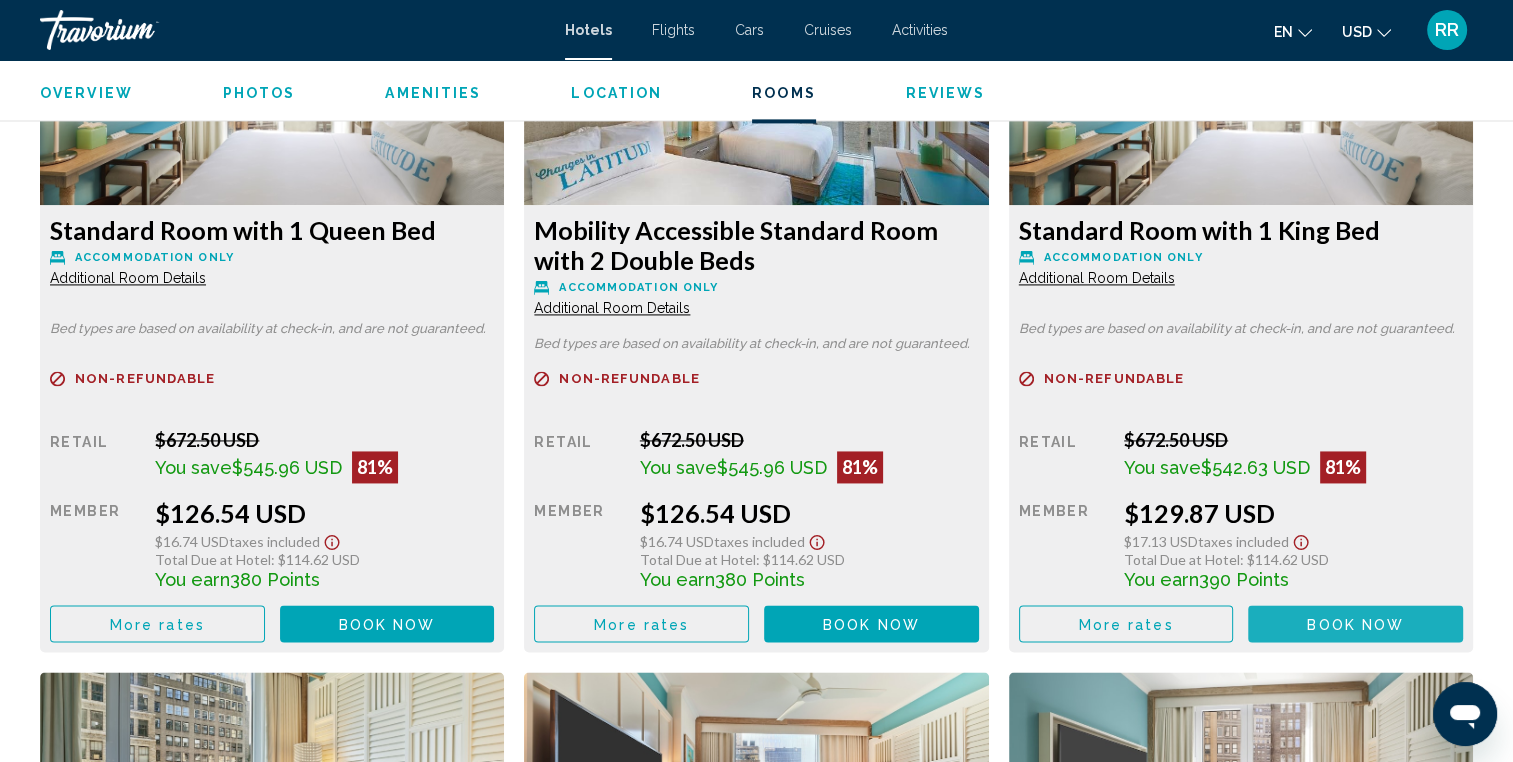click on "Book now" at bounding box center [387, 624] 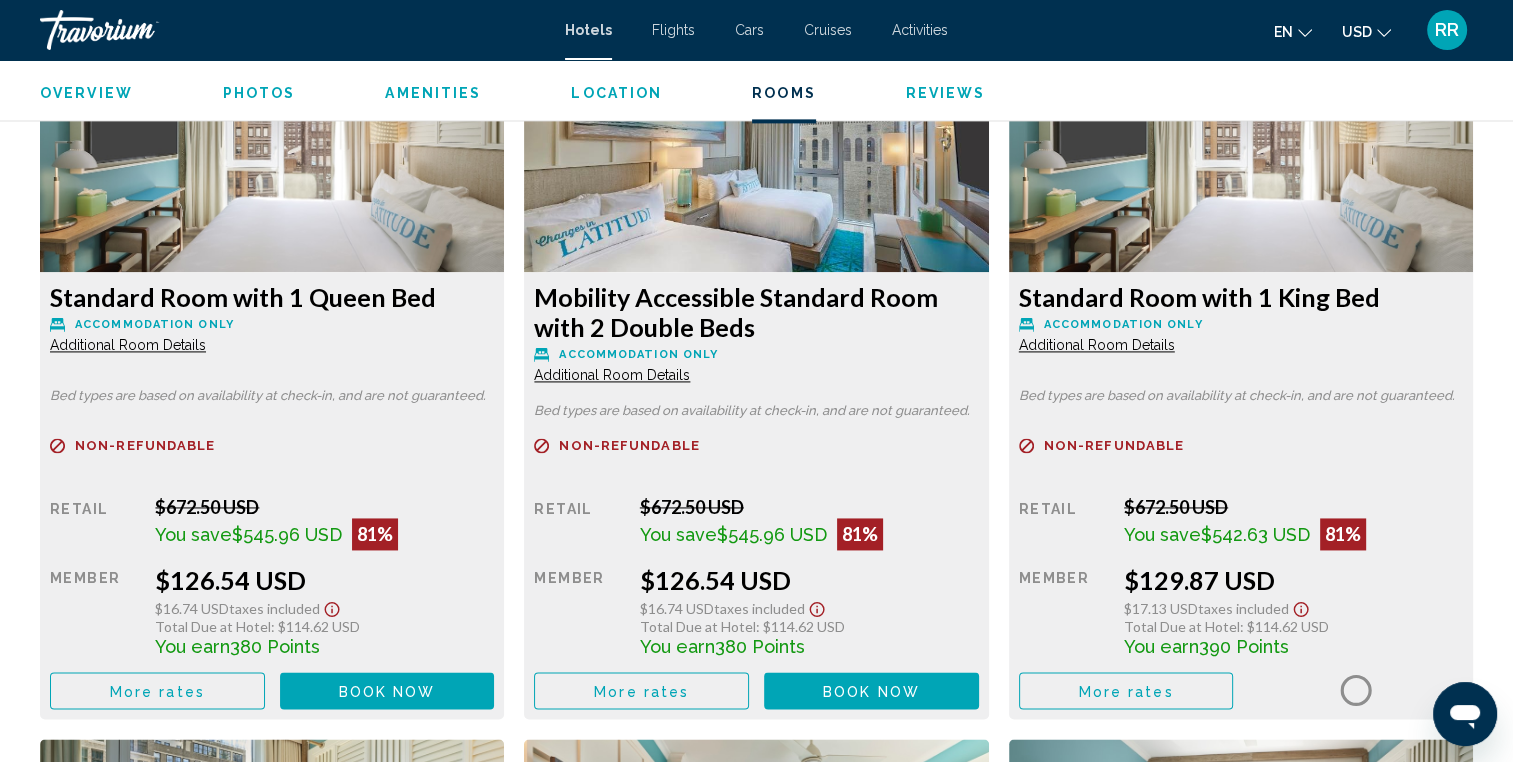 scroll, scrollTop: 2808, scrollLeft: 0, axis: vertical 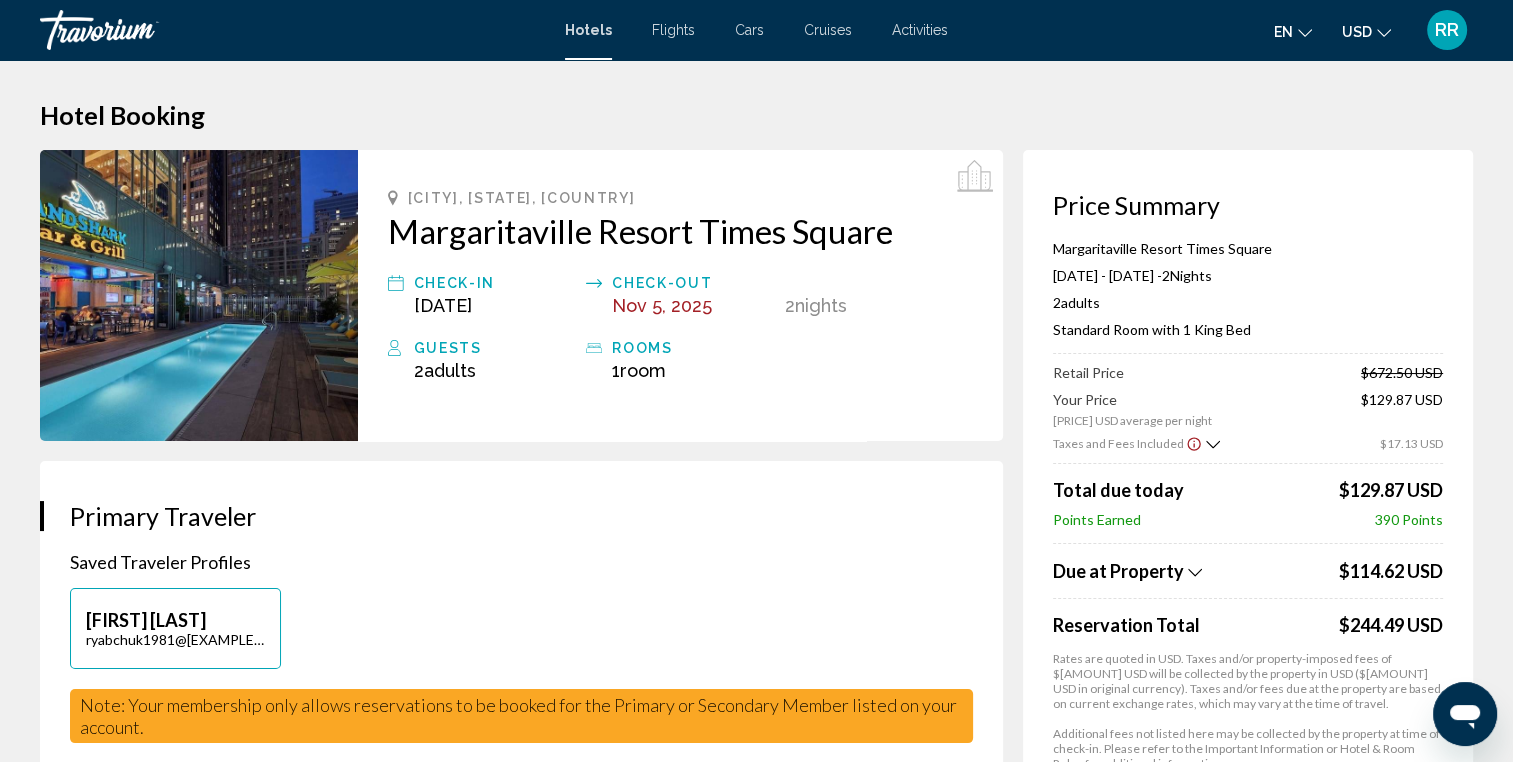 click at bounding box center [199, 295] 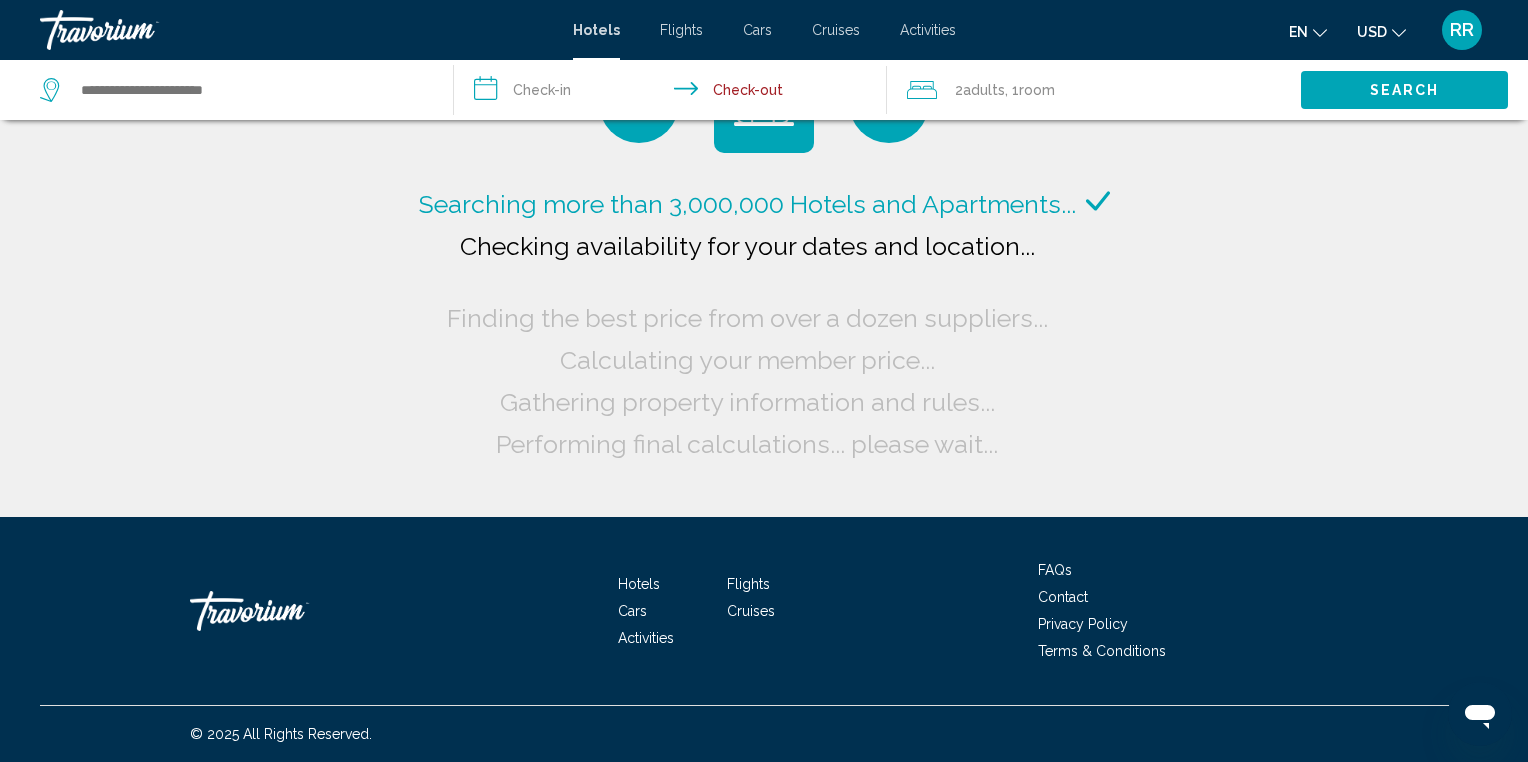 drag, startPoint x: 0, startPoint y: 0, endPoint x: 436, endPoint y: 349, distance: 558.4774 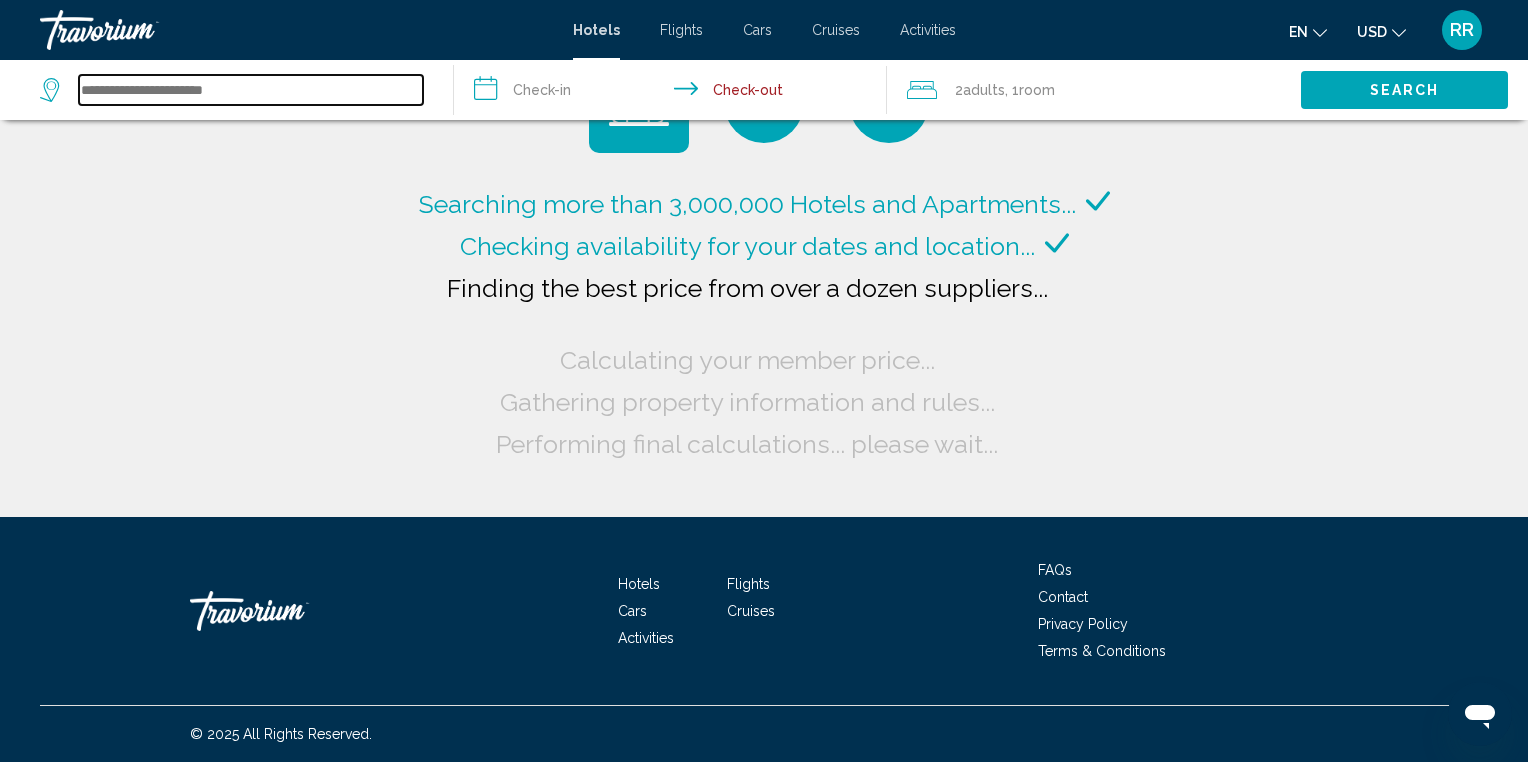 click at bounding box center (251, 90) 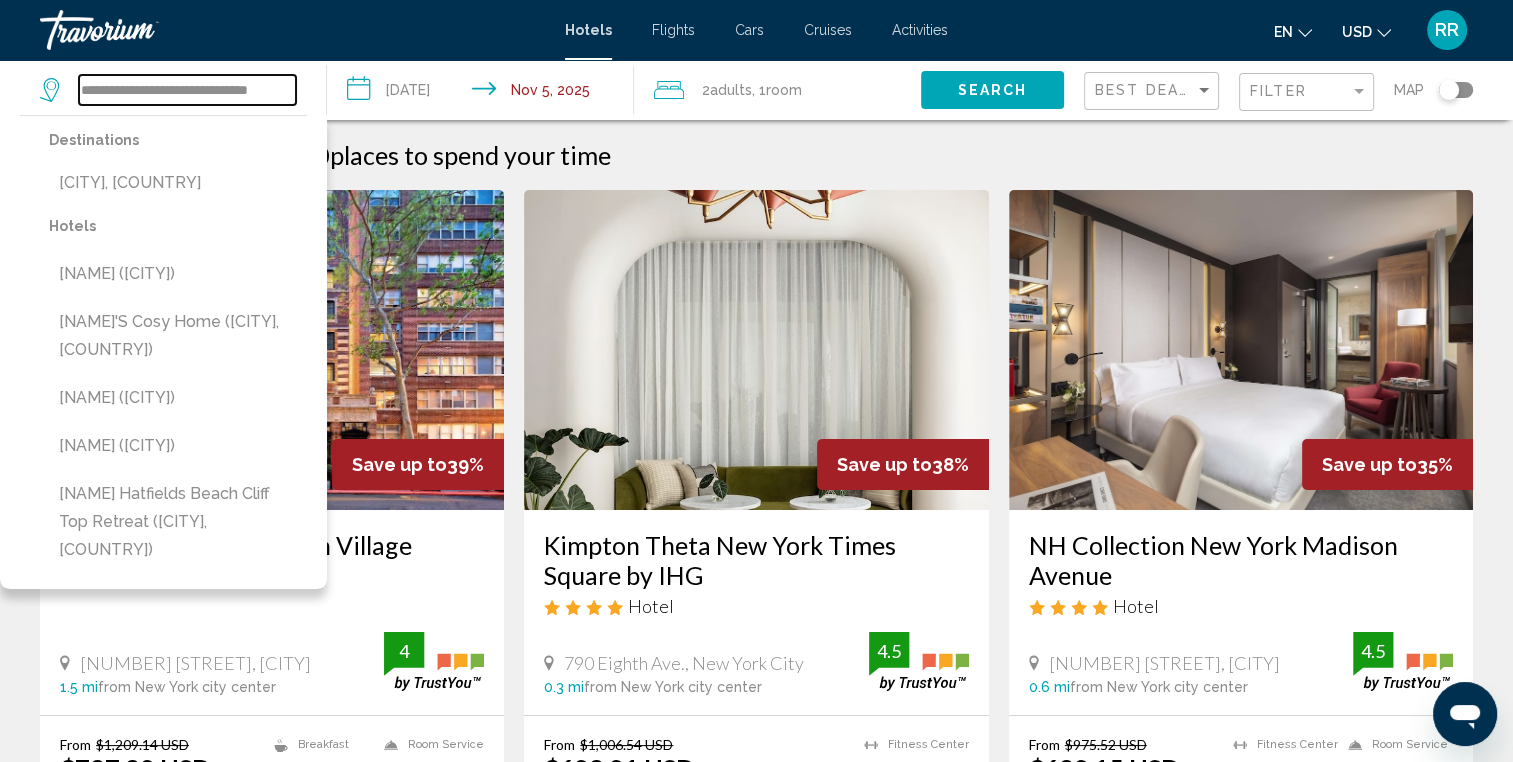 click on "**********" at bounding box center (187, 90) 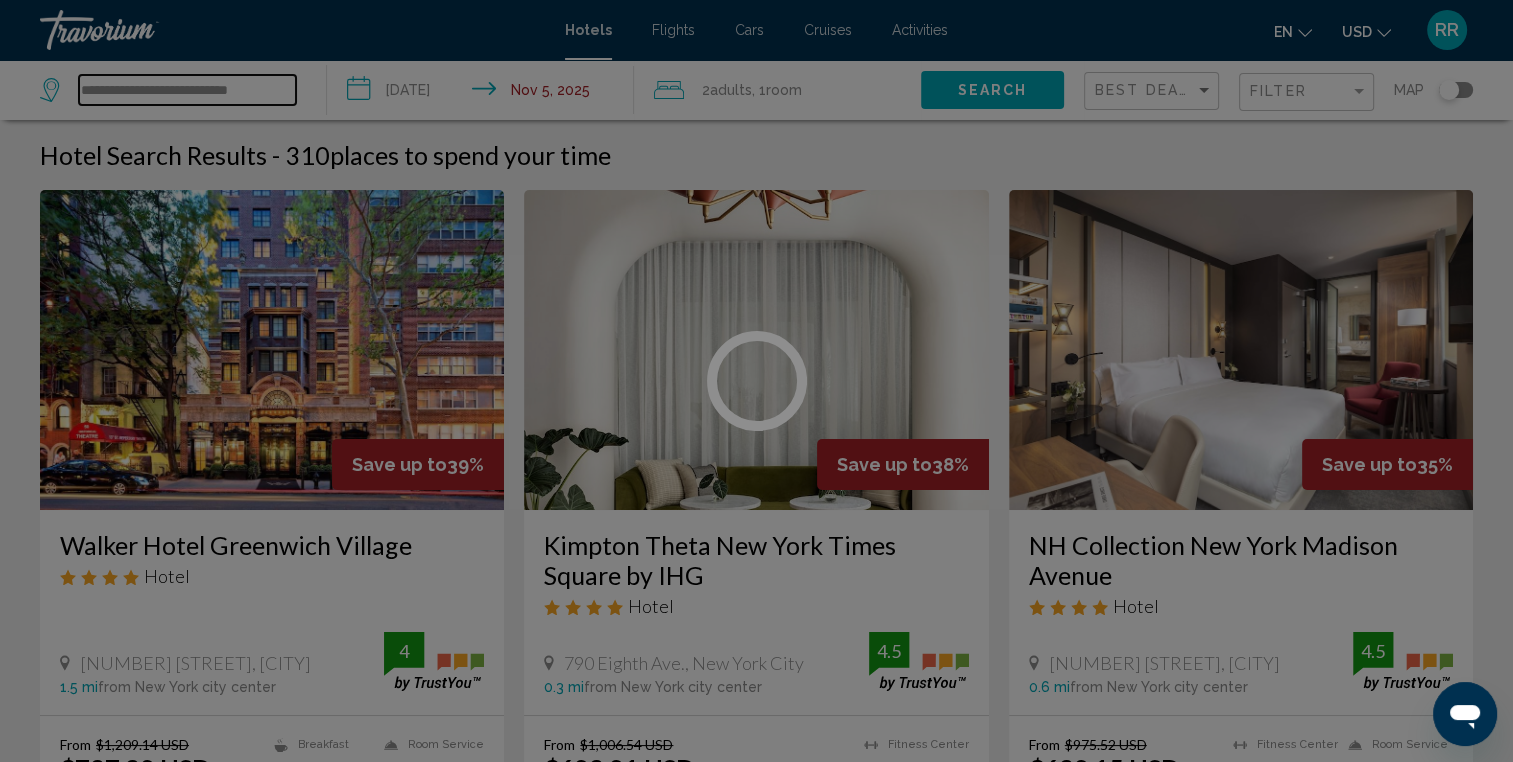 scroll, scrollTop: 0, scrollLeft: 0, axis: both 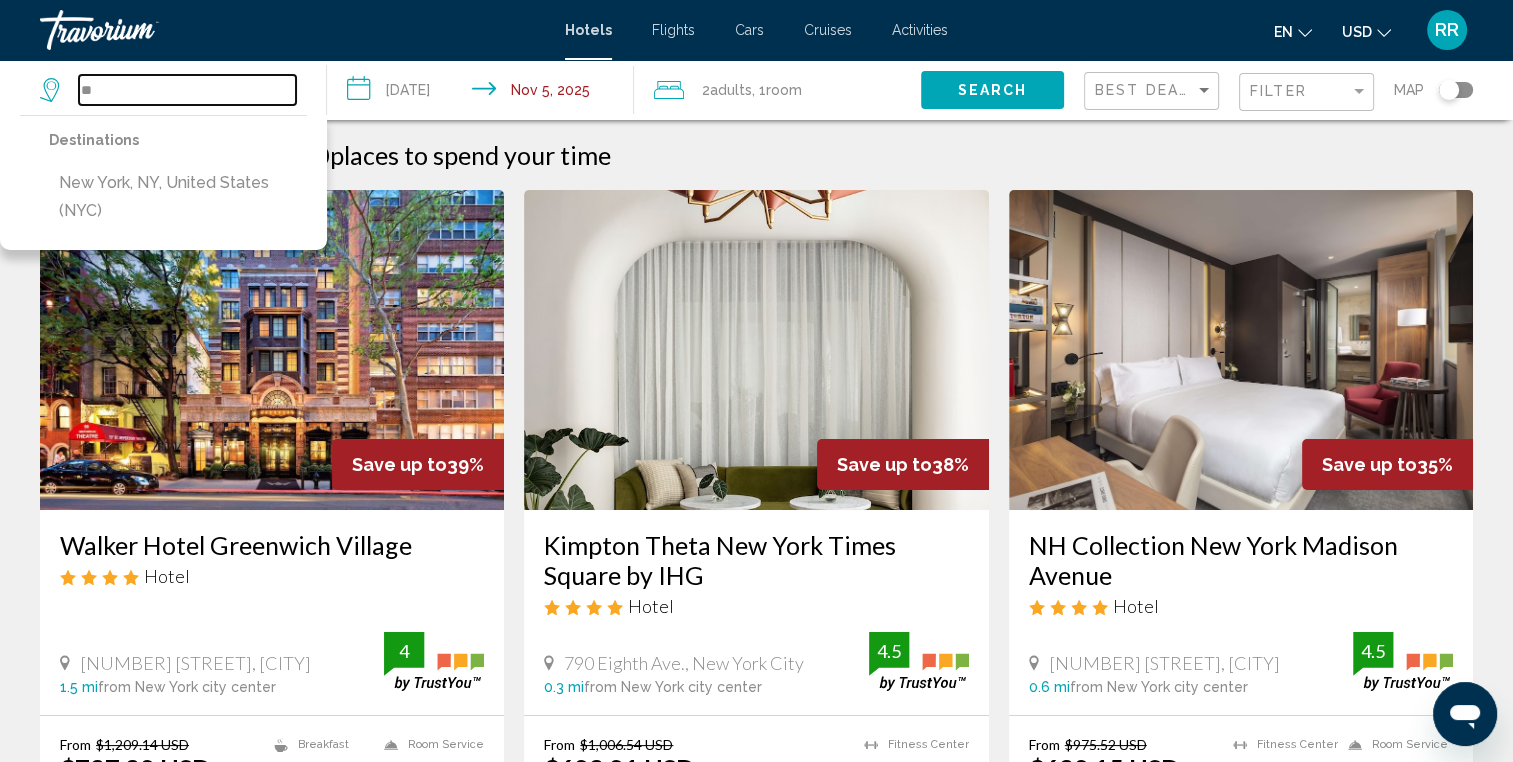 type on "*" 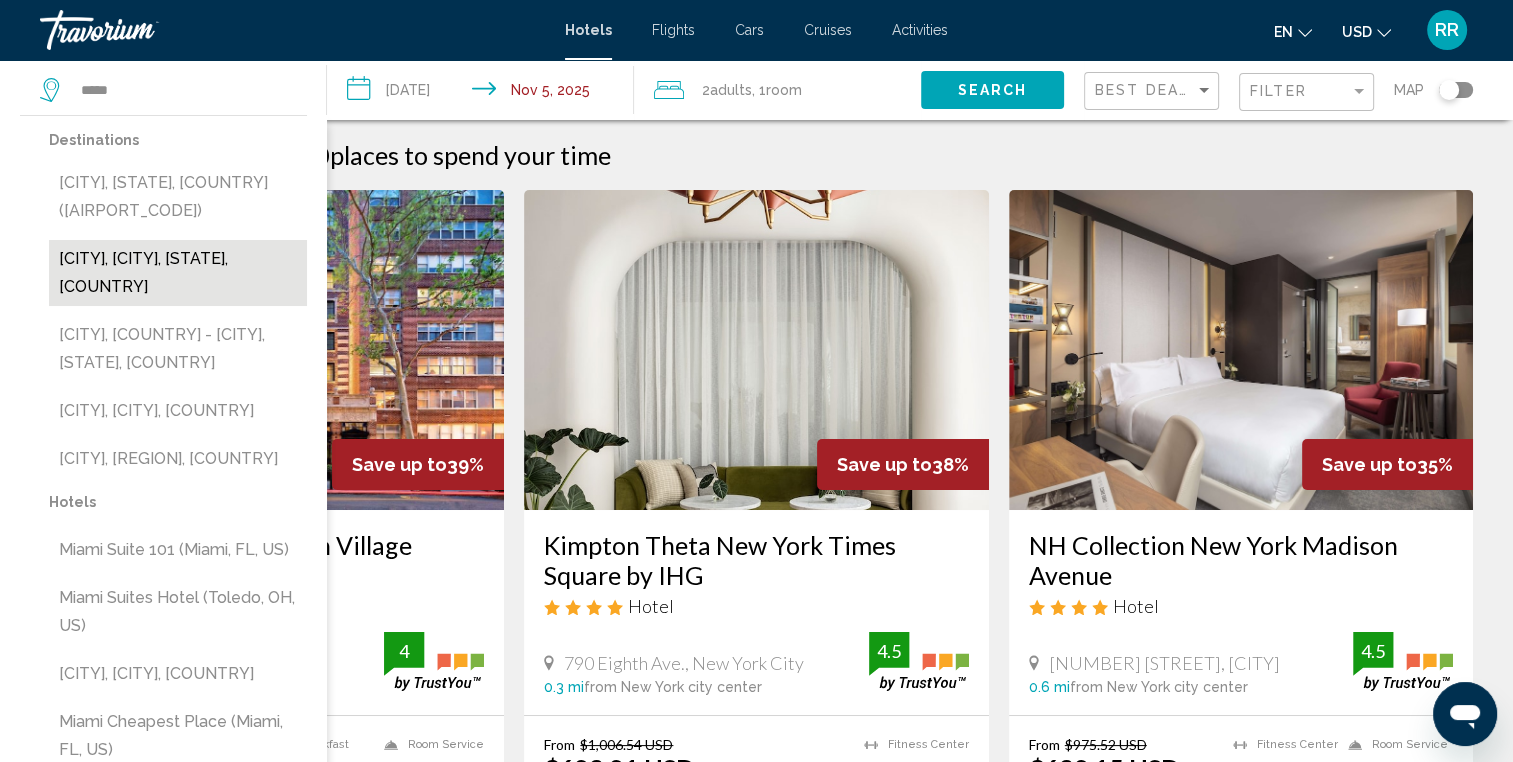 click on "[CITY], [CITY], [STATE], [COUNTRY]" at bounding box center (178, 273) 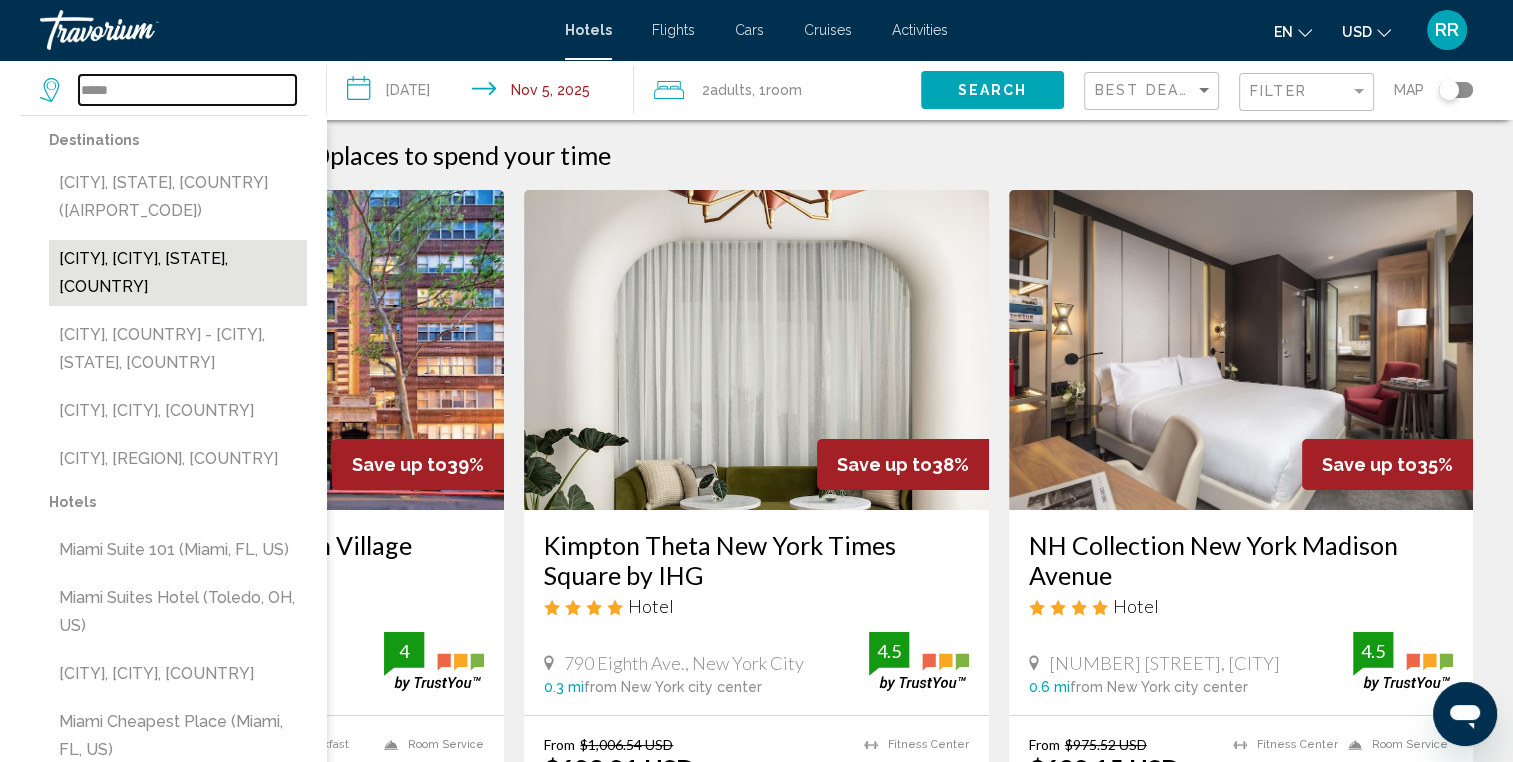type on "**********" 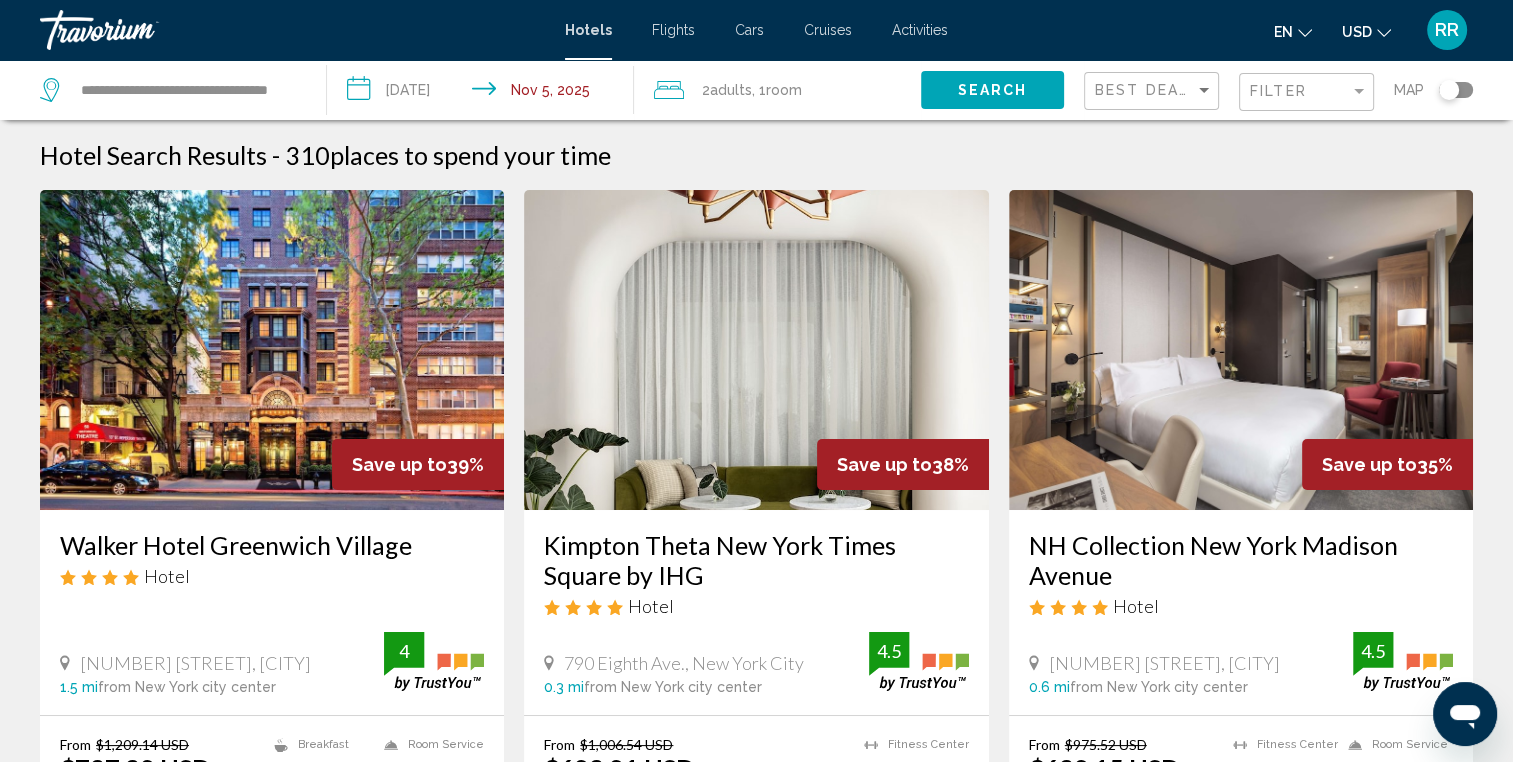 click on "**********" at bounding box center (484, 93) 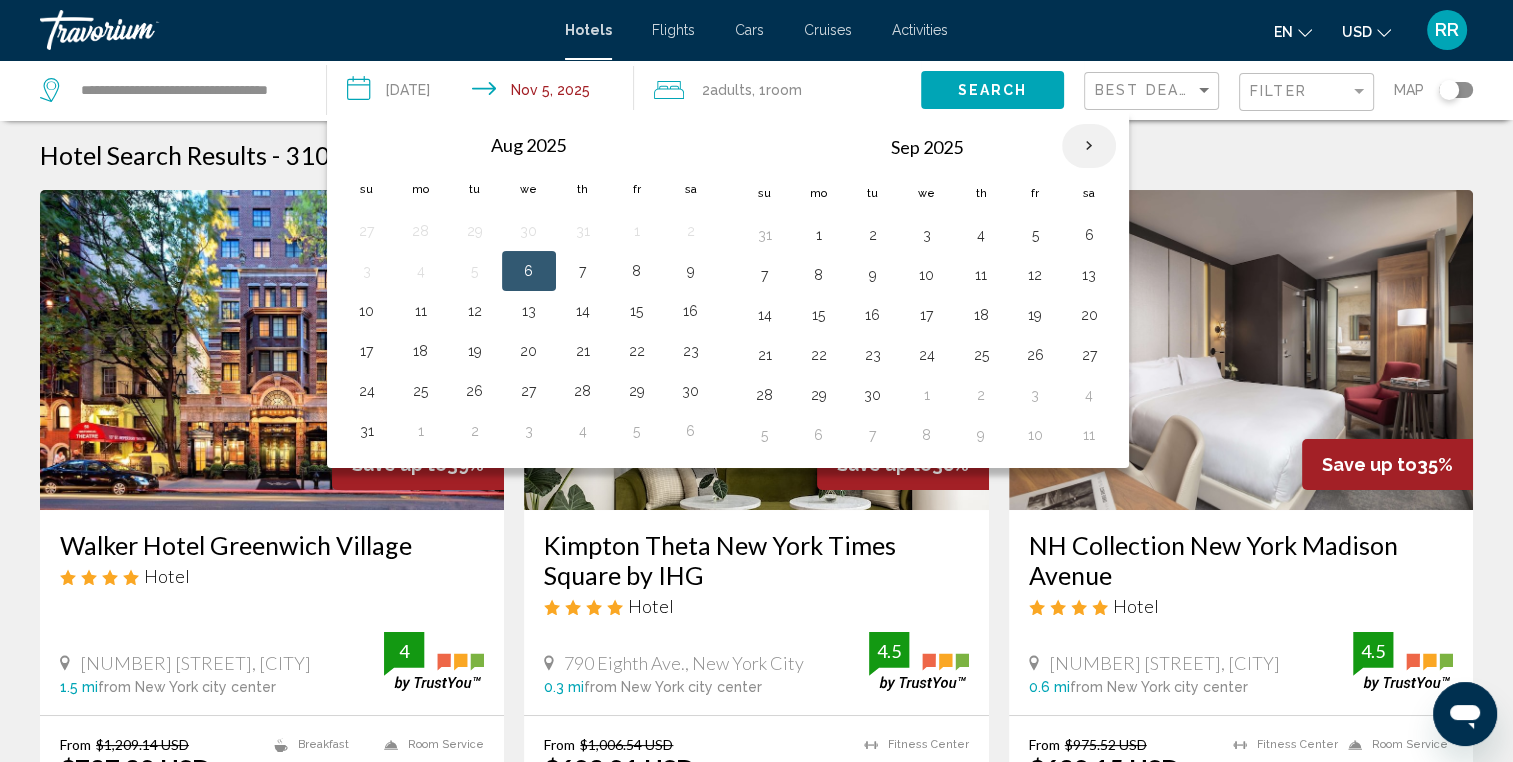 click at bounding box center (1089, 146) 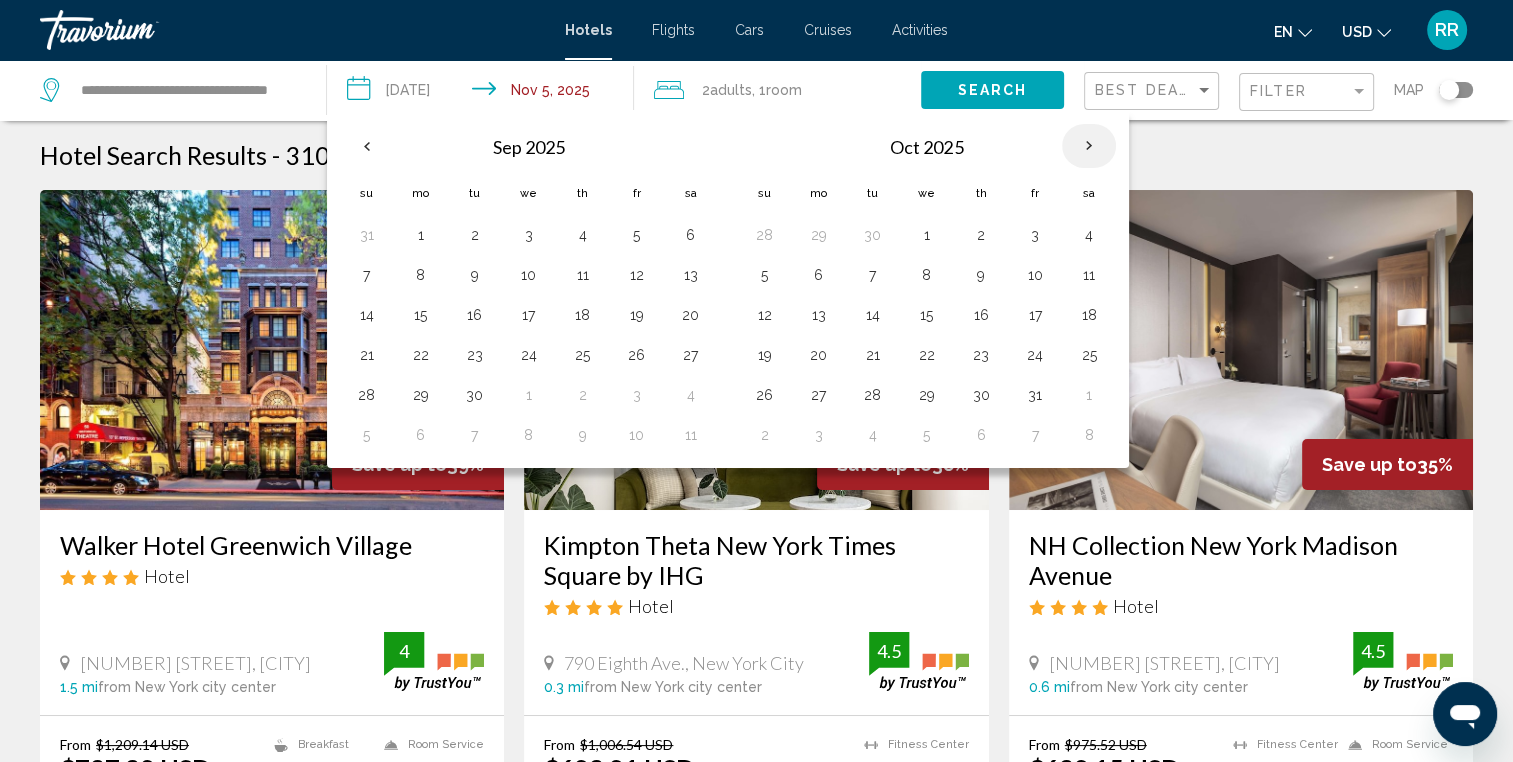 click at bounding box center (1089, 146) 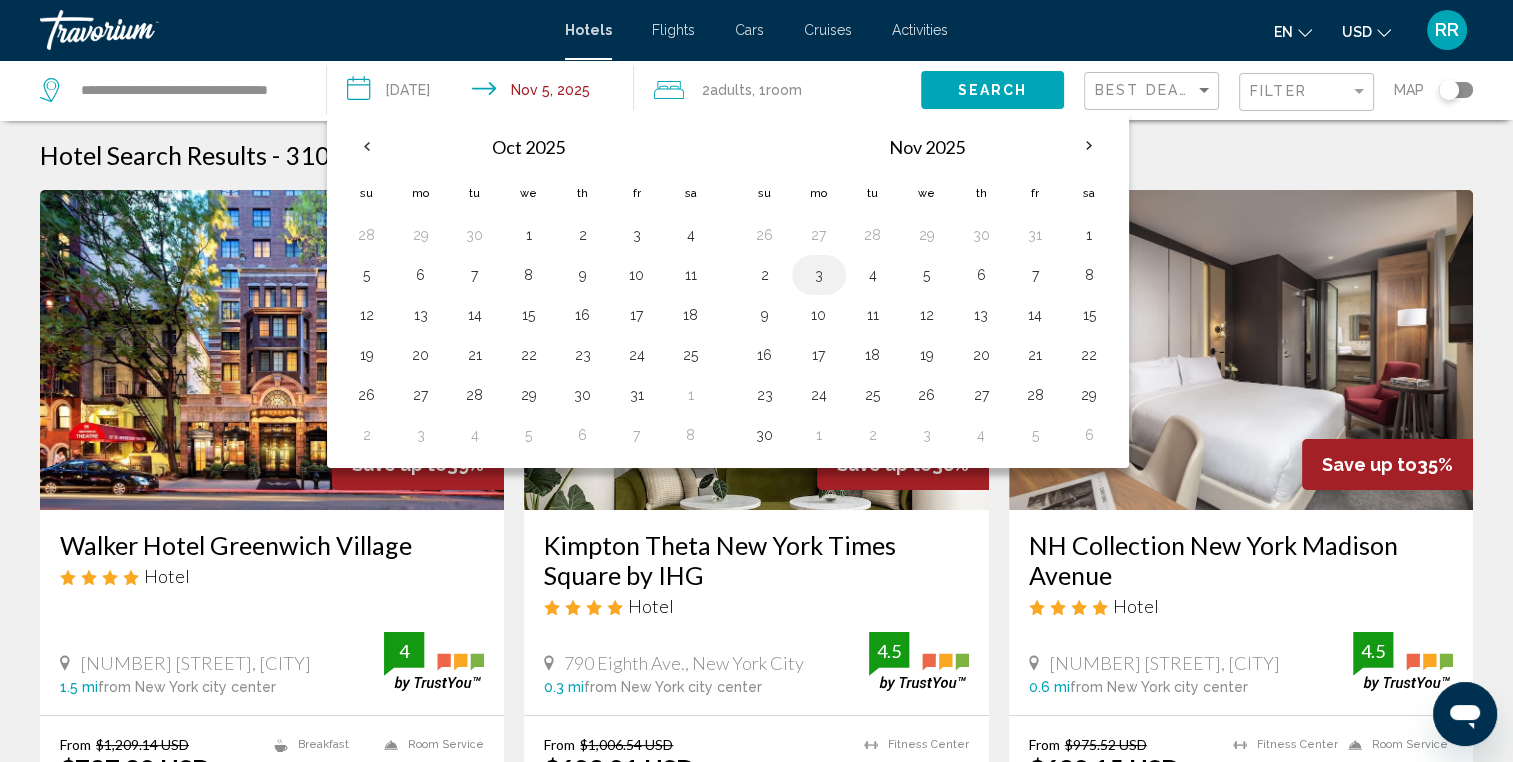 click on "3" at bounding box center (819, 275) 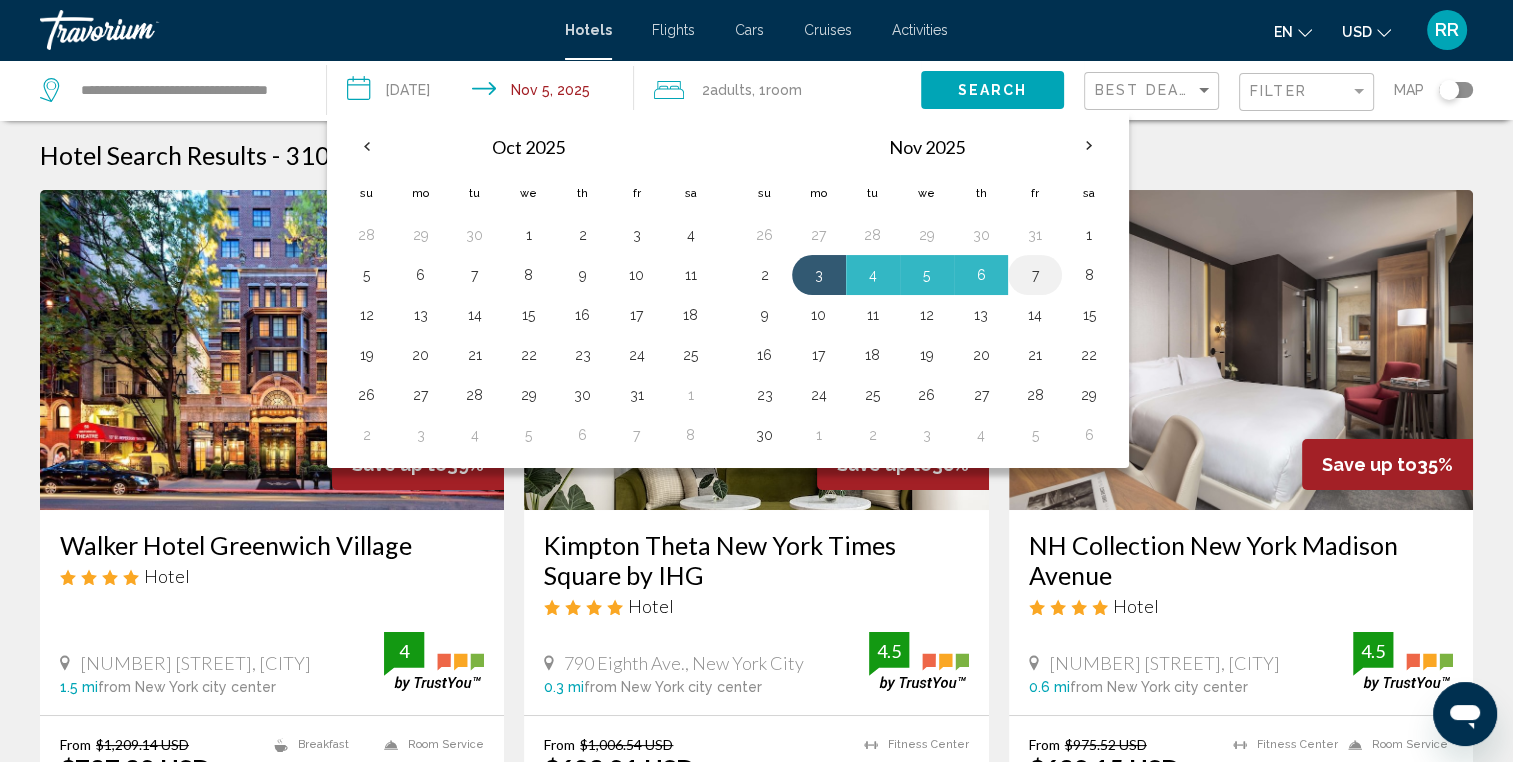 click on "7" at bounding box center (1035, 275) 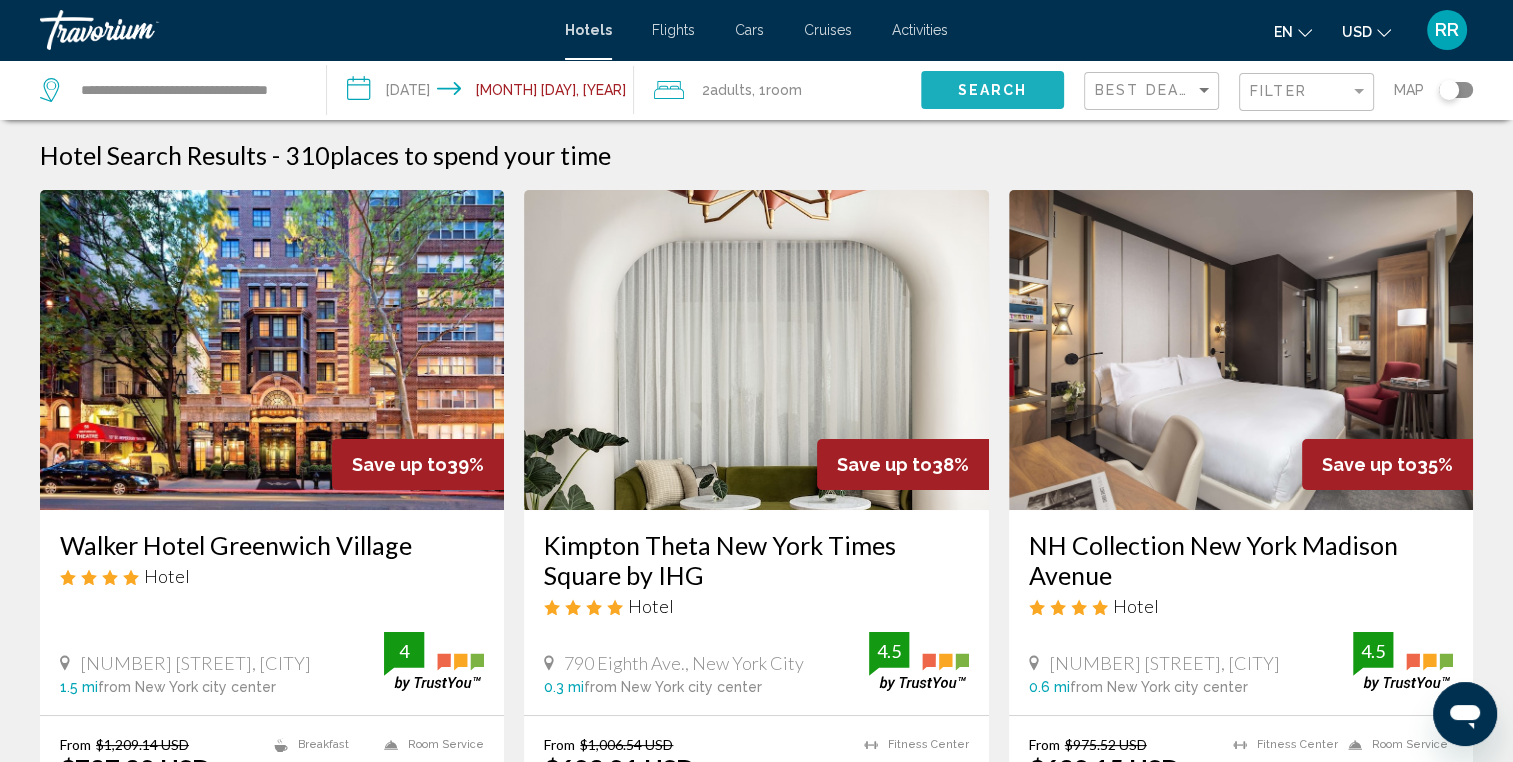 click on "Search" 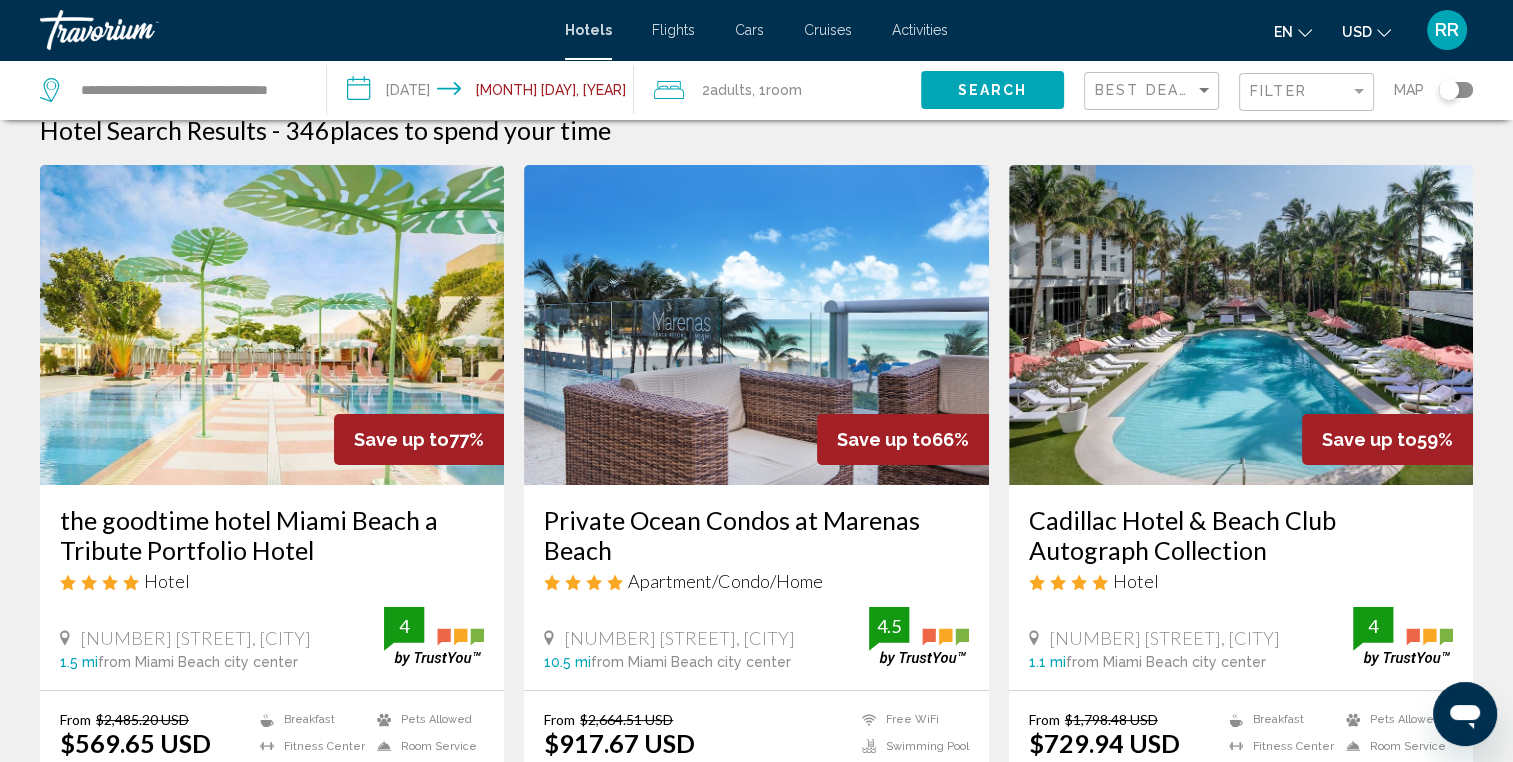 scroll, scrollTop: 23, scrollLeft: 0, axis: vertical 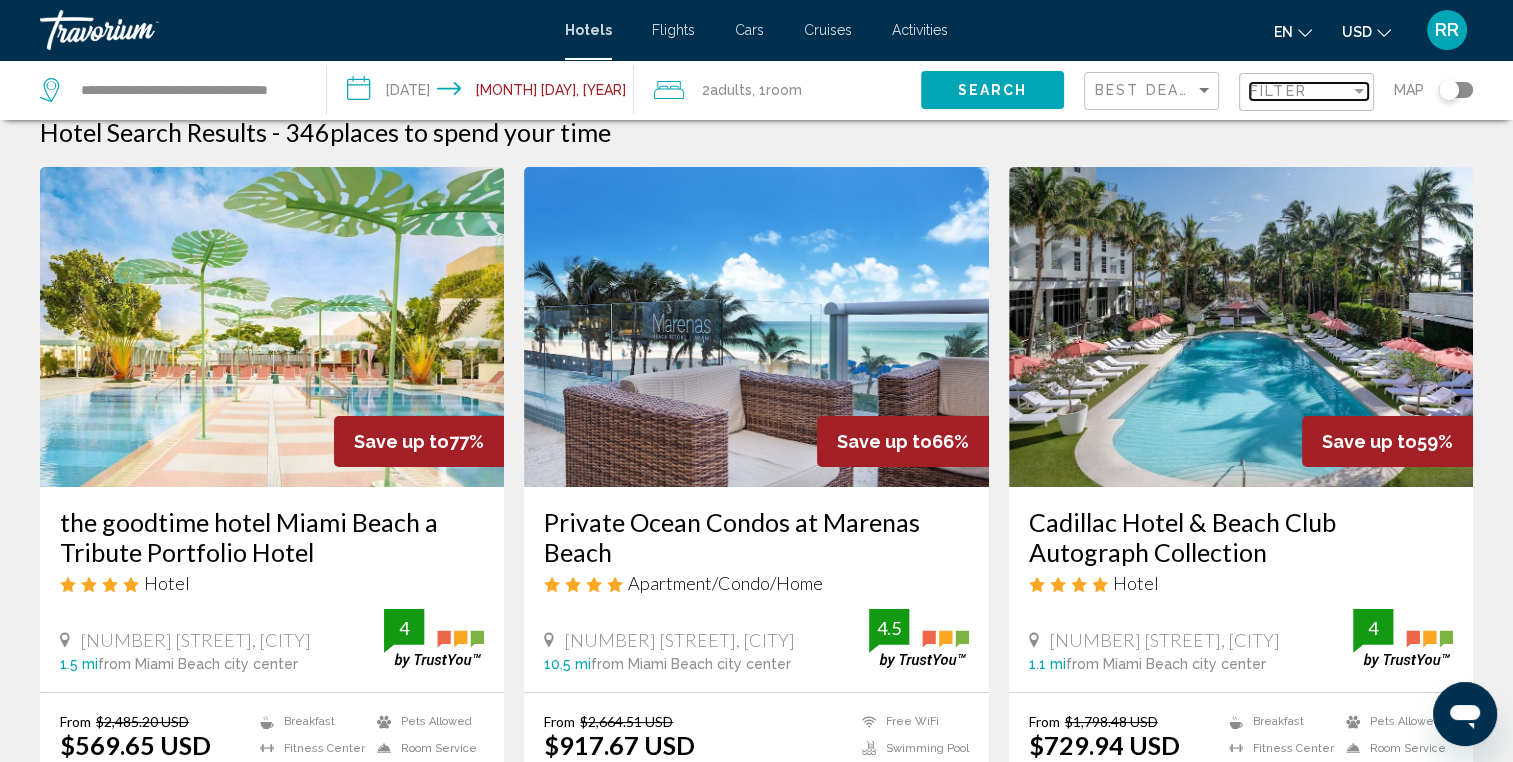 click on "Filter" at bounding box center [1300, 91] 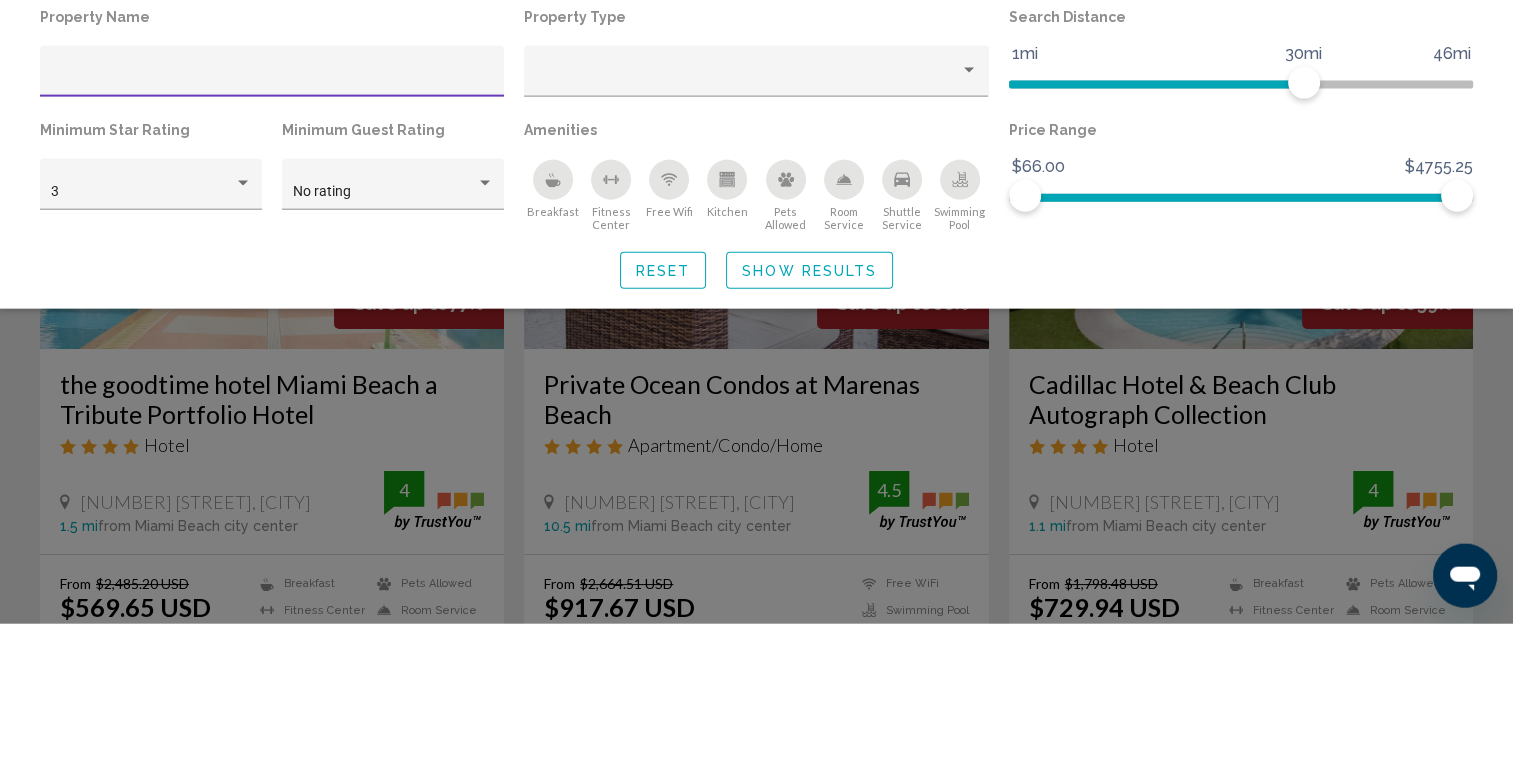 scroll, scrollTop: 23, scrollLeft: 0, axis: vertical 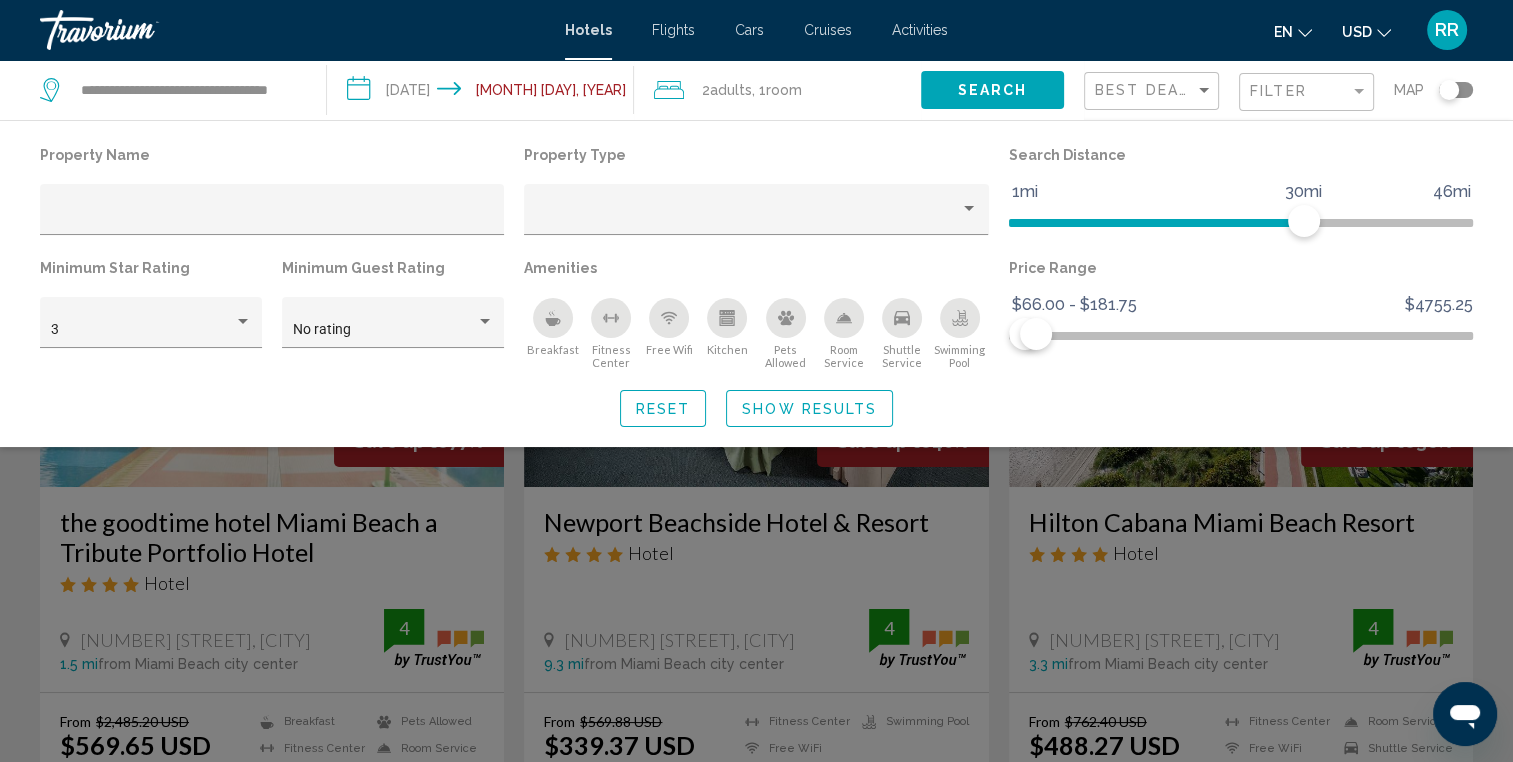 click on "Reset" 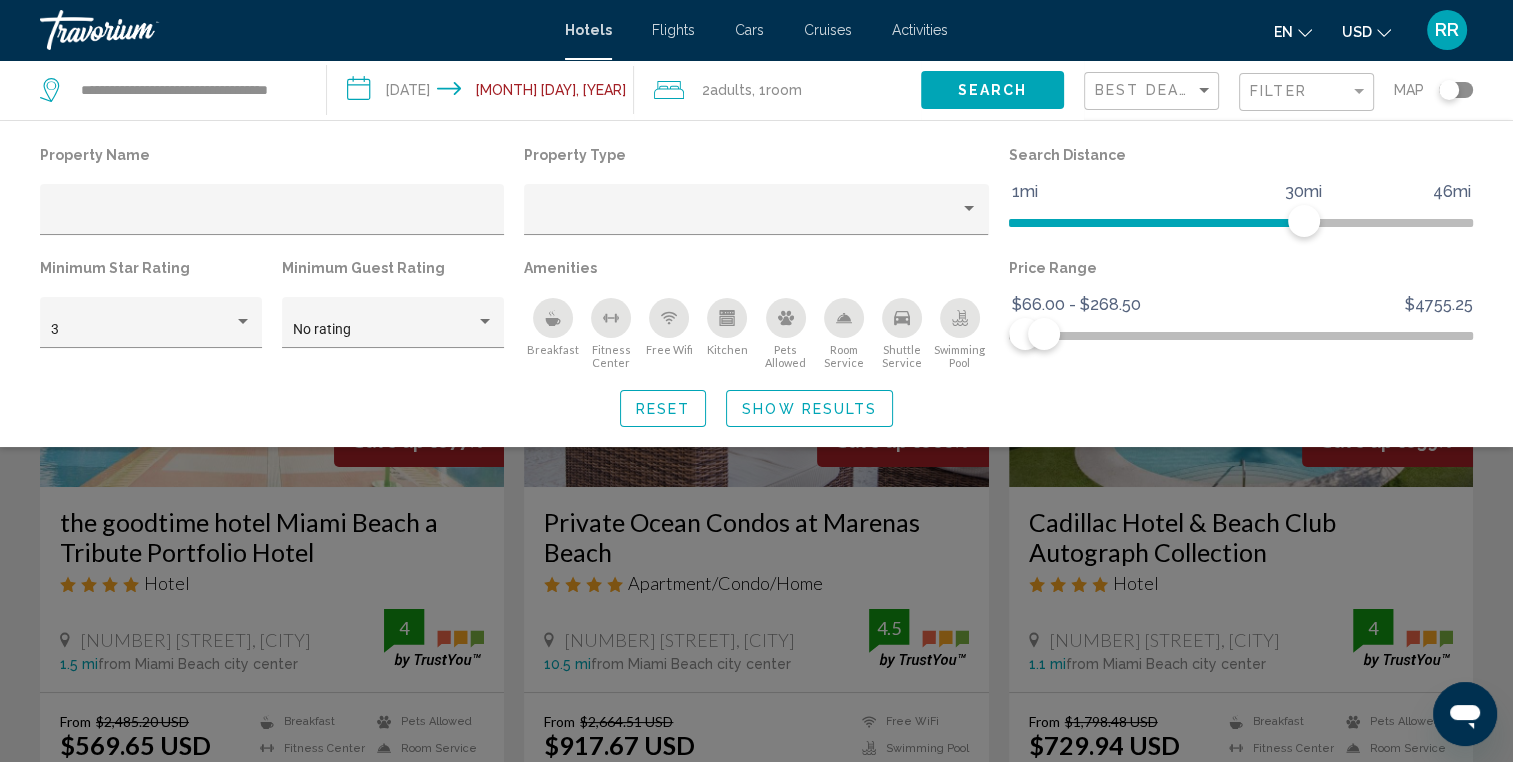 click on "Show Results" 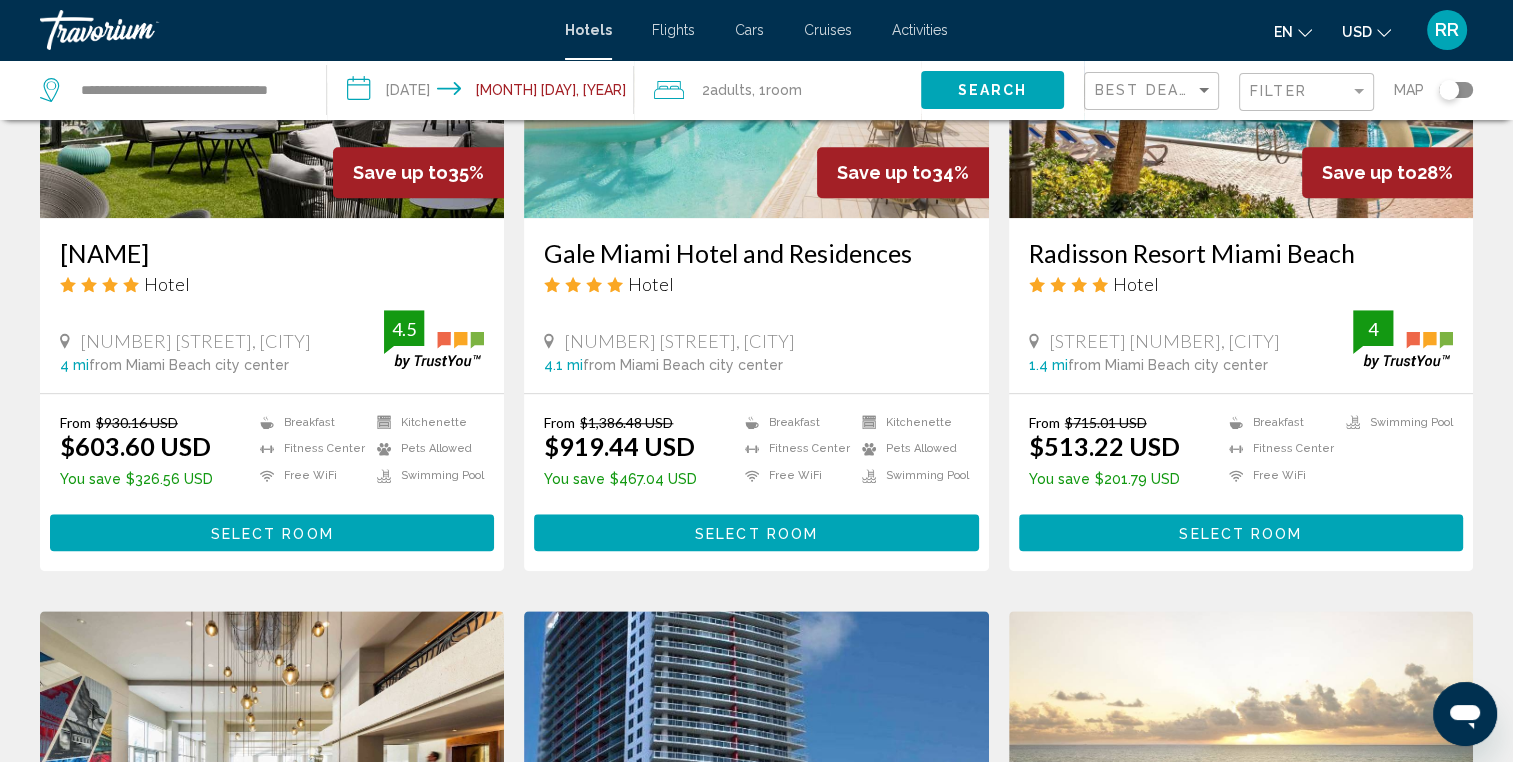 scroll, scrollTop: 1751, scrollLeft: 0, axis: vertical 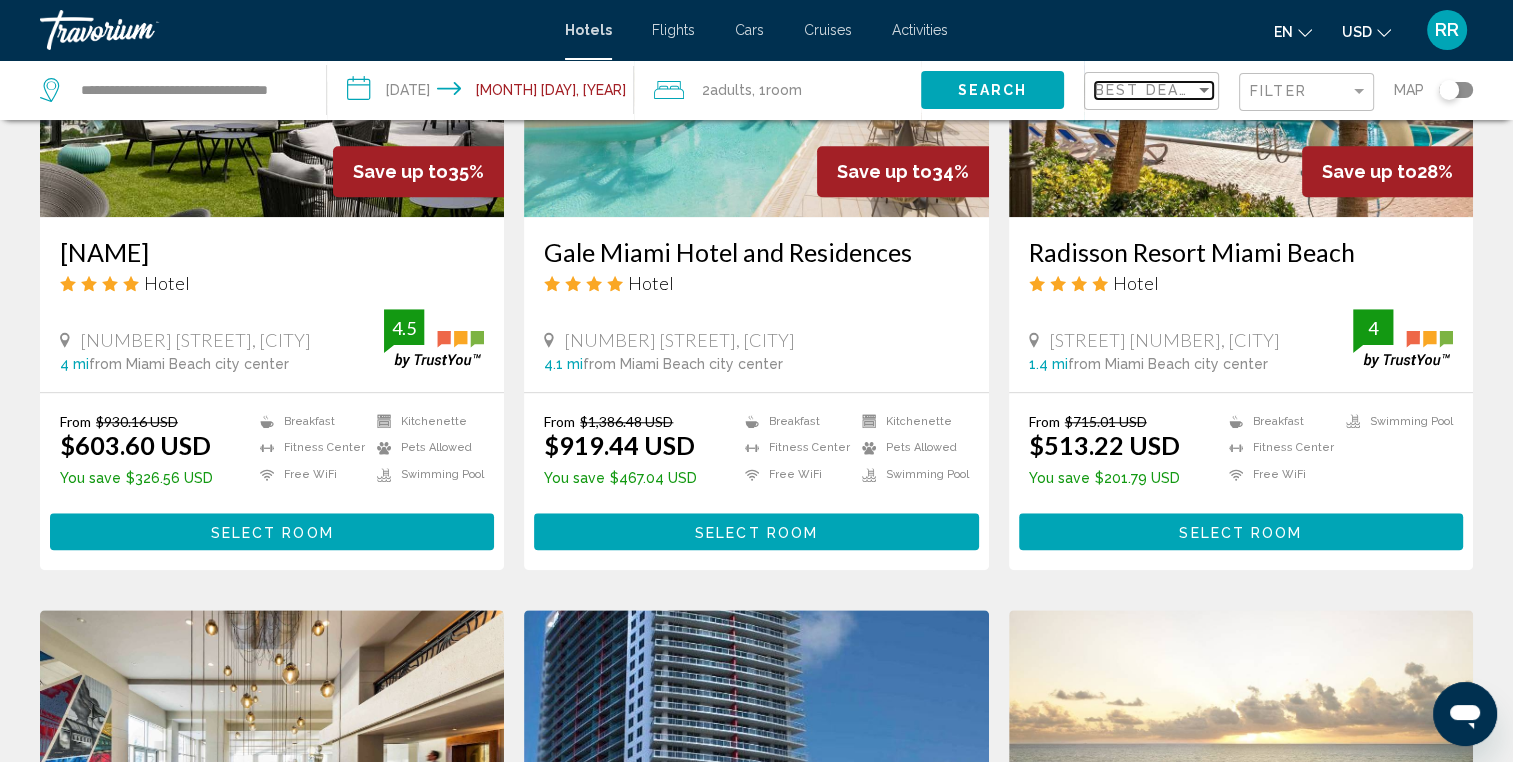 click on "Best Deals" at bounding box center (1147, 90) 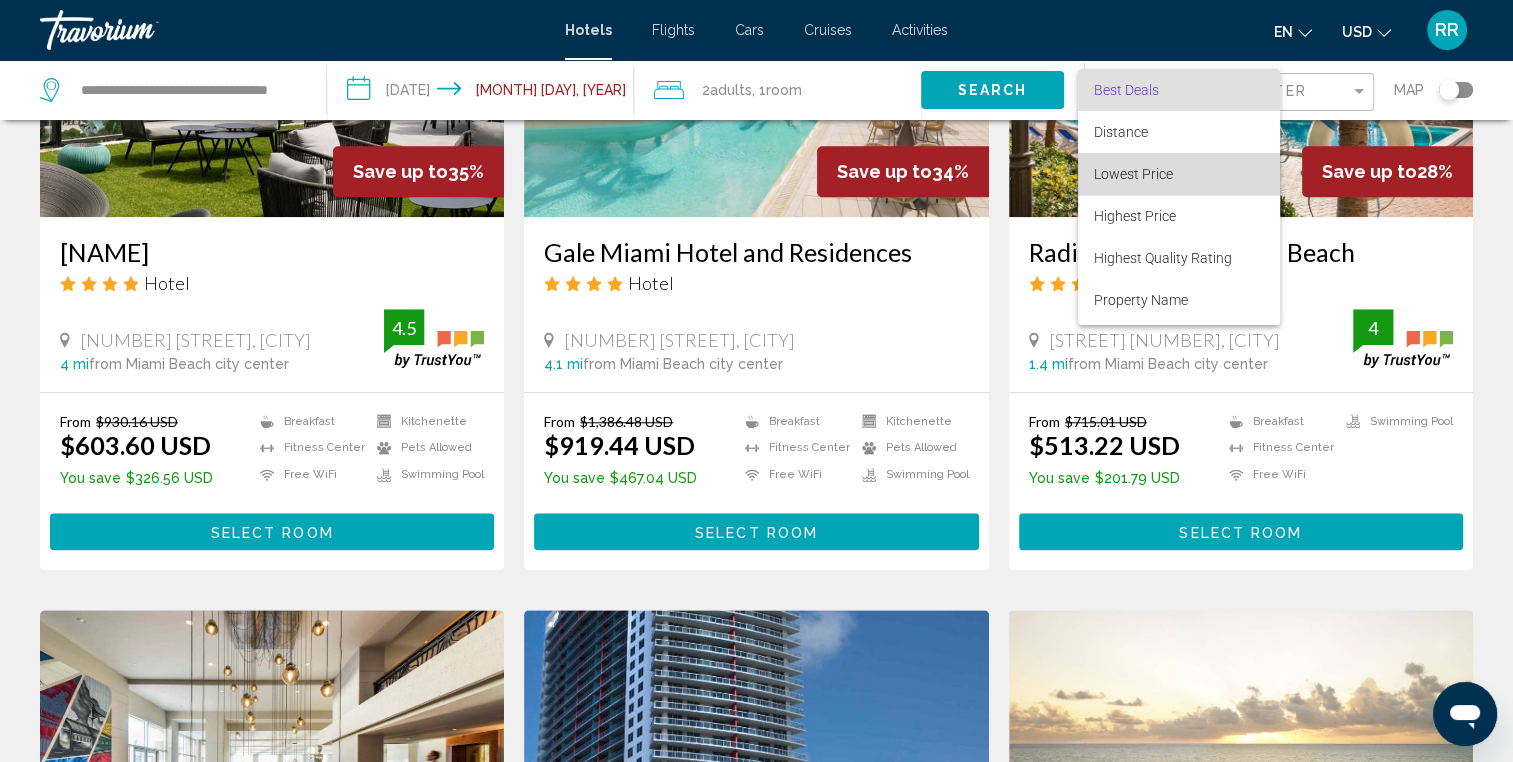 click on "Lowest Price" at bounding box center (1179, 174) 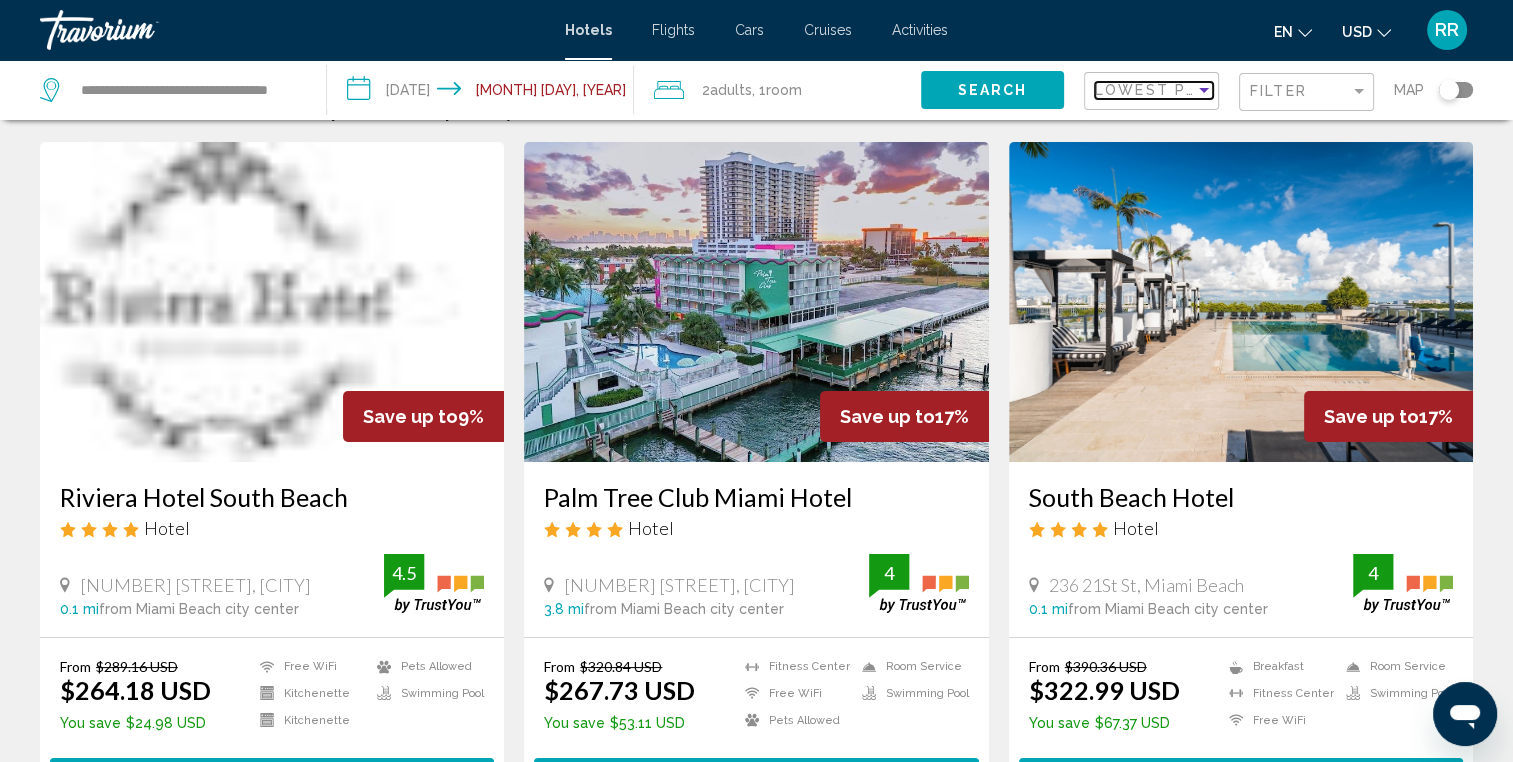 scroll, scrollTop: 46, scrollLeft: 0, axis: vertical 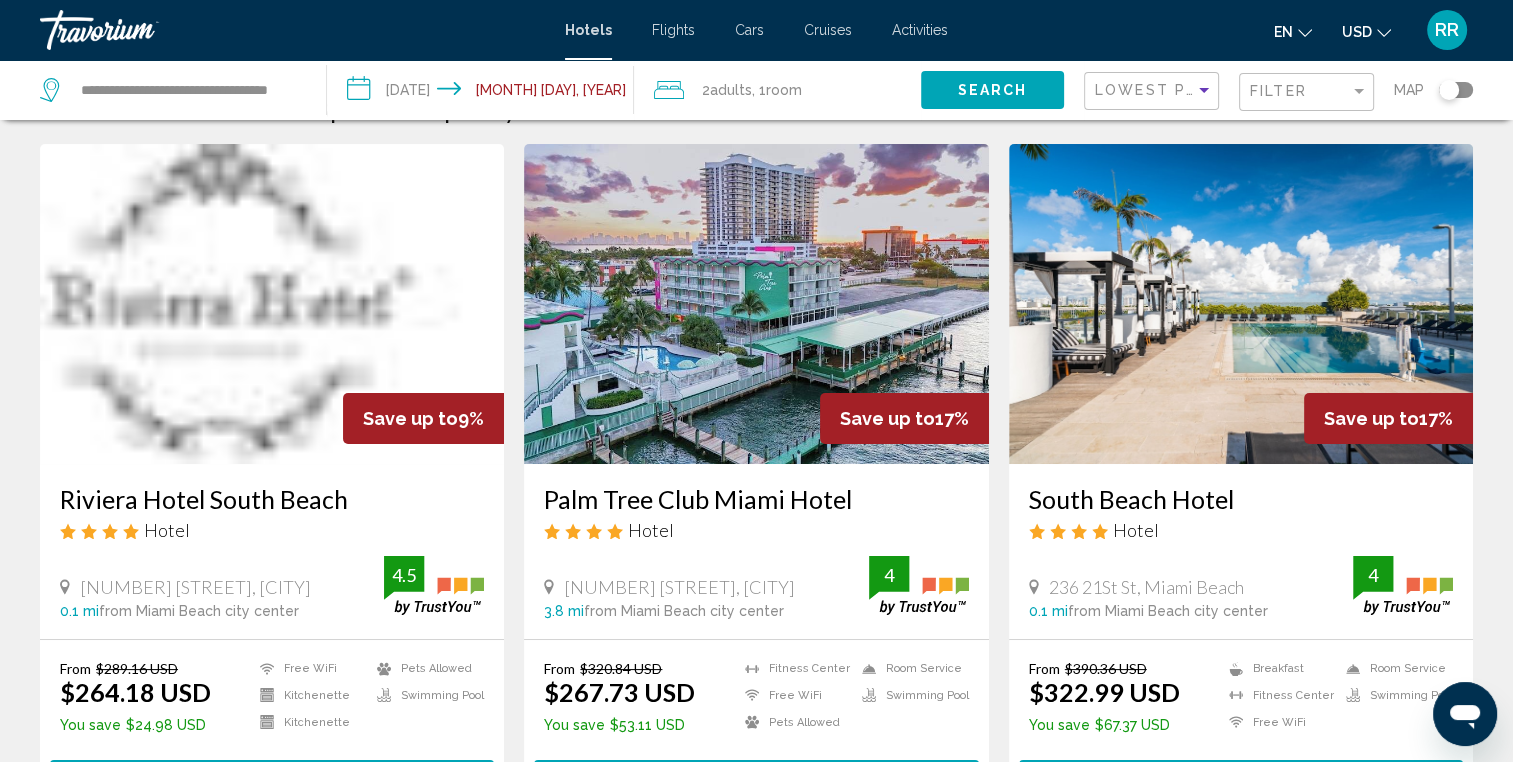 click at bounding box center (1241, 304) 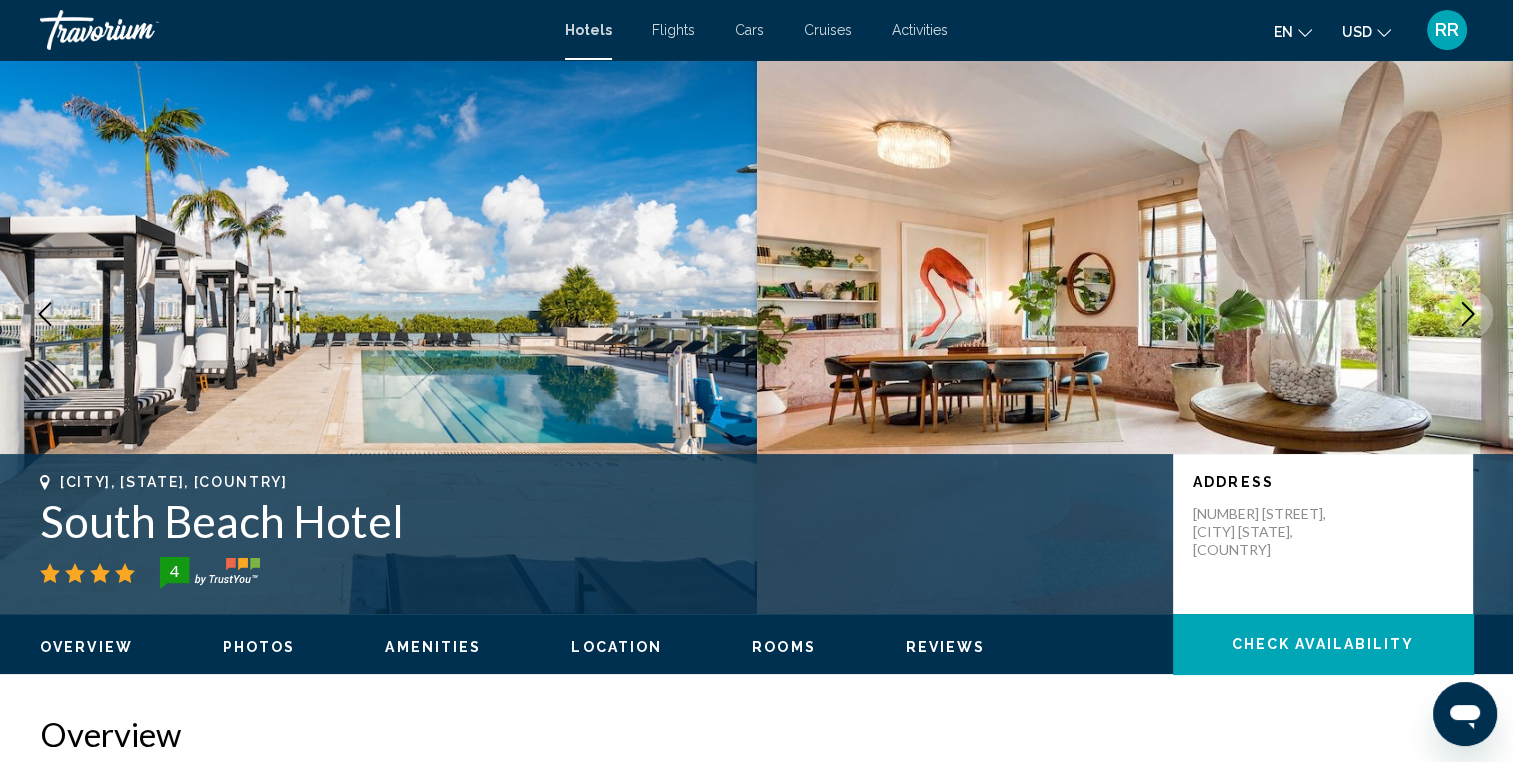 scroll, scrollTop: 0, scrollLeft: 0, axis: both 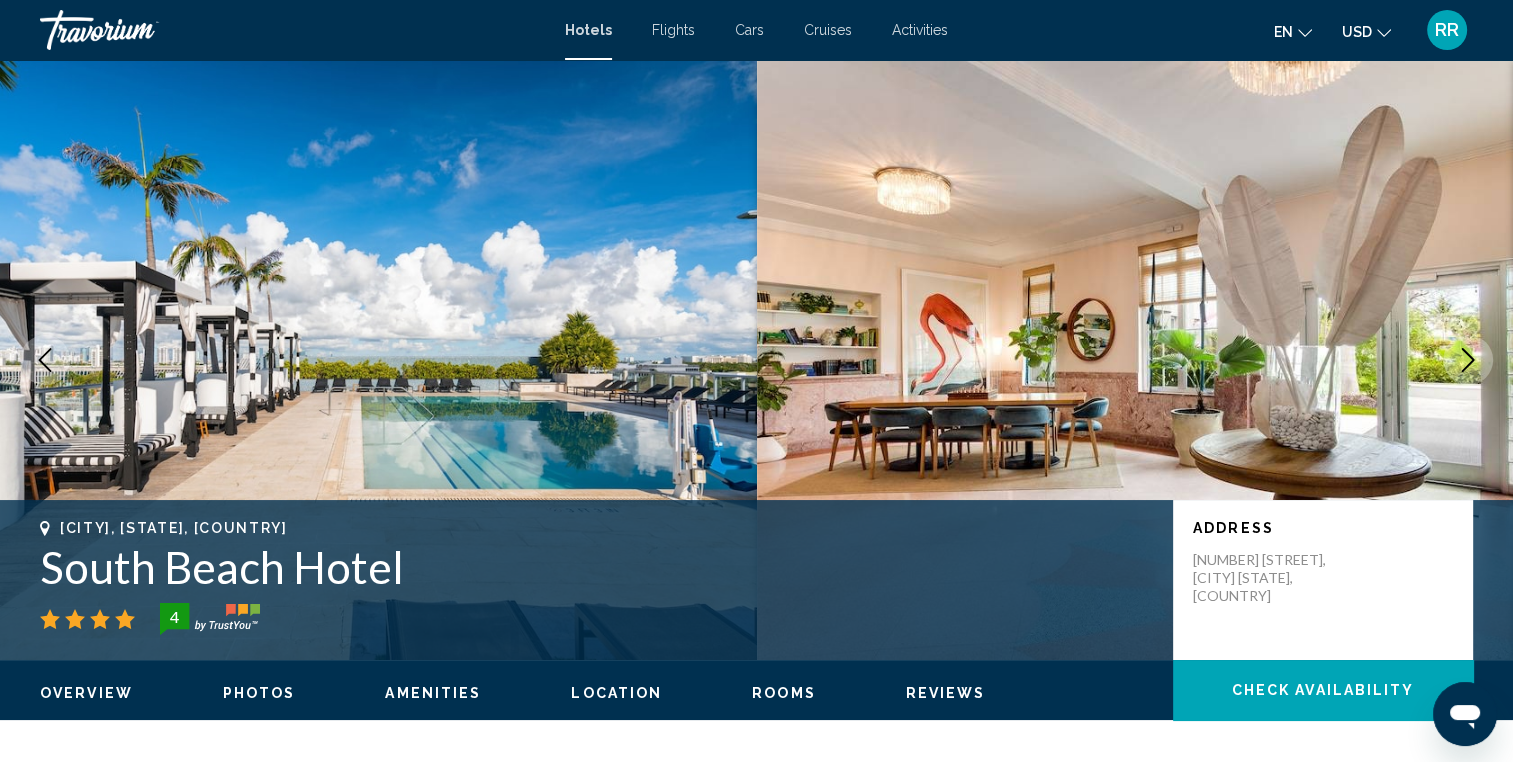 click 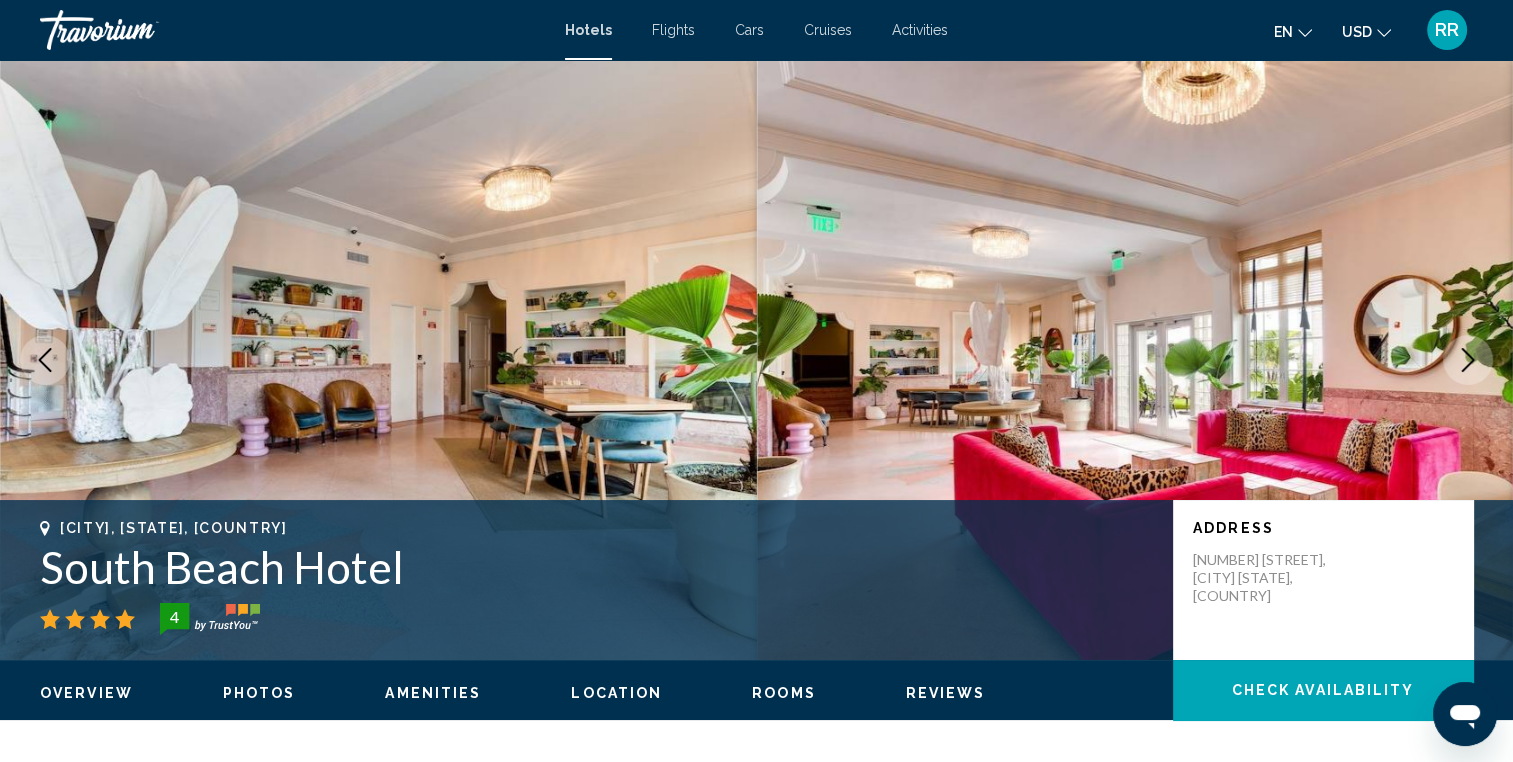 click at bounding box center (1468, 360) 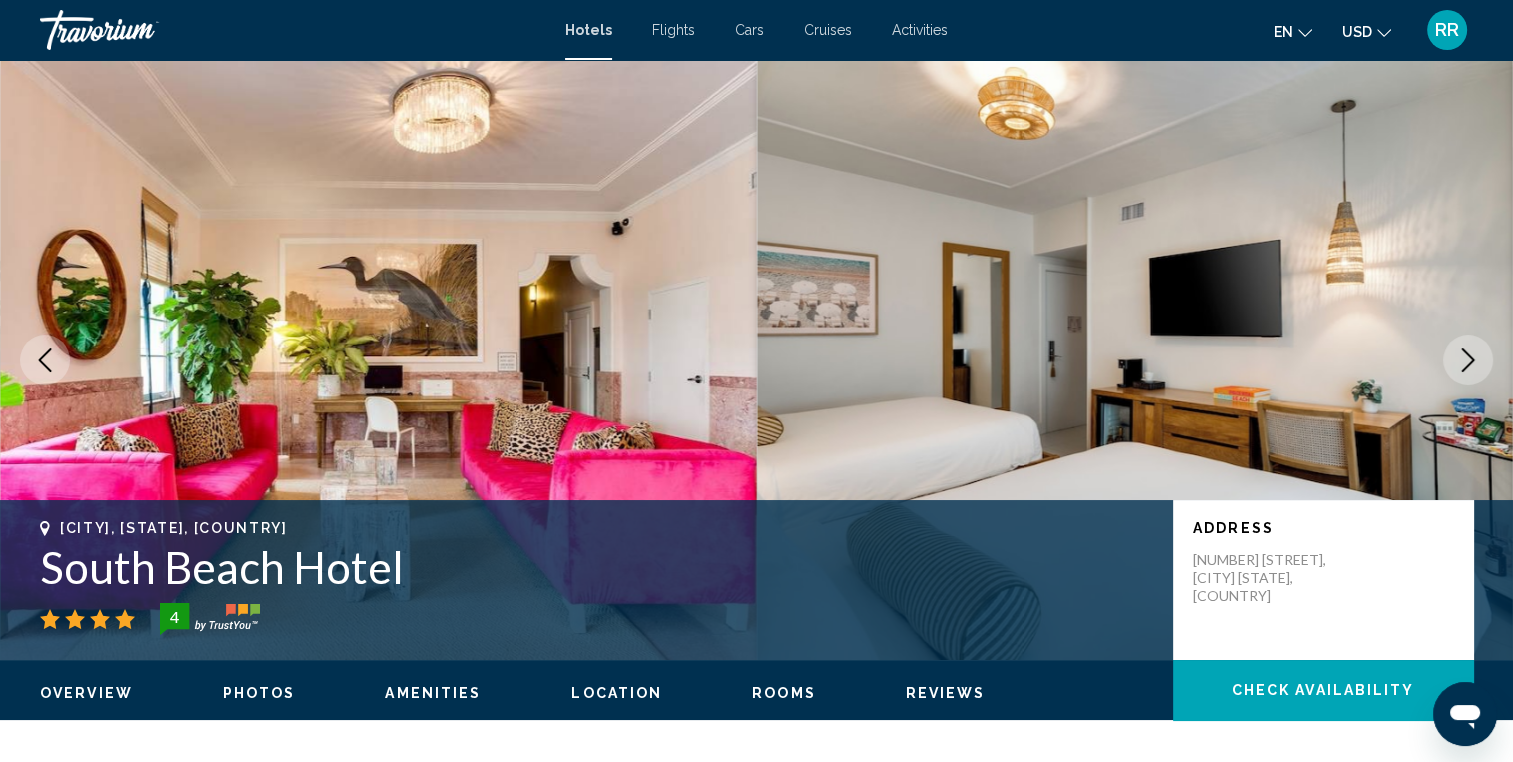 click 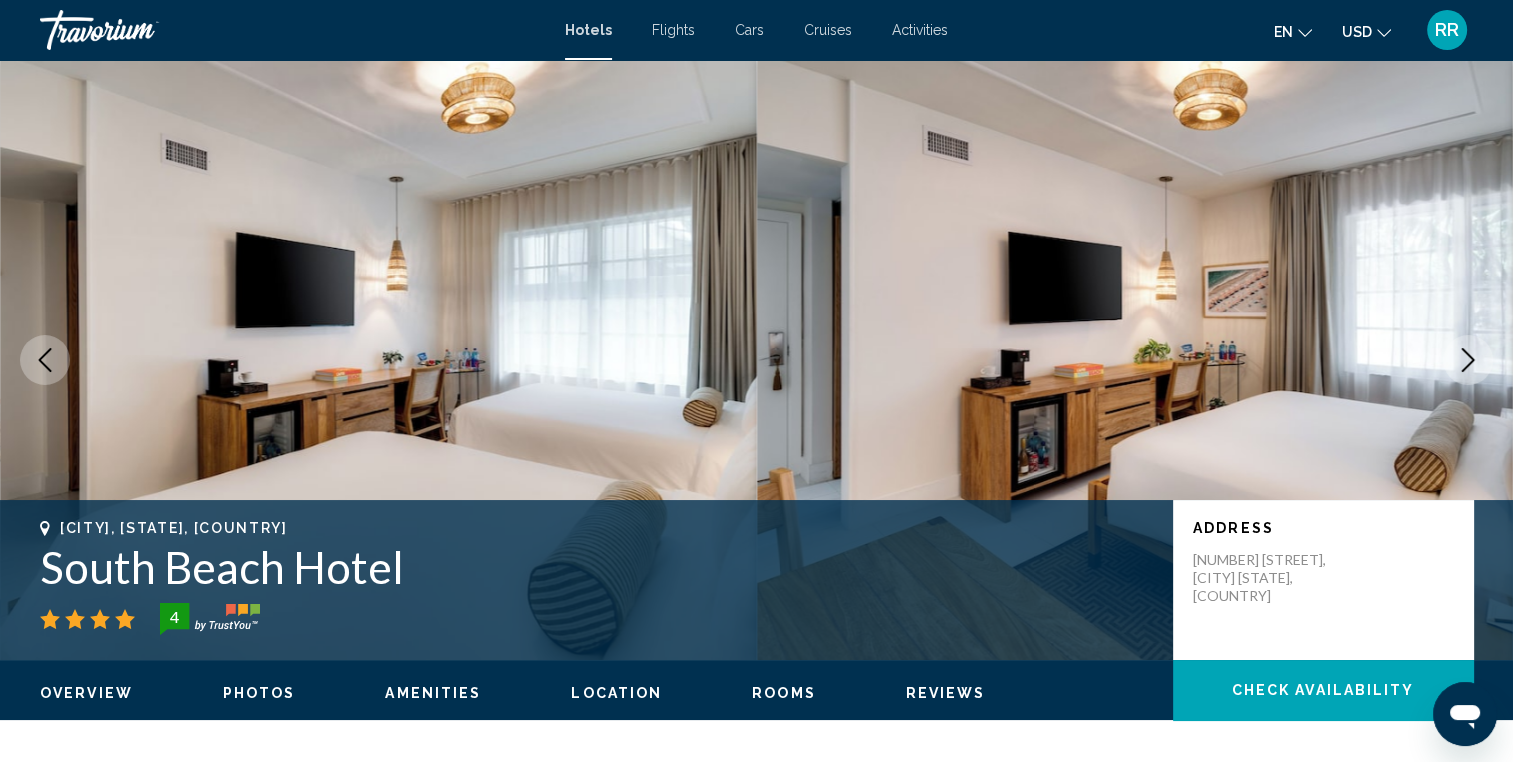 click 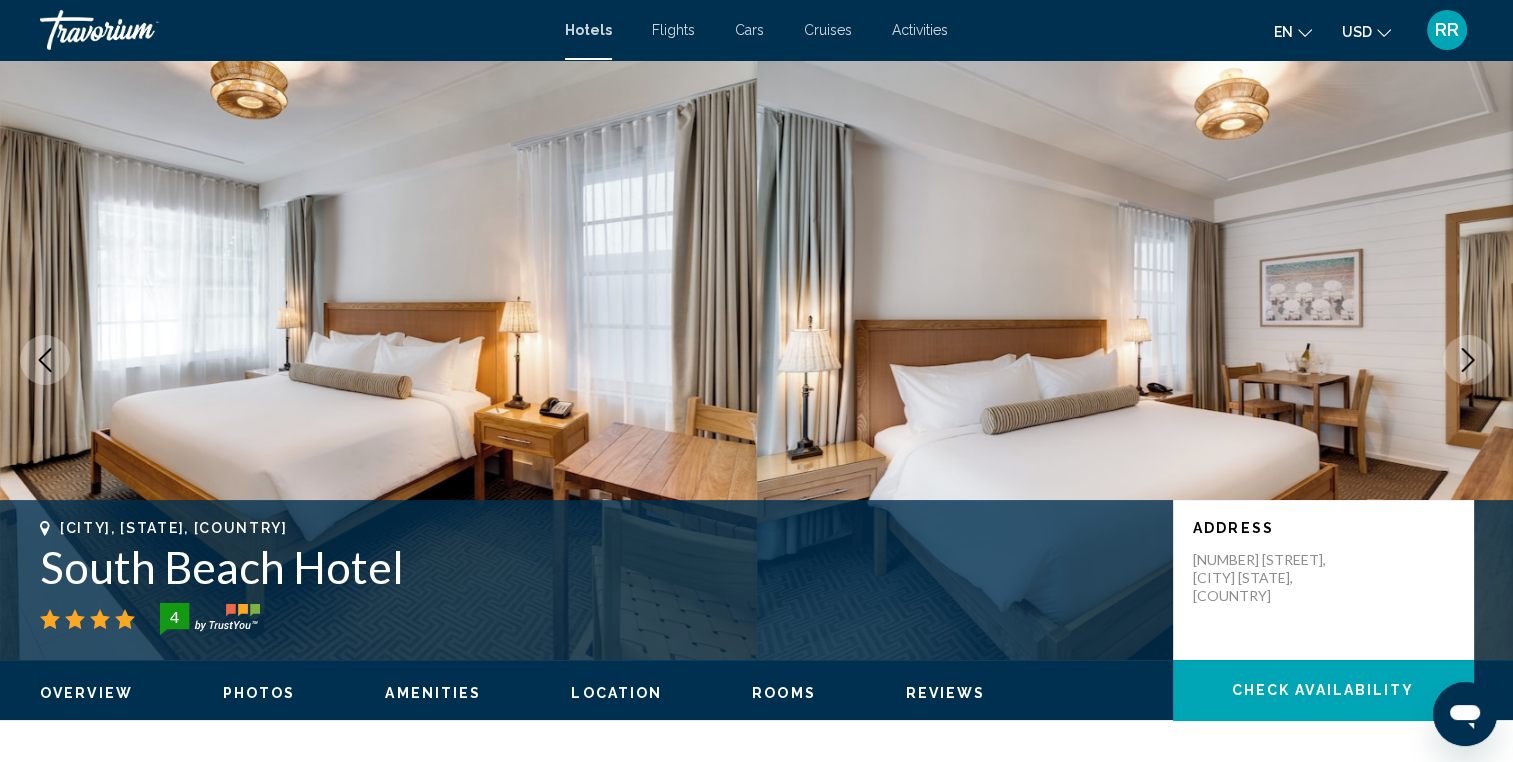 click at bounding box center [1468, 360] 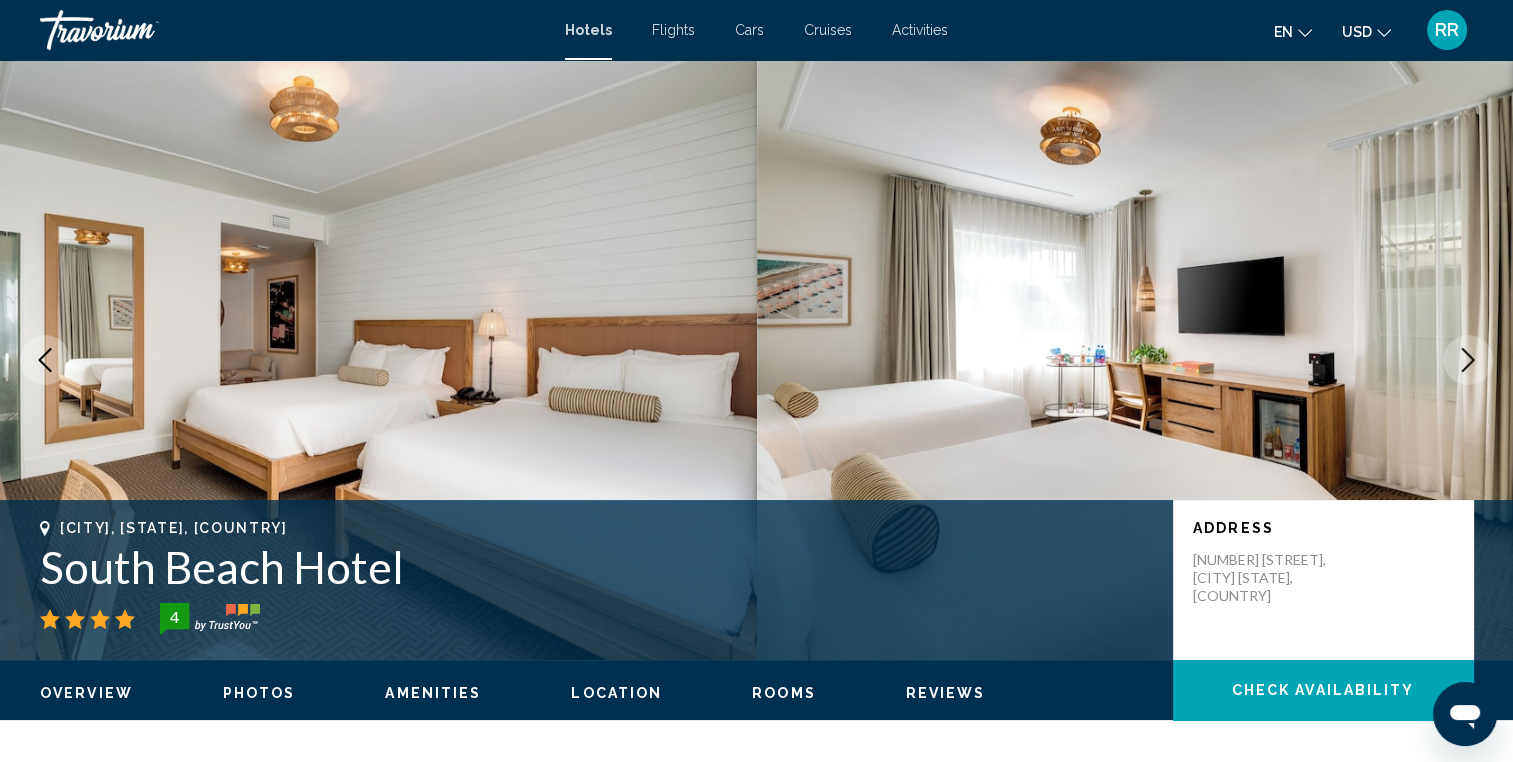 click 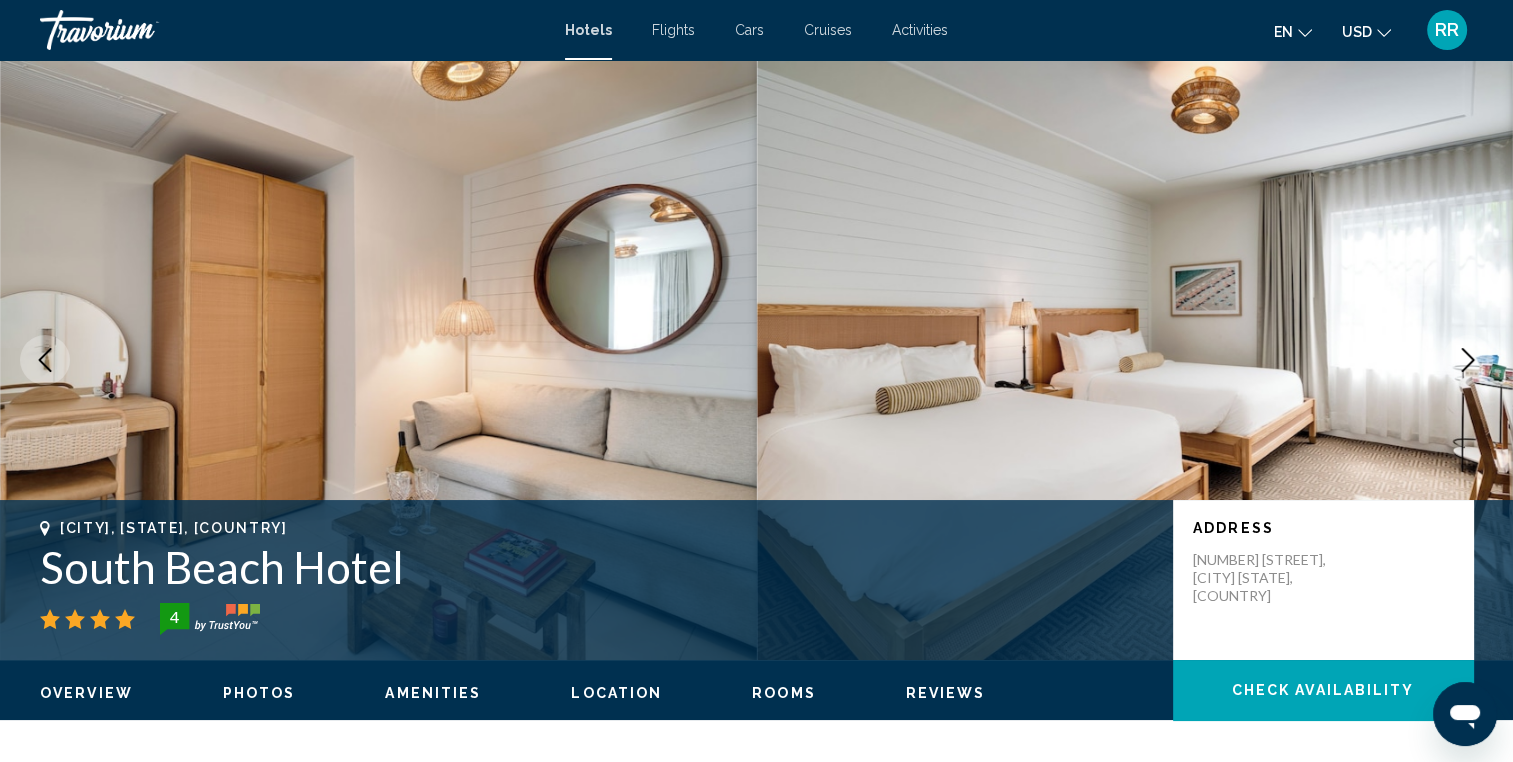 click 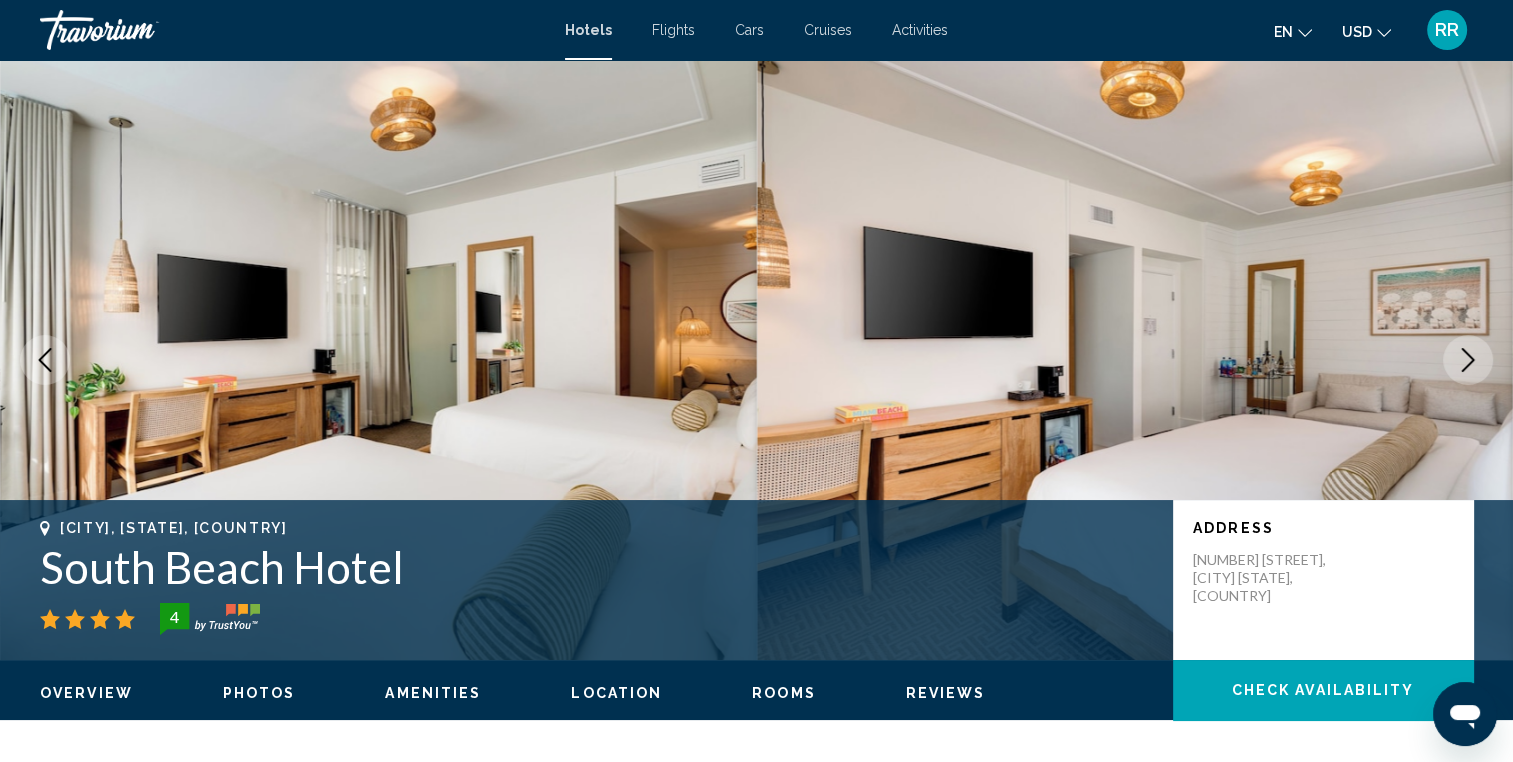 click 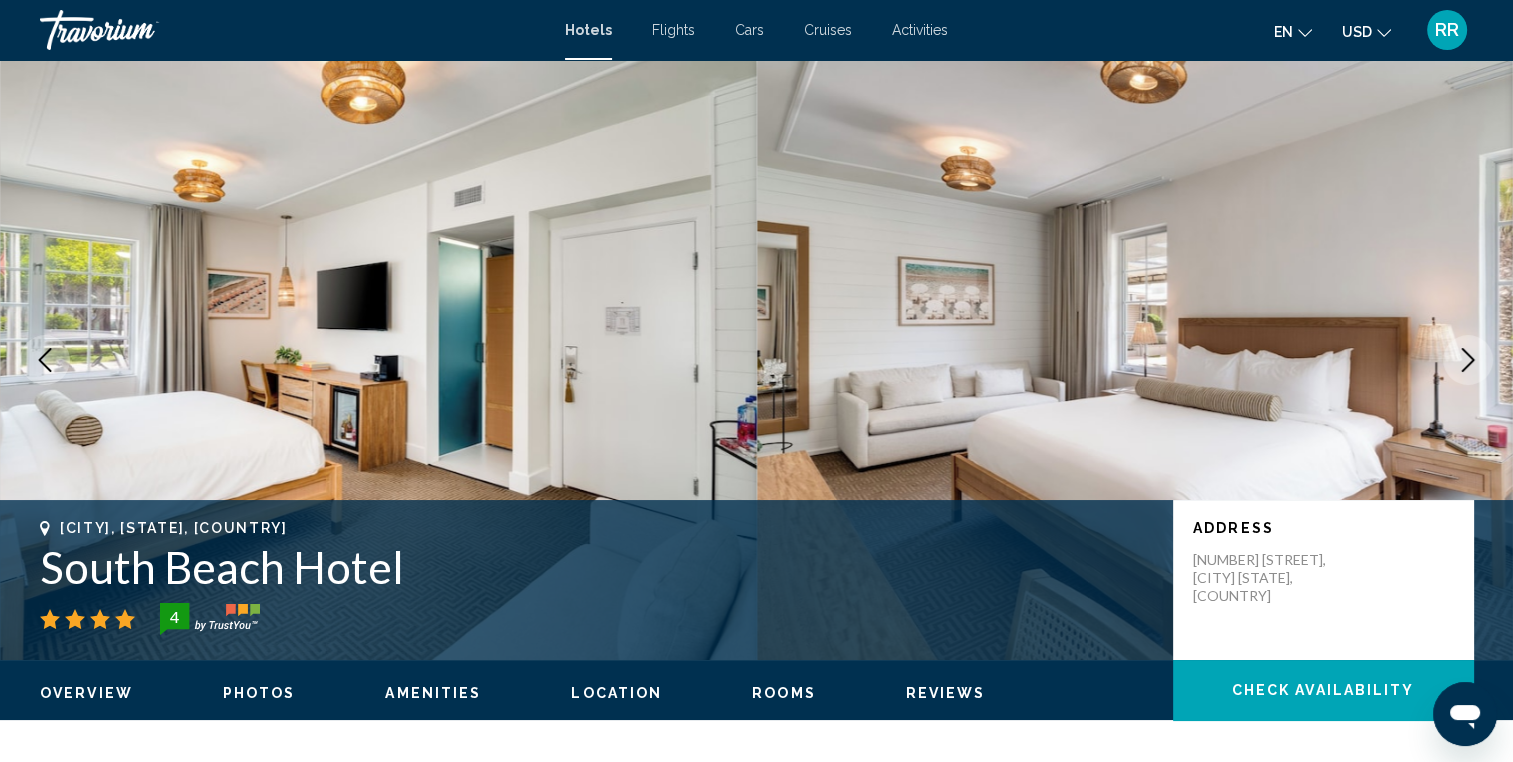 click 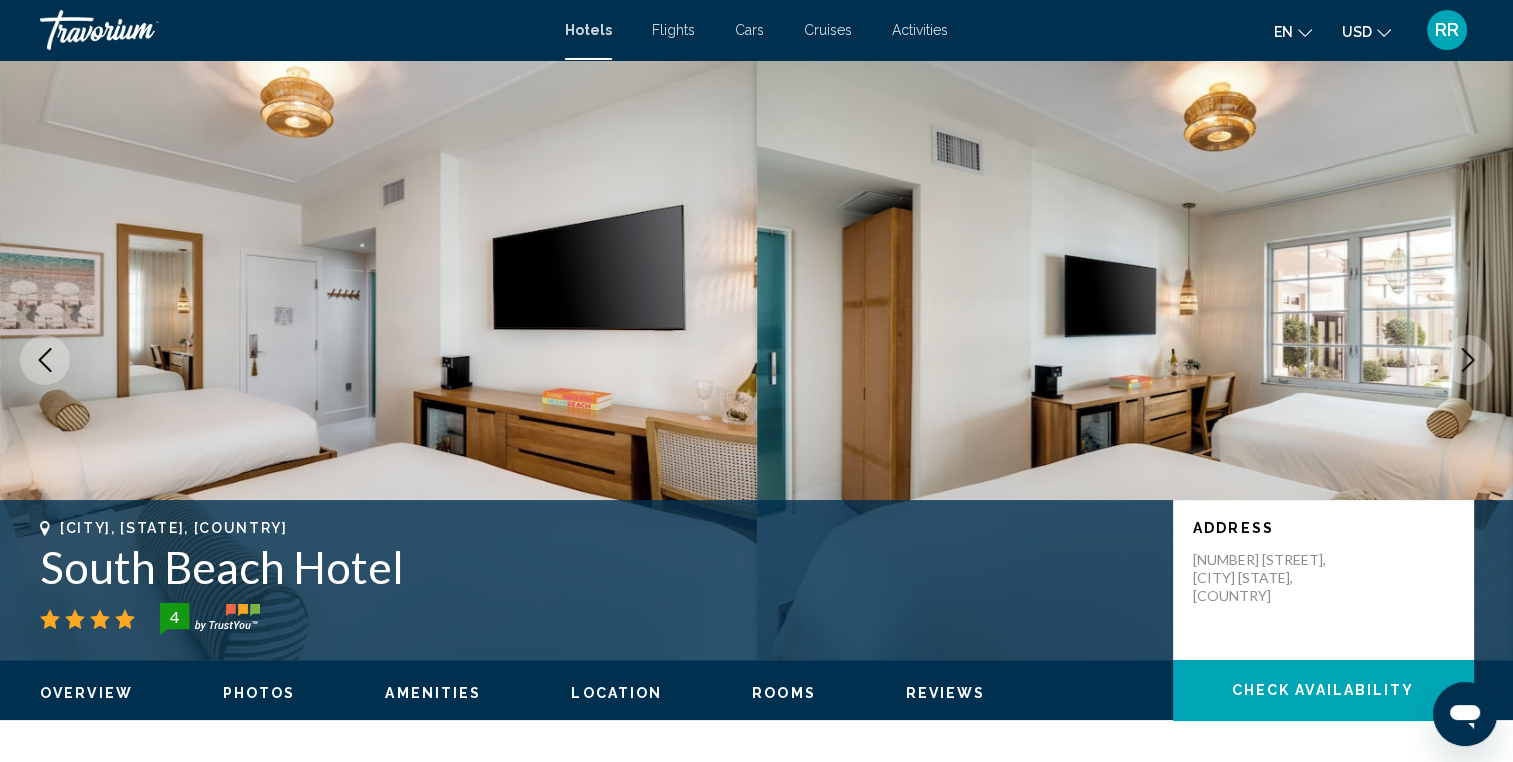 click 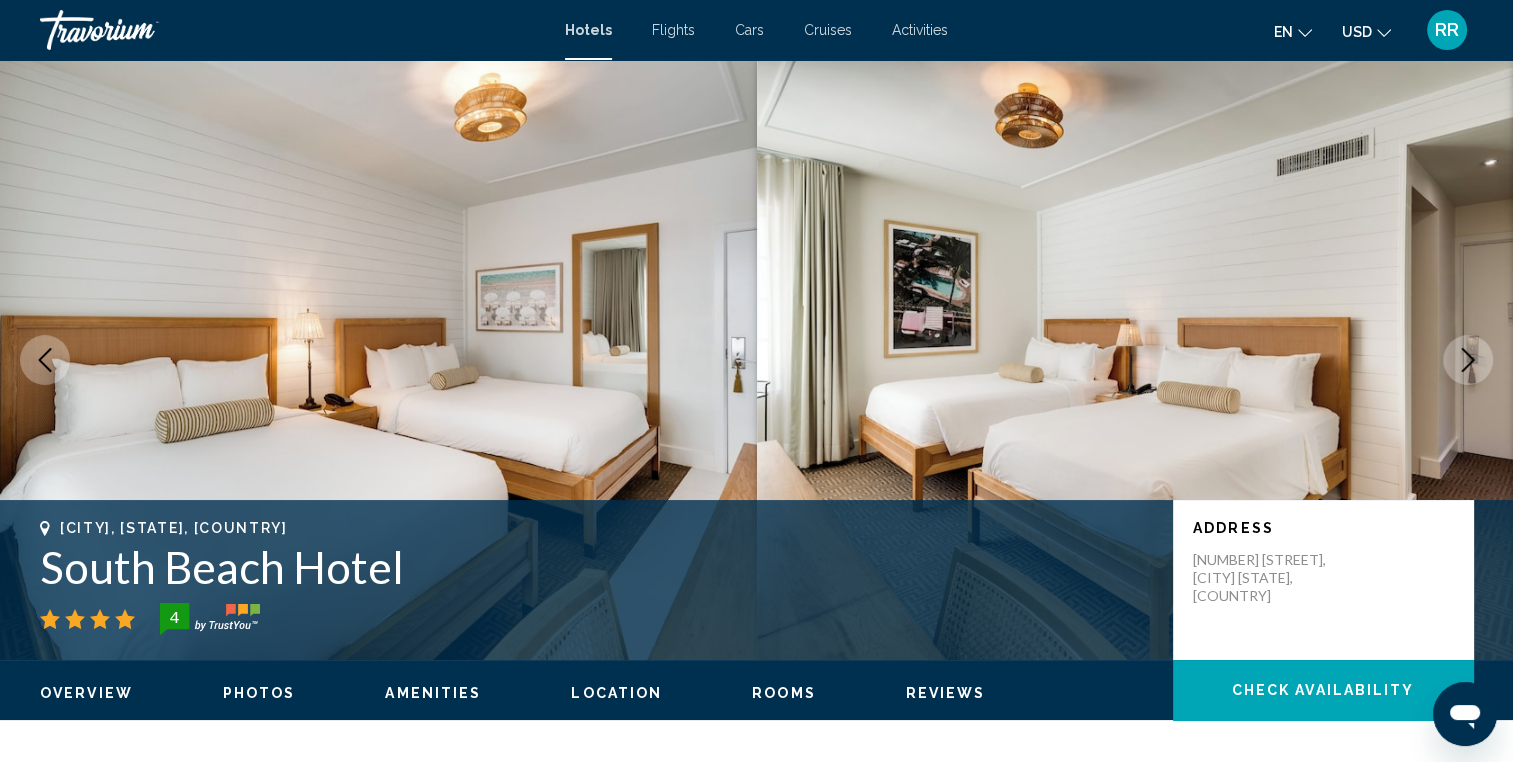 click 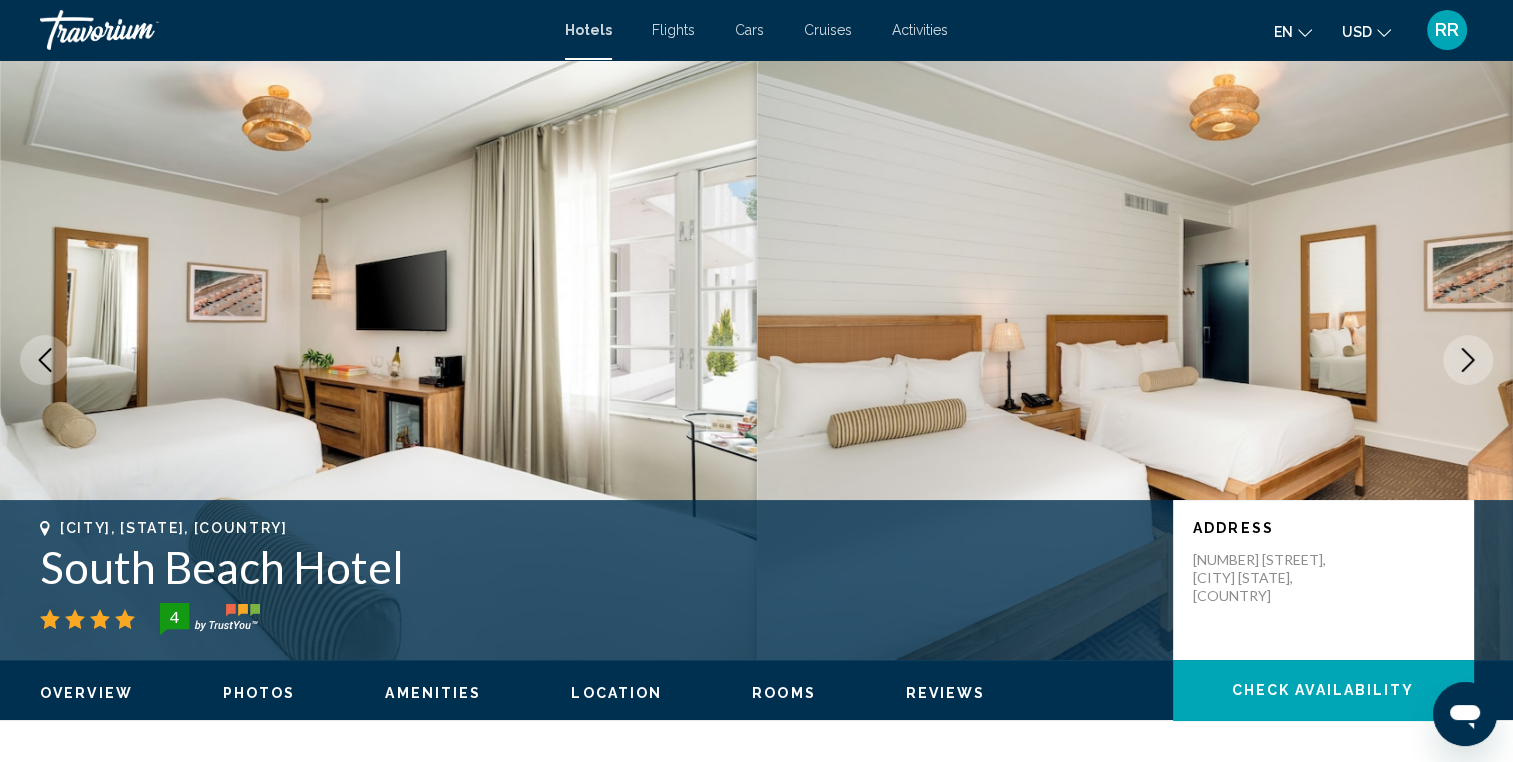 click 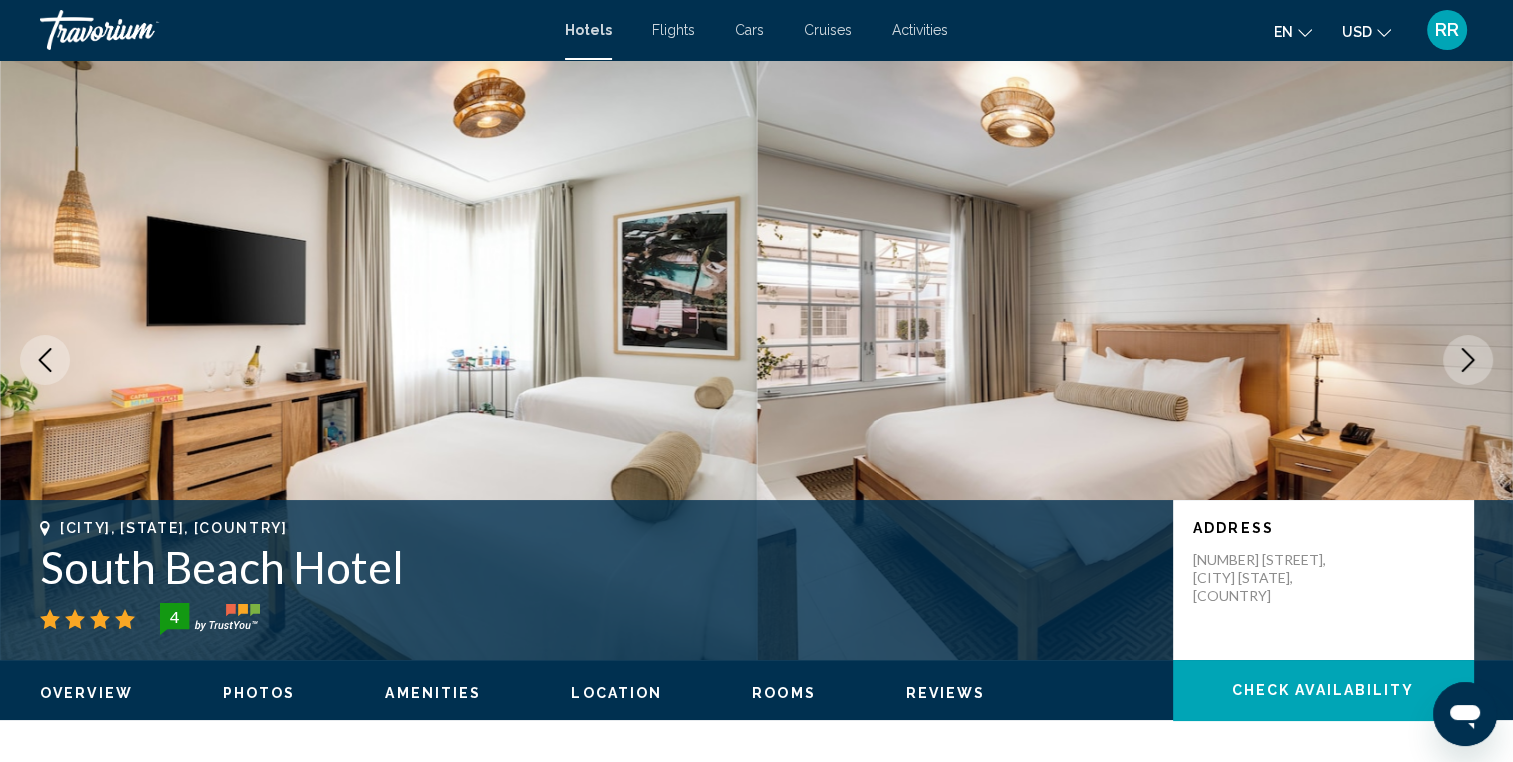 click at bounding box center (1468, 360) 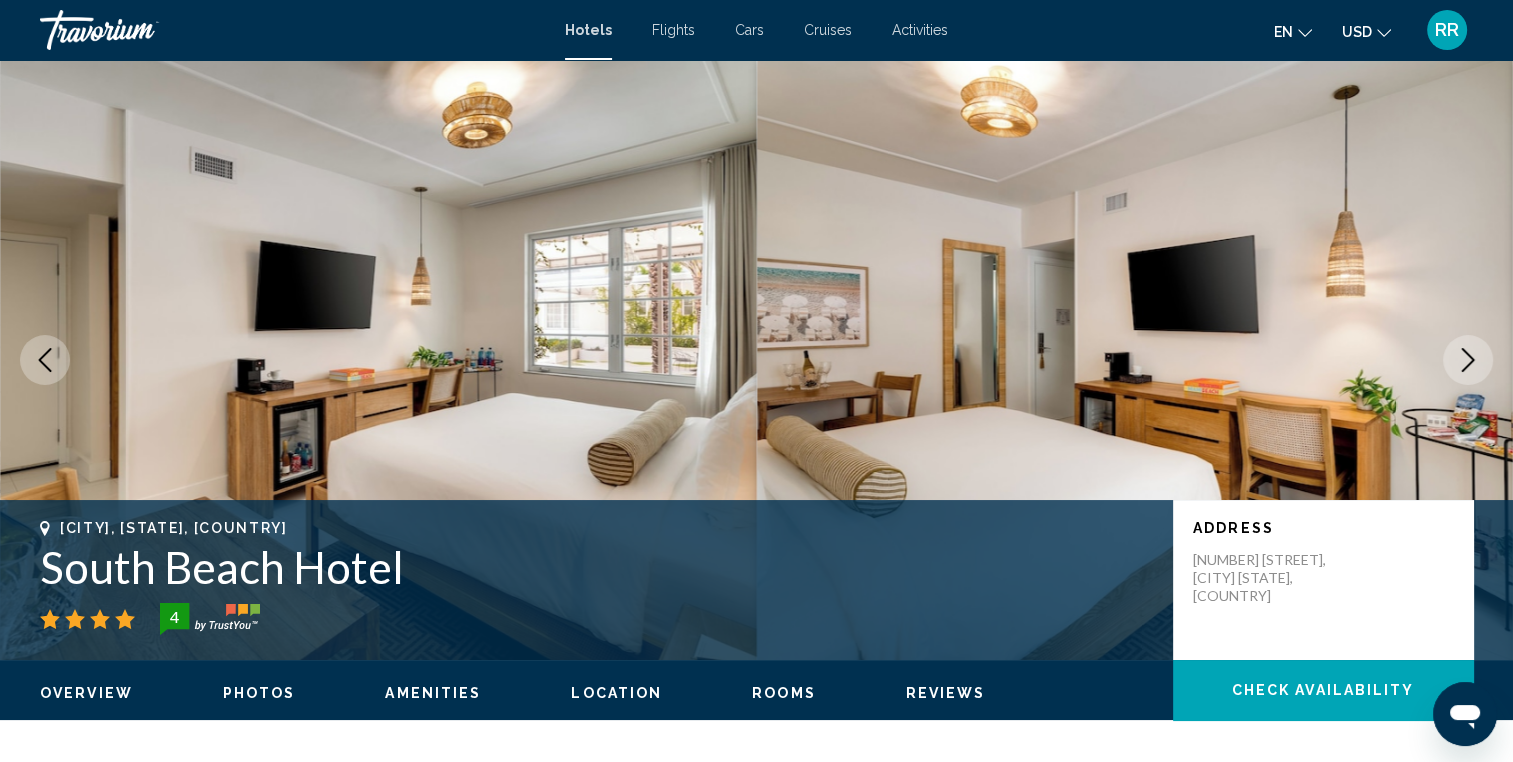click at bounding box center (1468, 360) 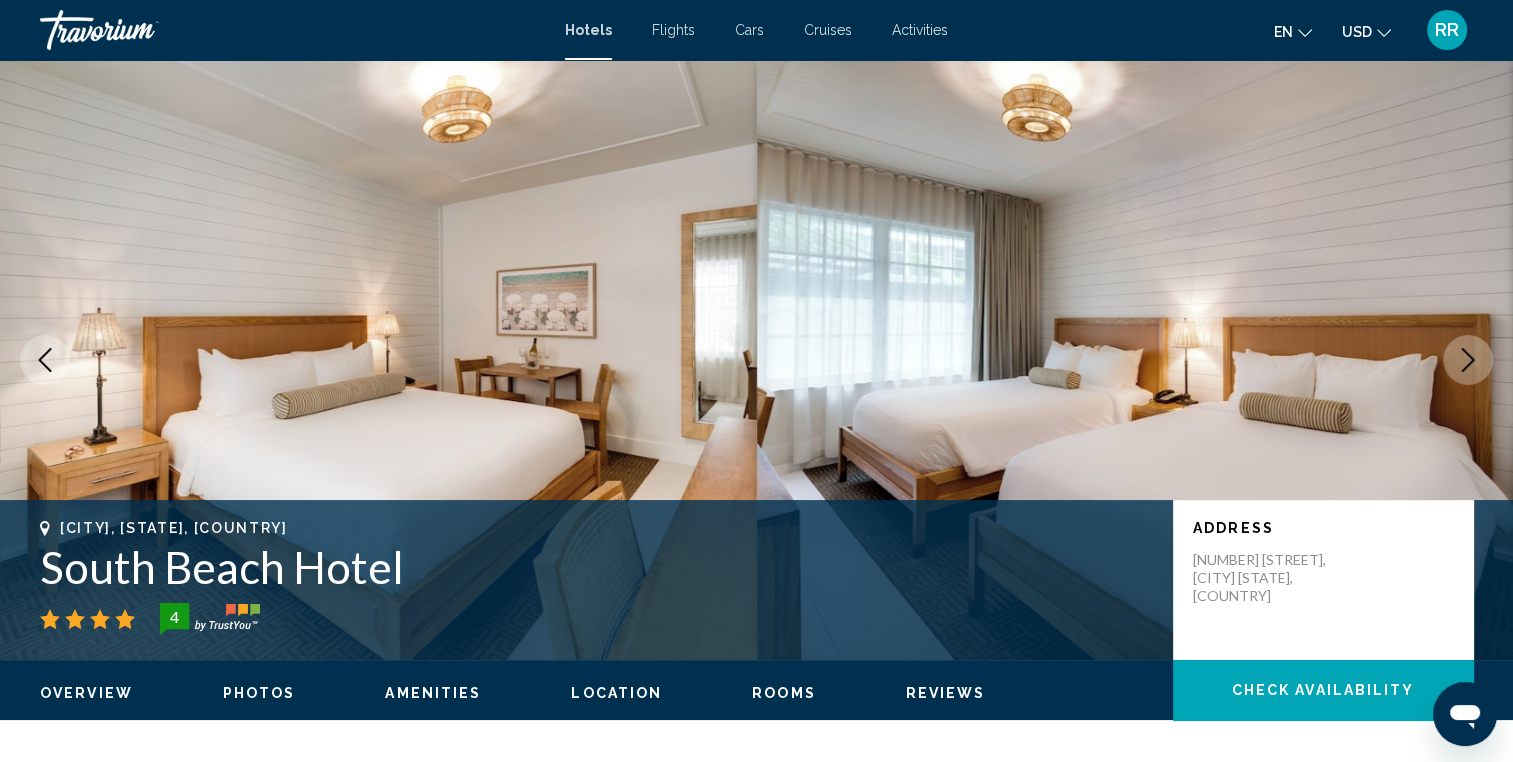 click at bounding box center (1468, 360) 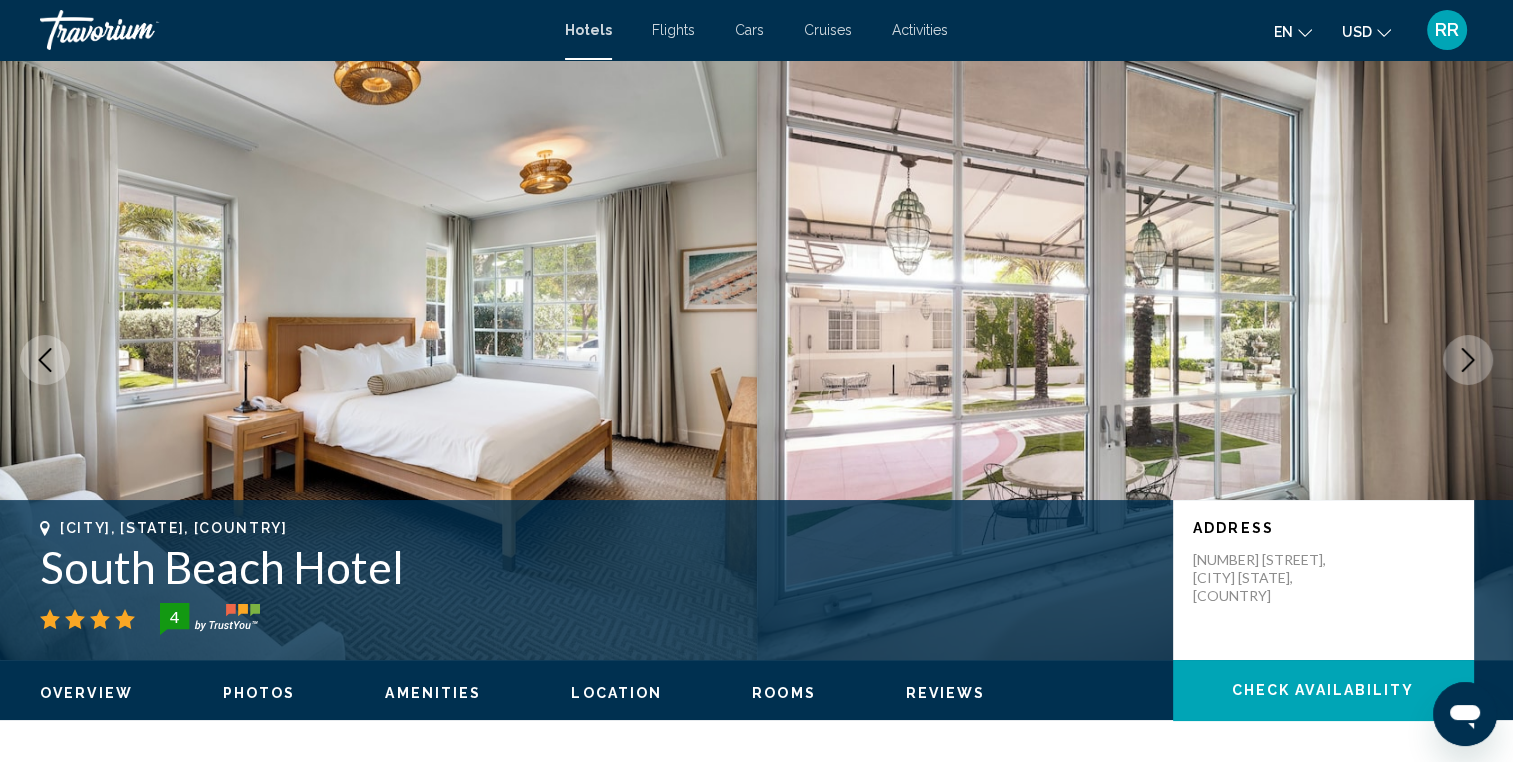 click at bounding box center [1468, 360] 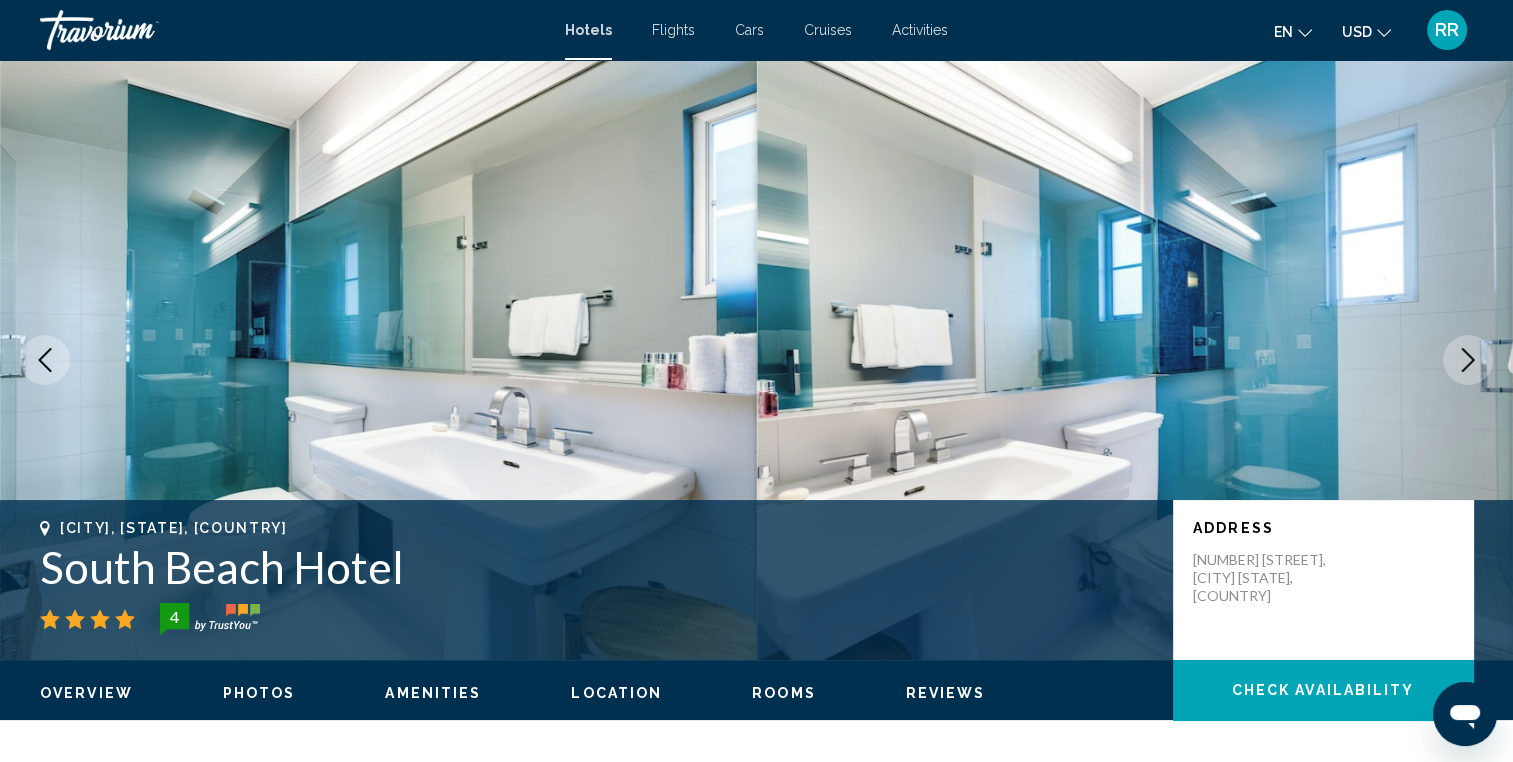 click 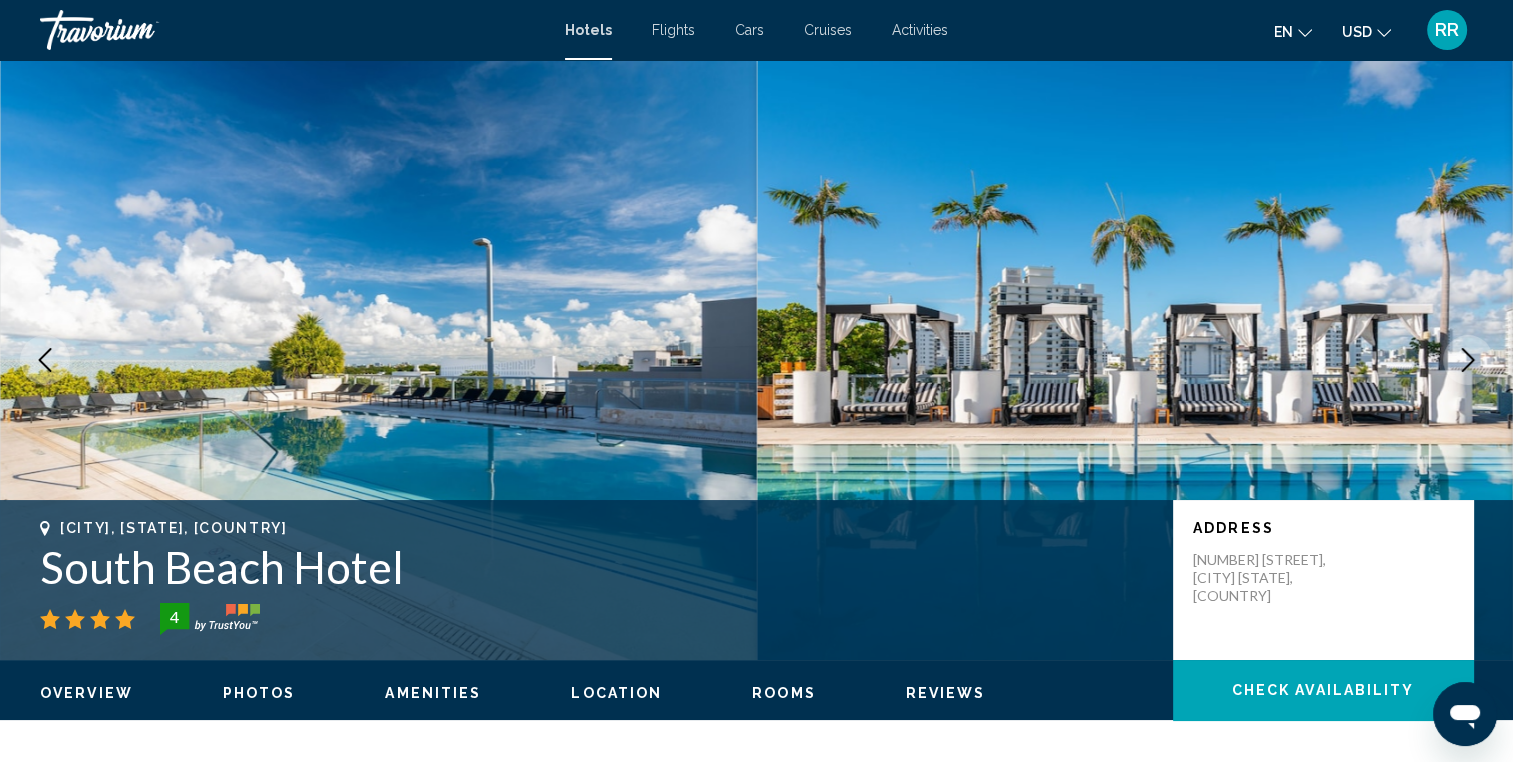 click 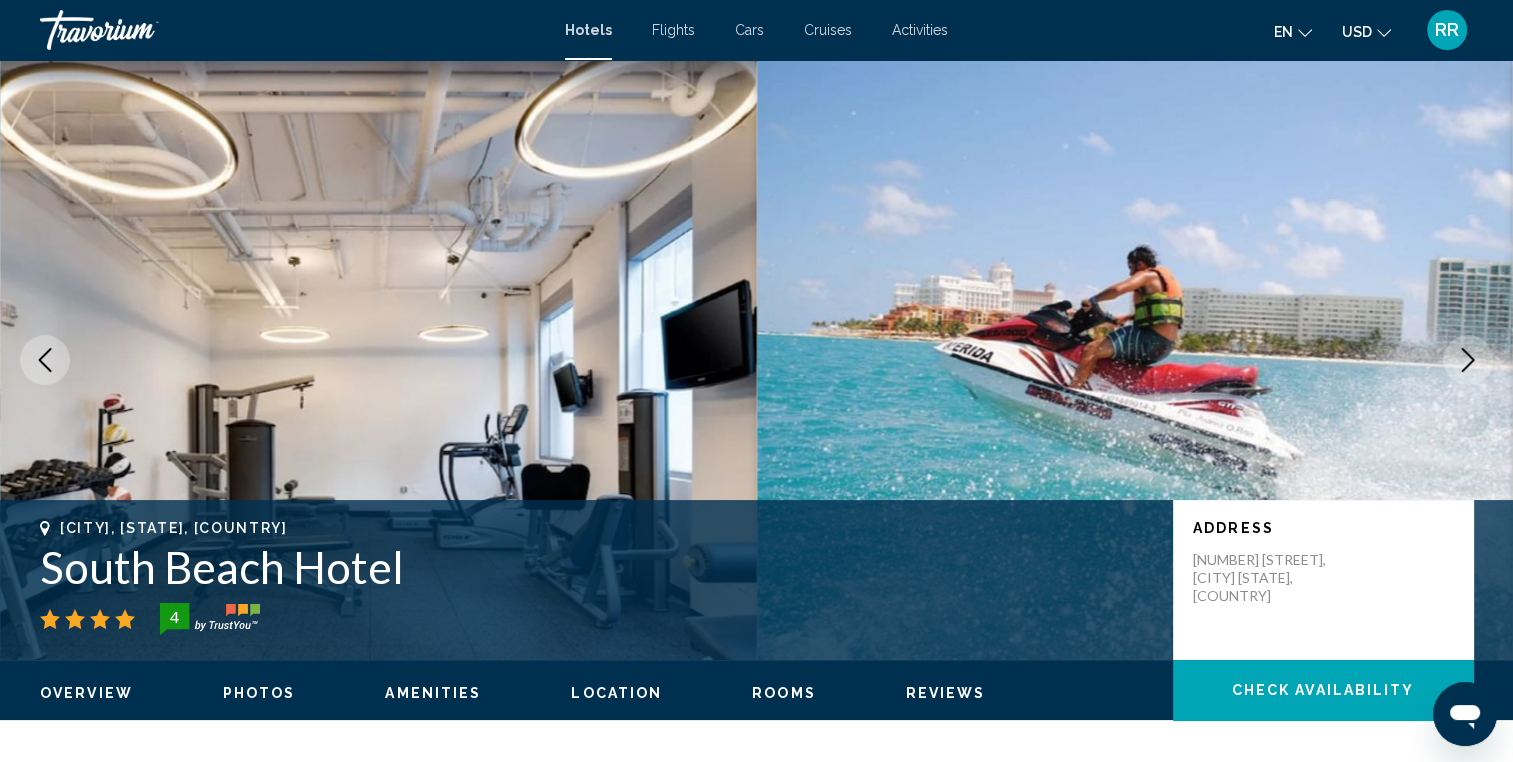 click 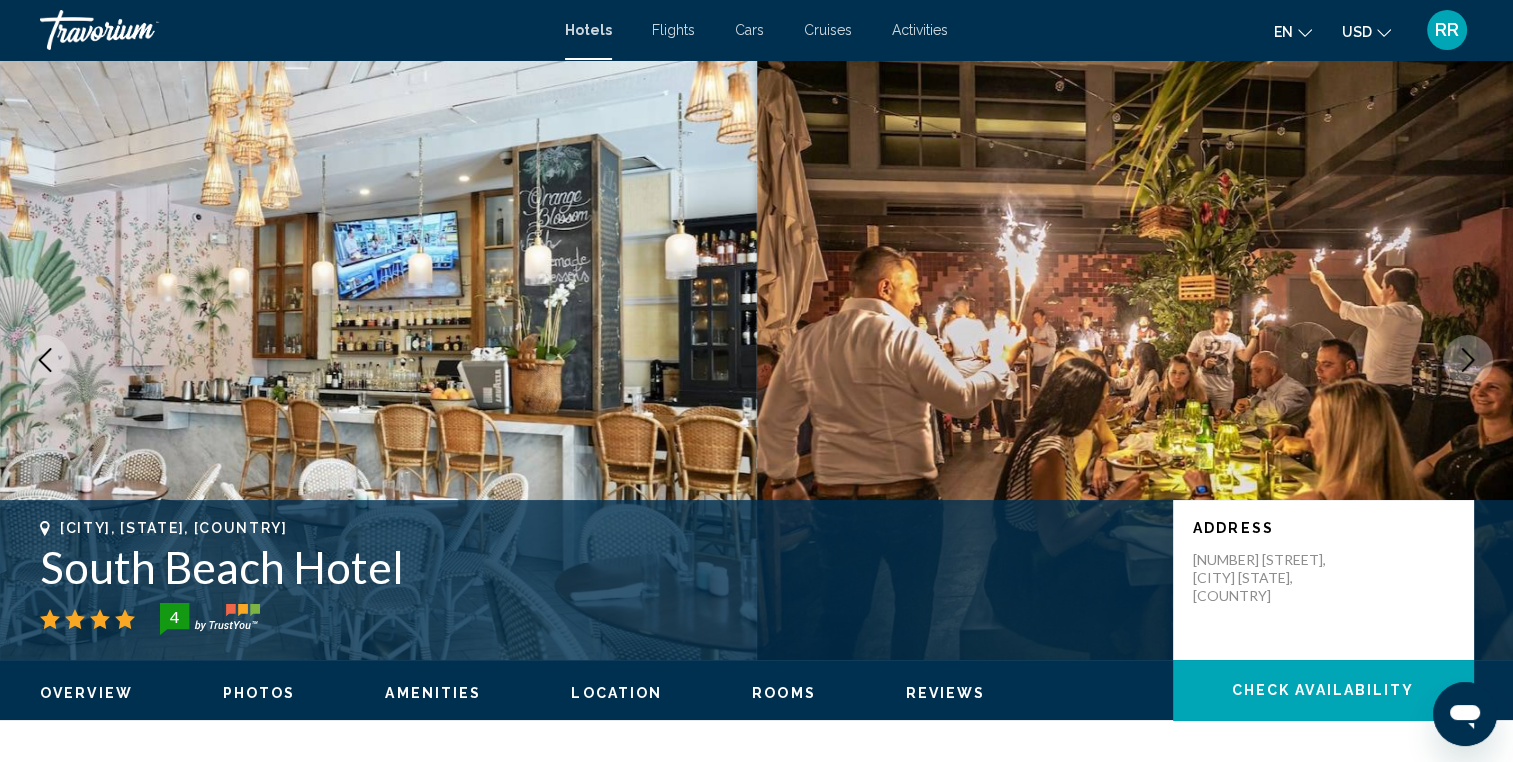 click 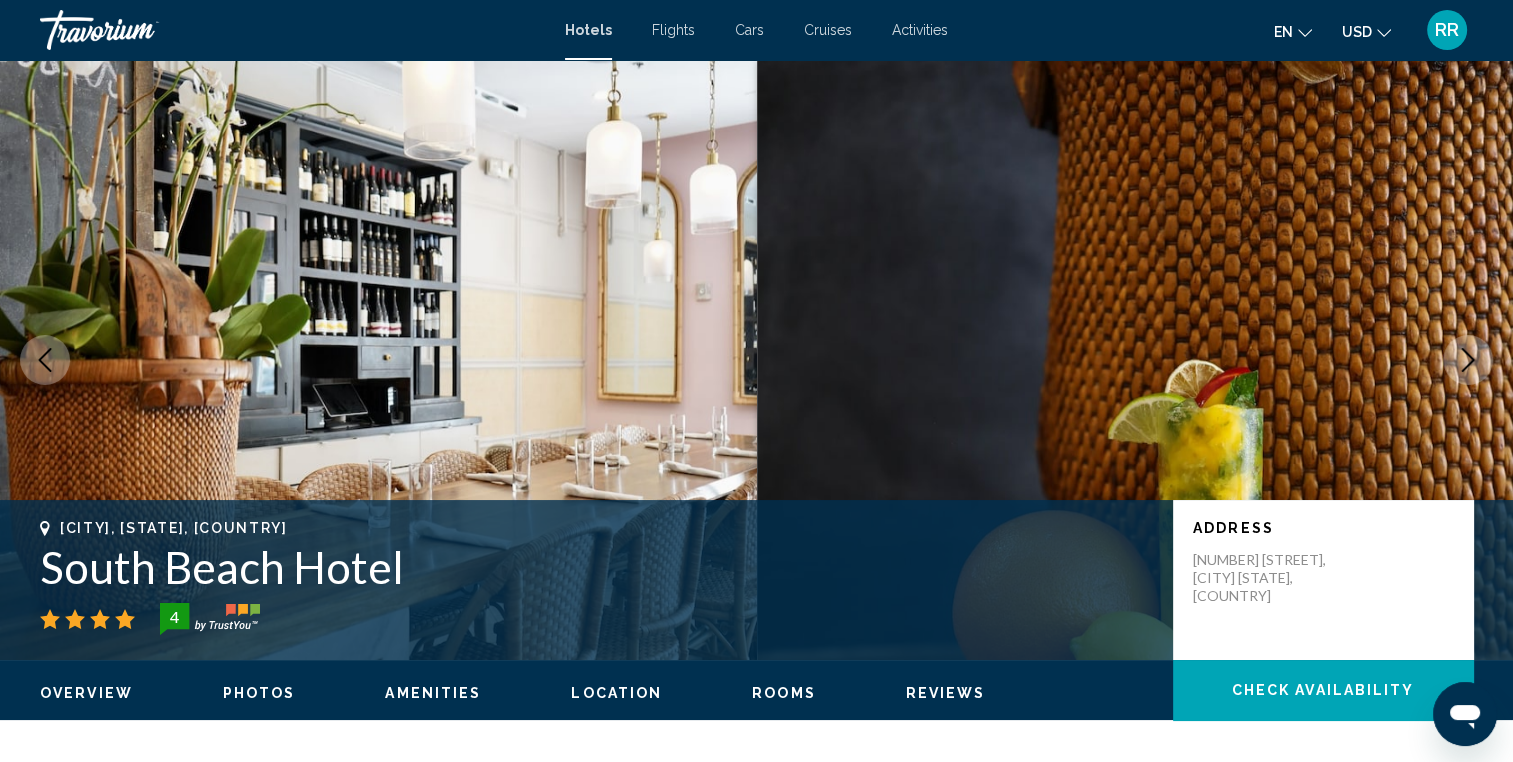click at bounding box center [1468, 360] 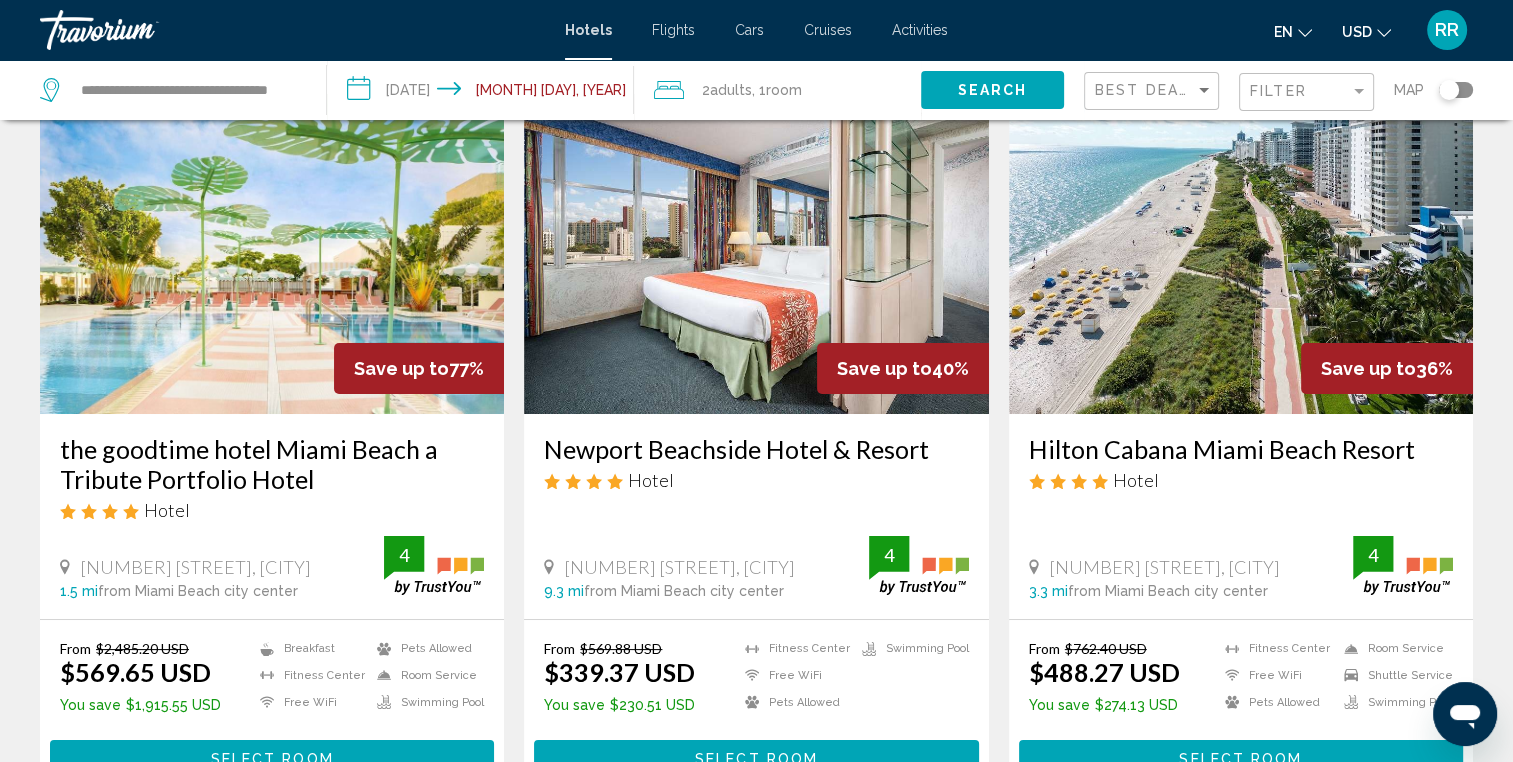 scroll, scrollTop: 113, scrollLeft: 0, axis: vertical 